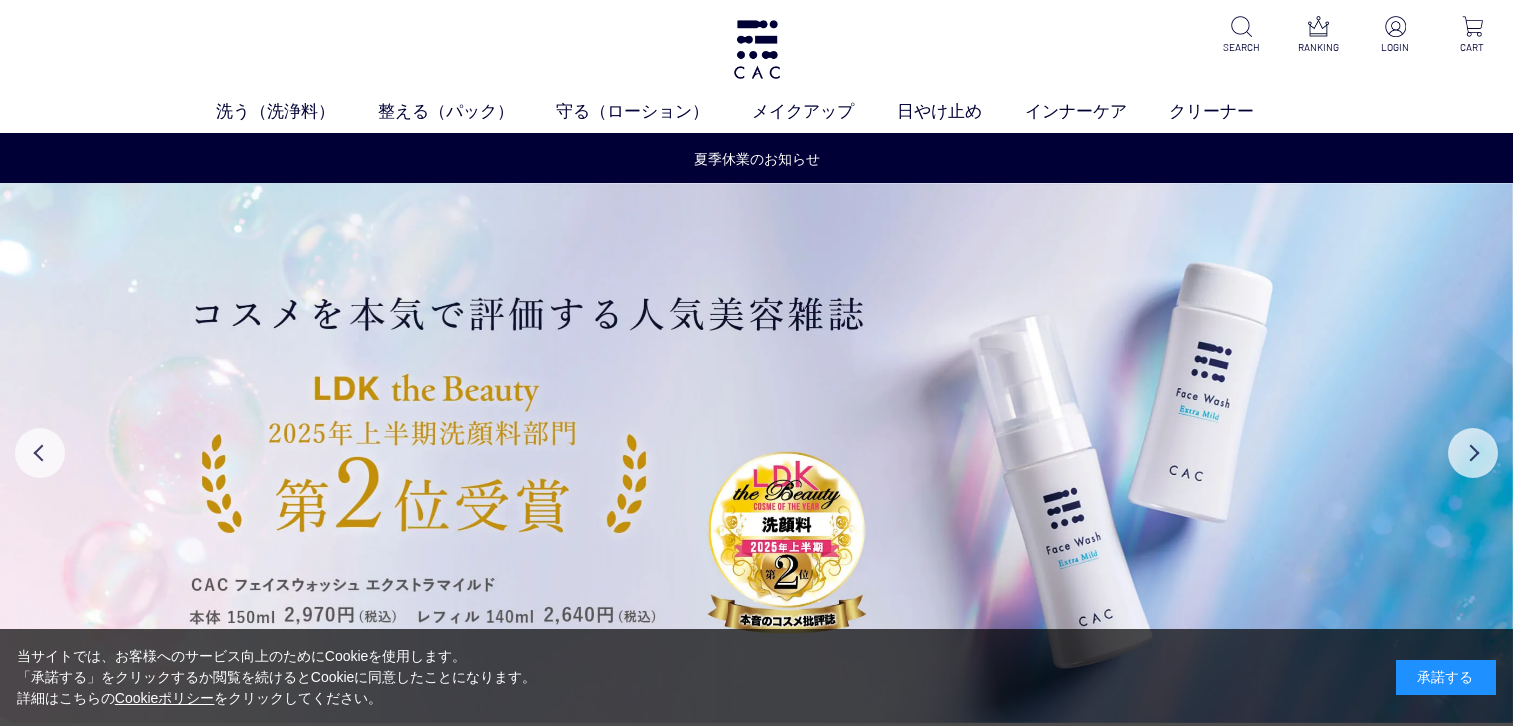 scroll, scrollTop: 0, scrollLeft: 0, axis: both 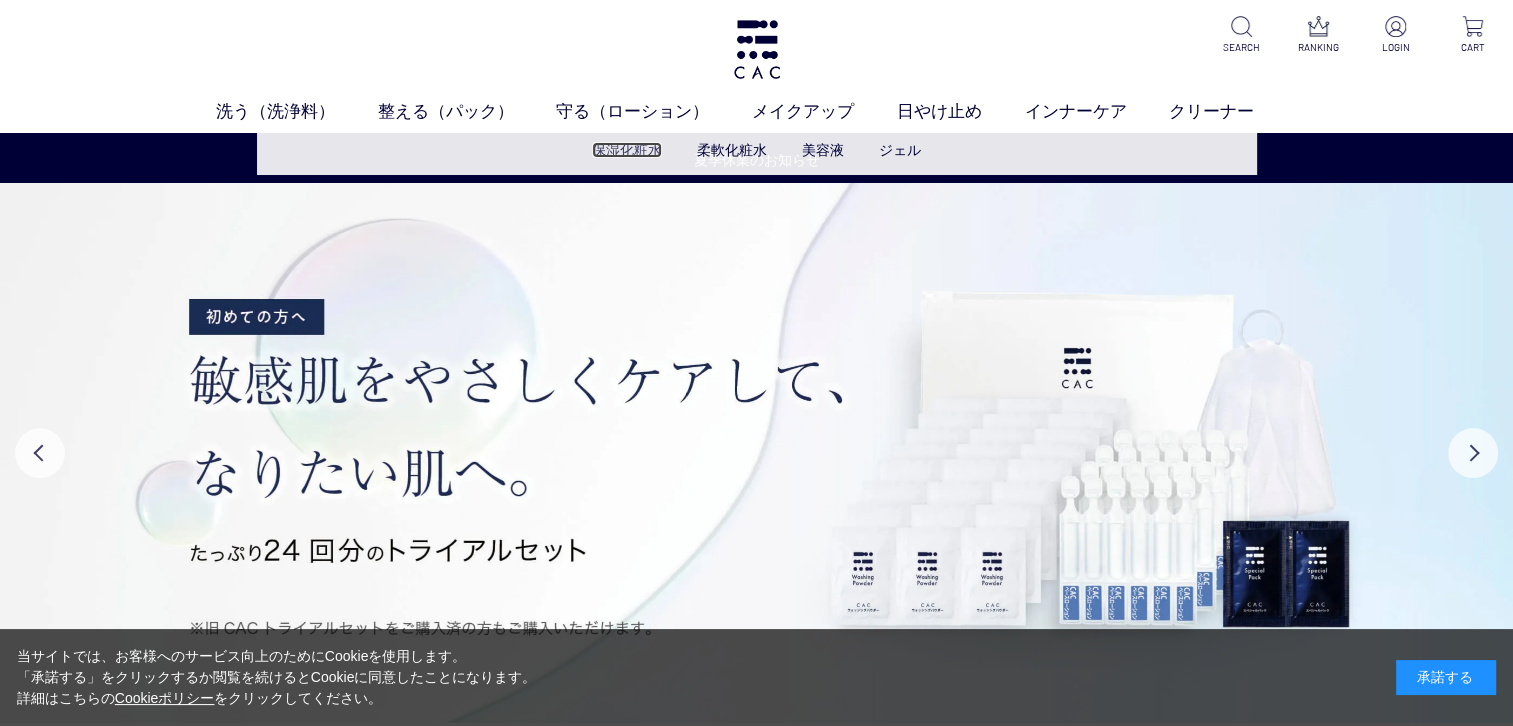 click on "保湿化粧水" at bounding box center [627, 150] 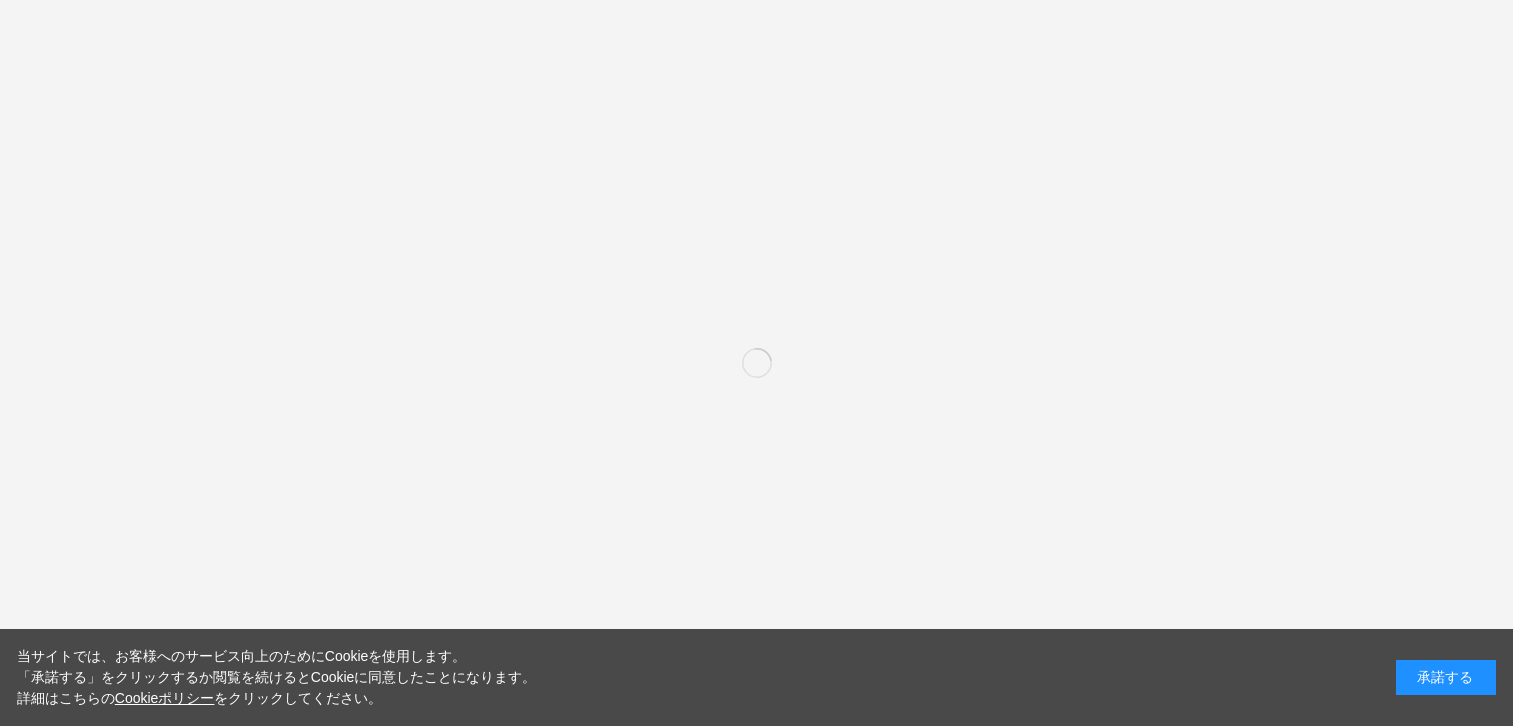 scroll, scrollTop: 0, scrollLeft: 0, axis: both 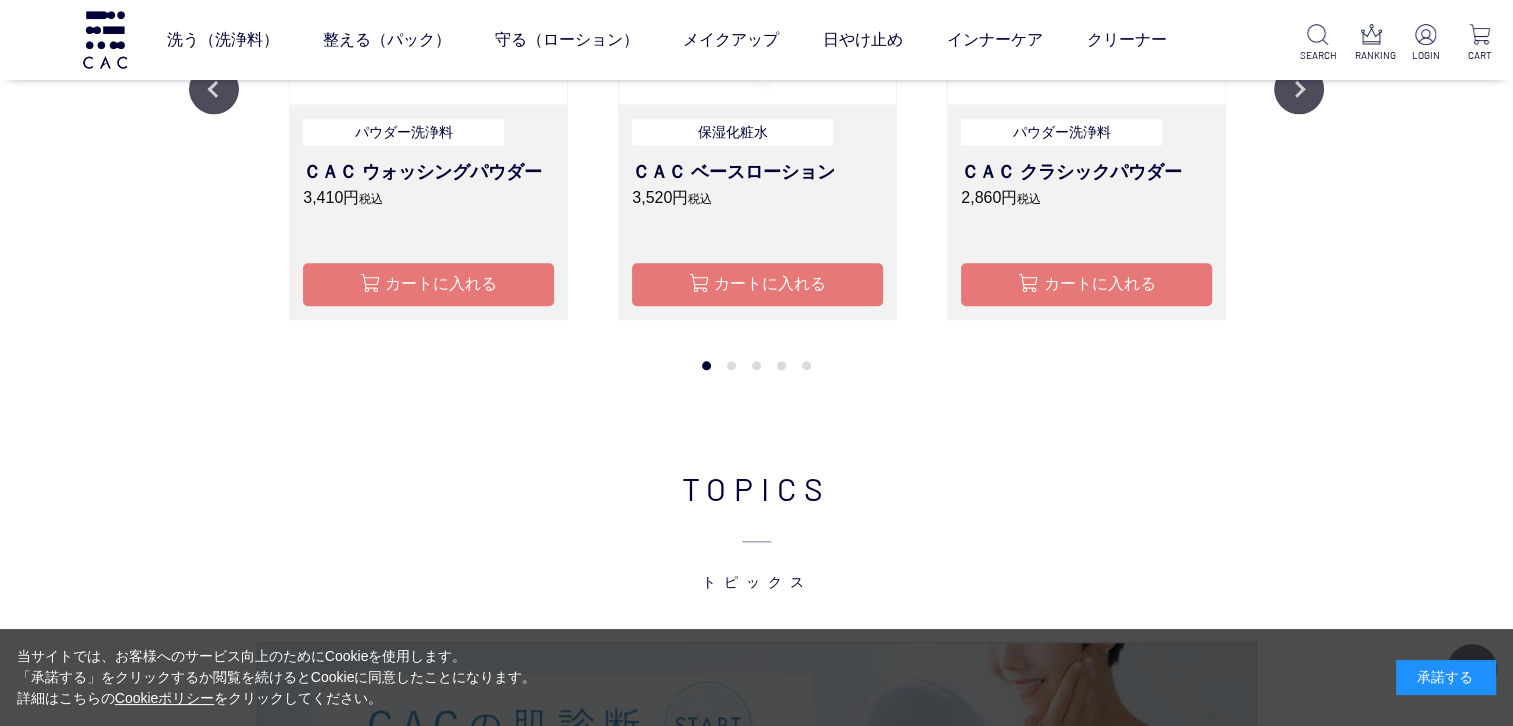 click on "2" at bounding box center [731, 365] 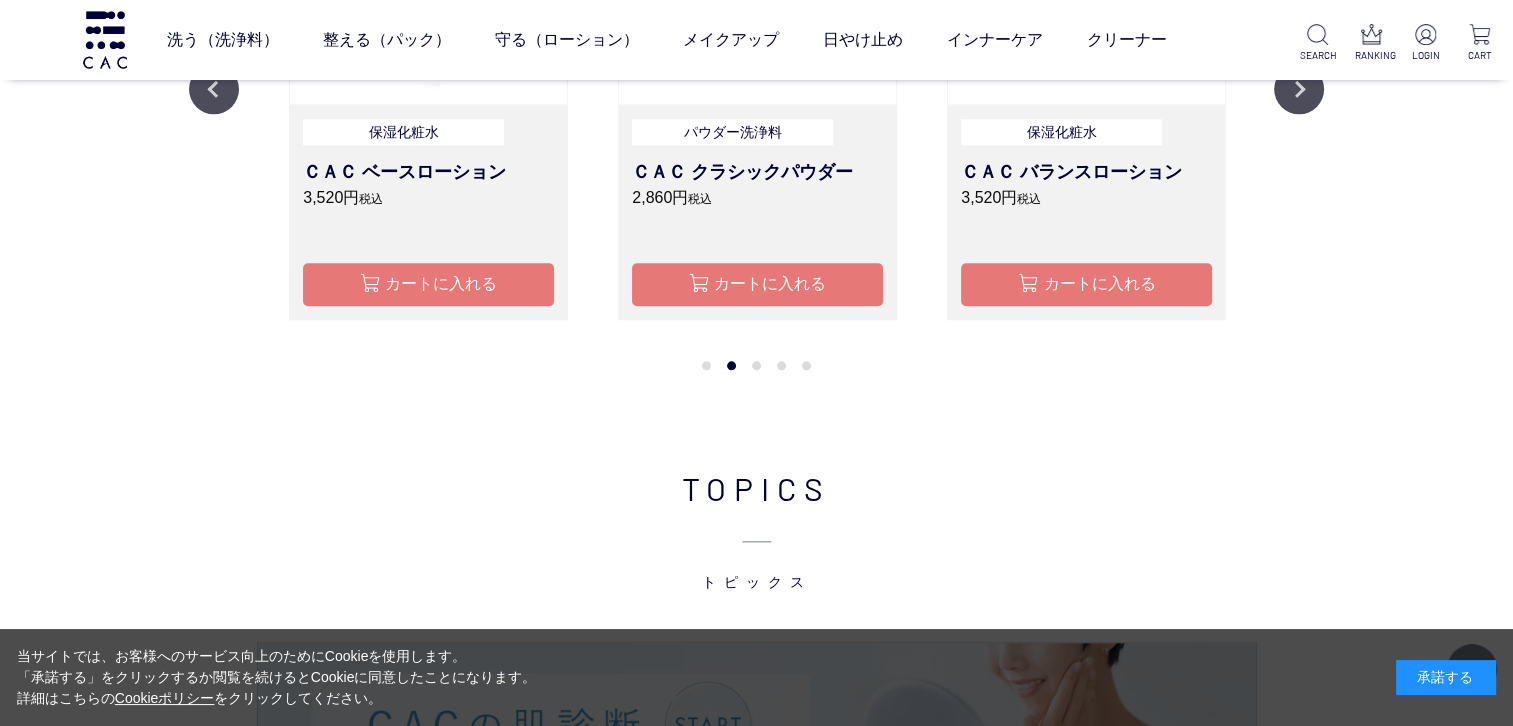 scroll, scrollTop: 1500, scrollLeft: 0, axis: vertical 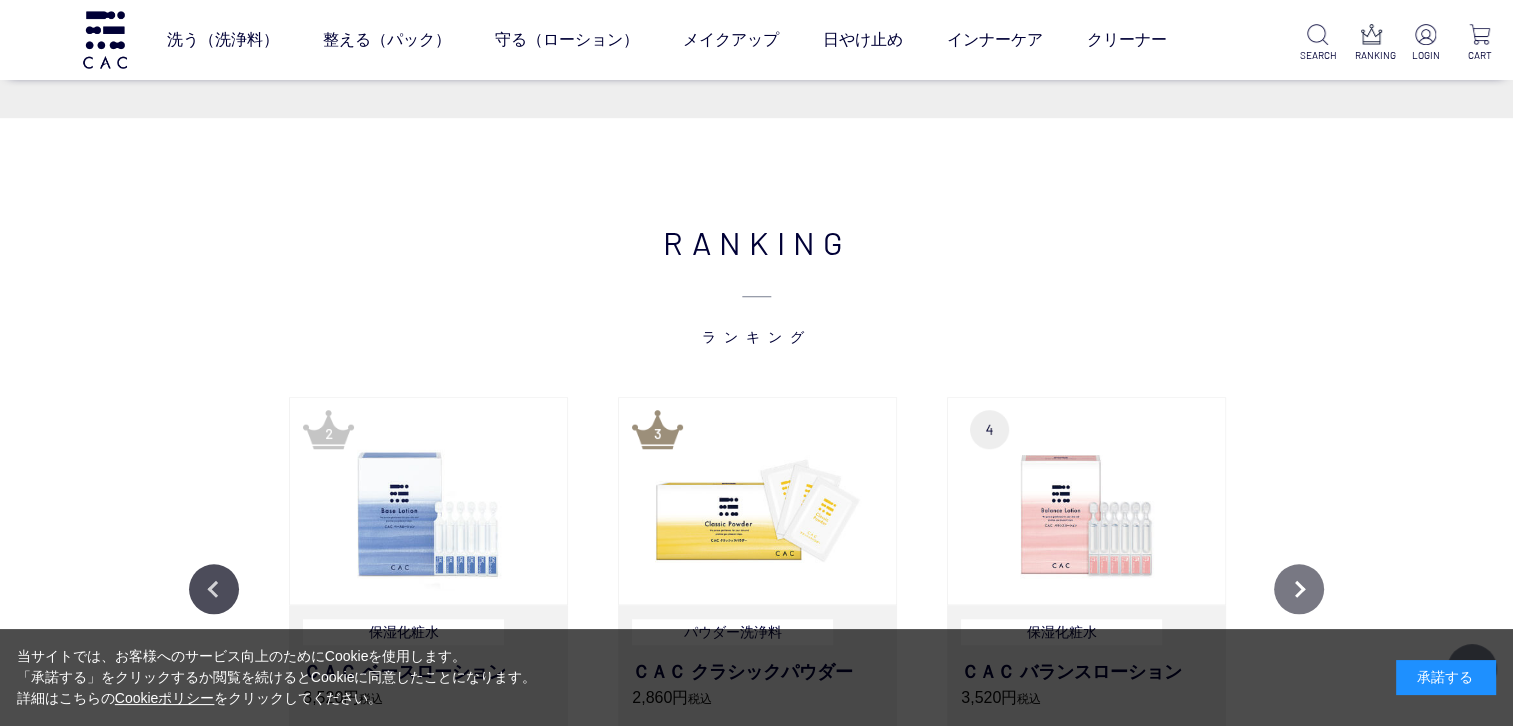 click on "Next" at bounding box center (1299, 589) 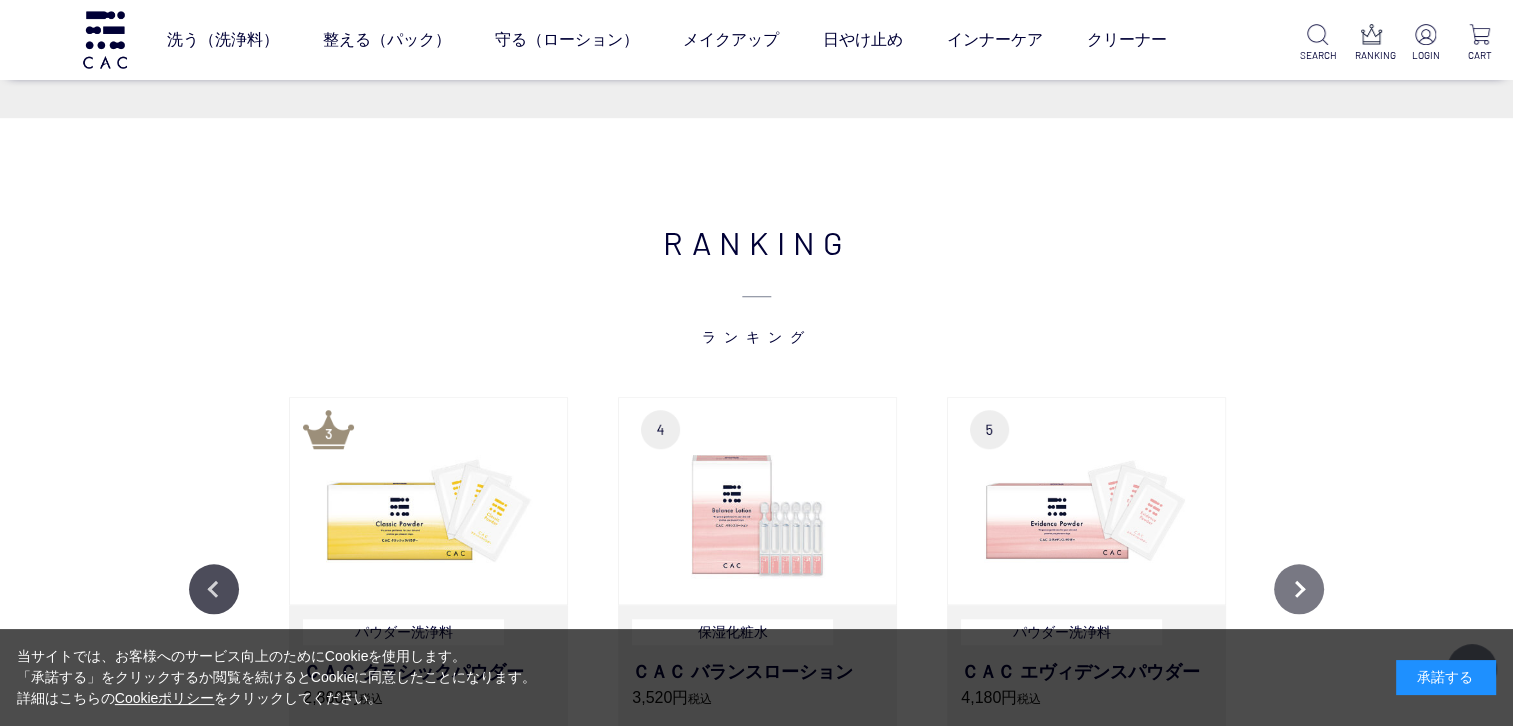 click on "Next" at bounding box center (1299, 589) 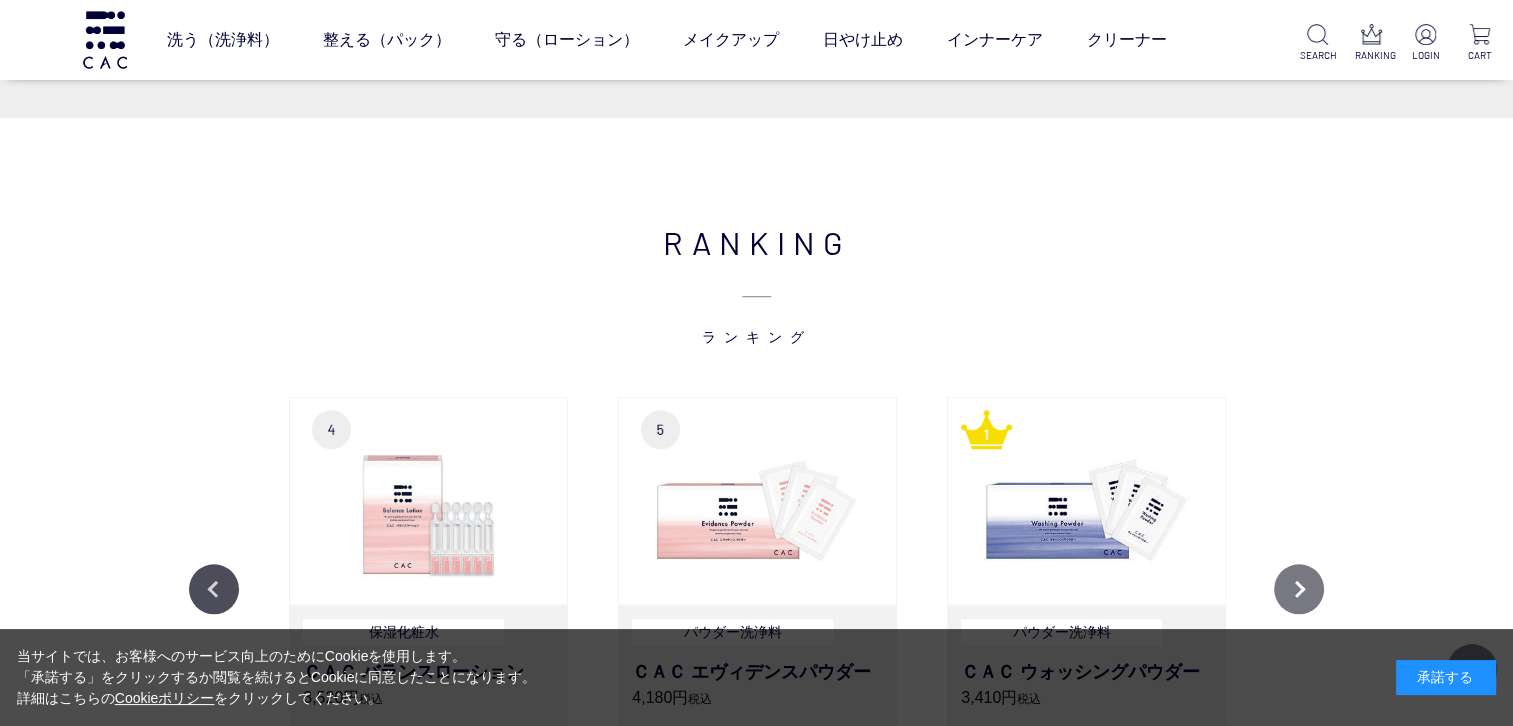 click on "Next" at bounding box center [1299, 589] 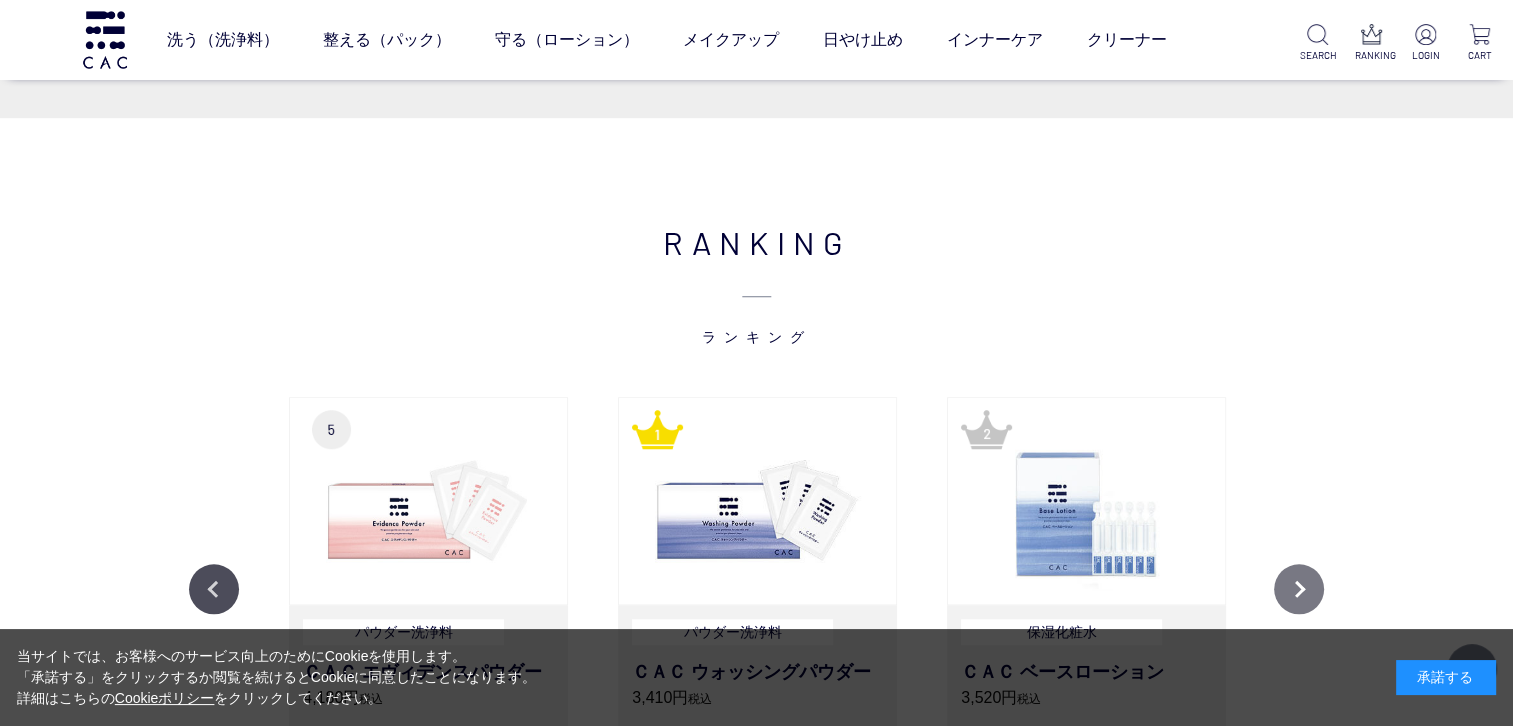 click on "Next" at bounding box center [1299, 589] 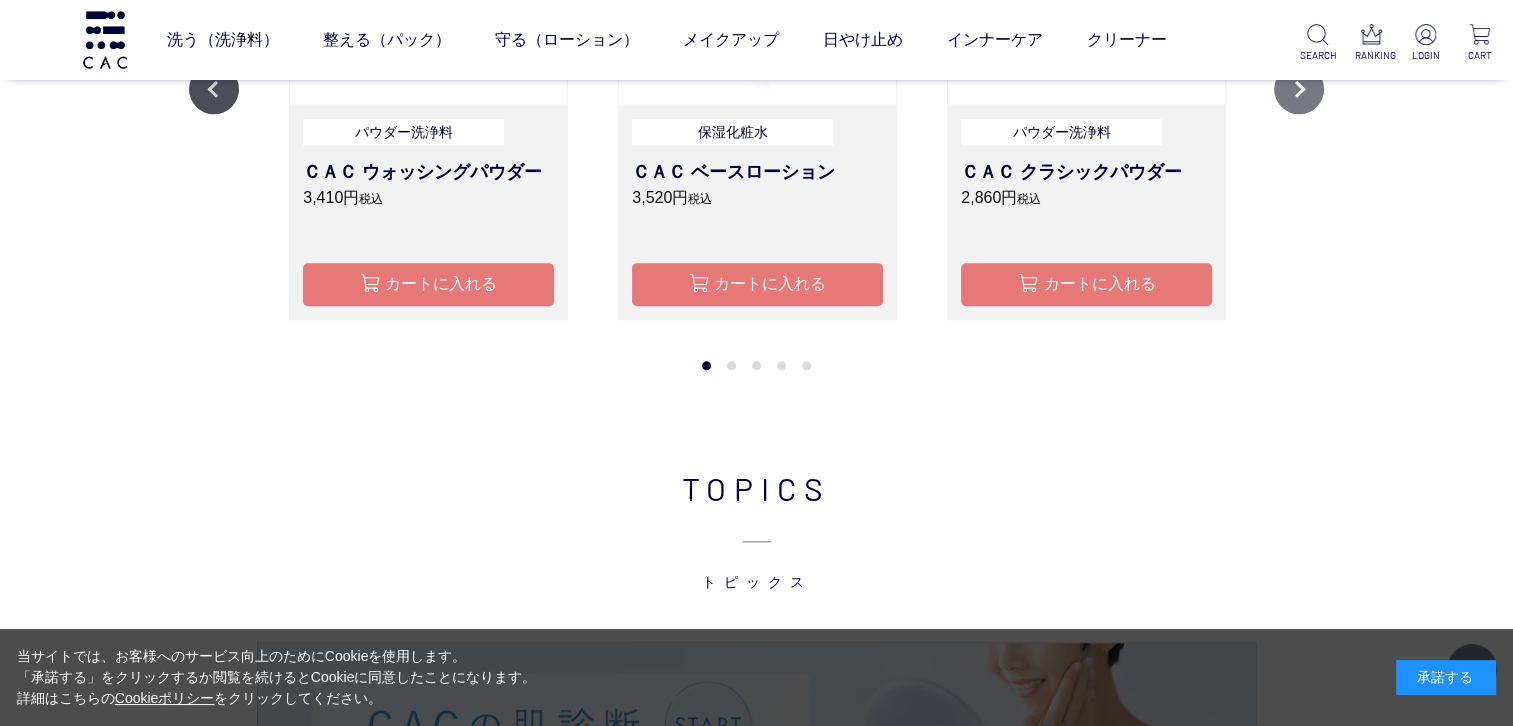 scroll, scrollTop: 1500, scrollLeft: 0, axis: vertical 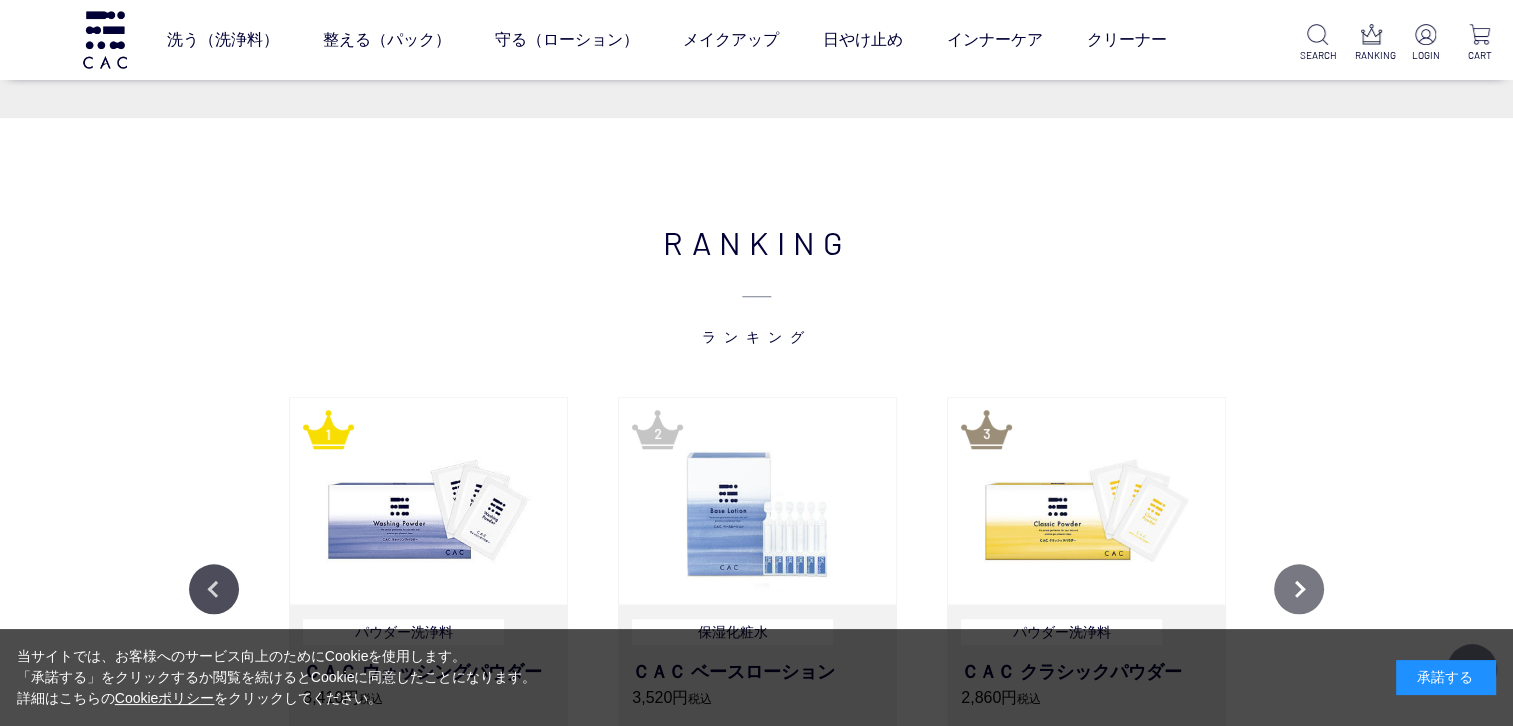 click on "Next" at bounding box center (1299, 589) 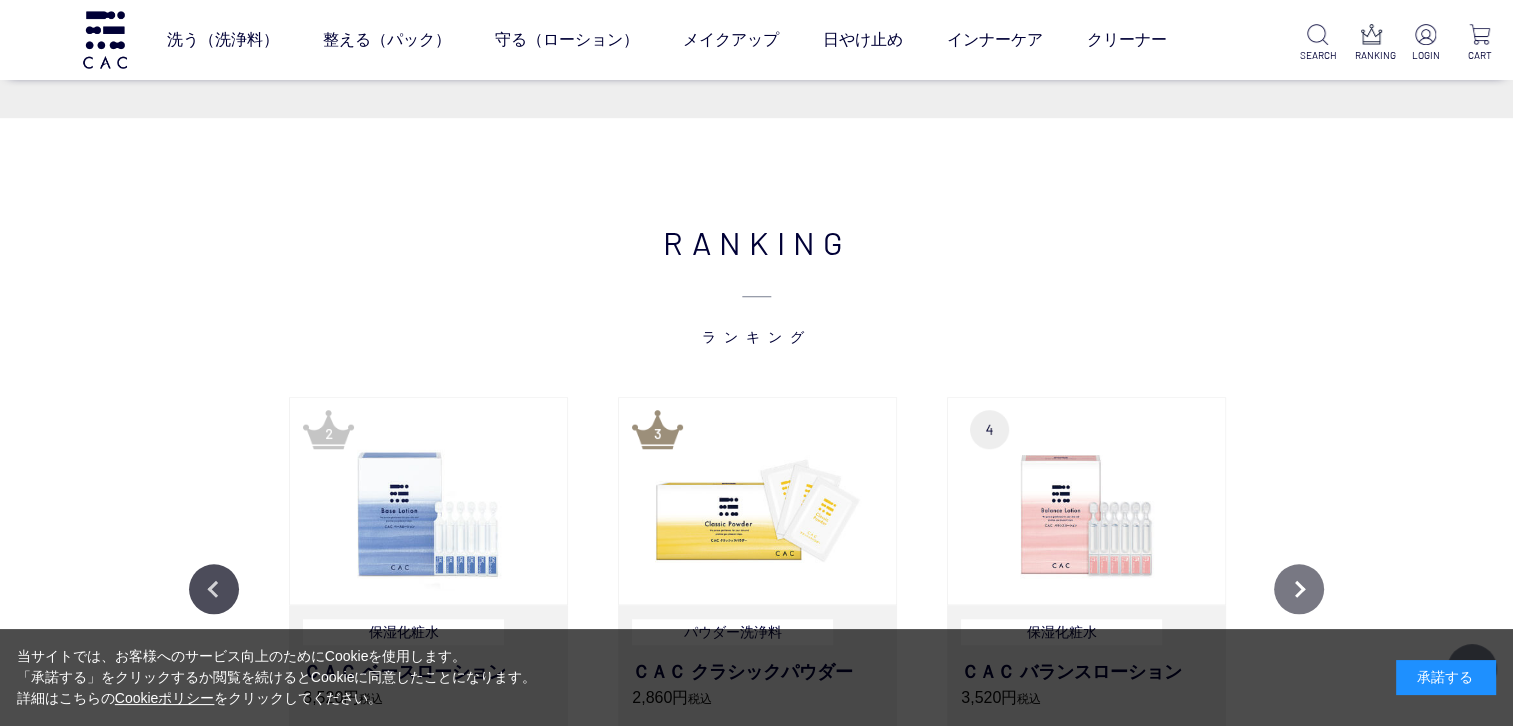 click on "Next" at bounding box center (1299, 589) 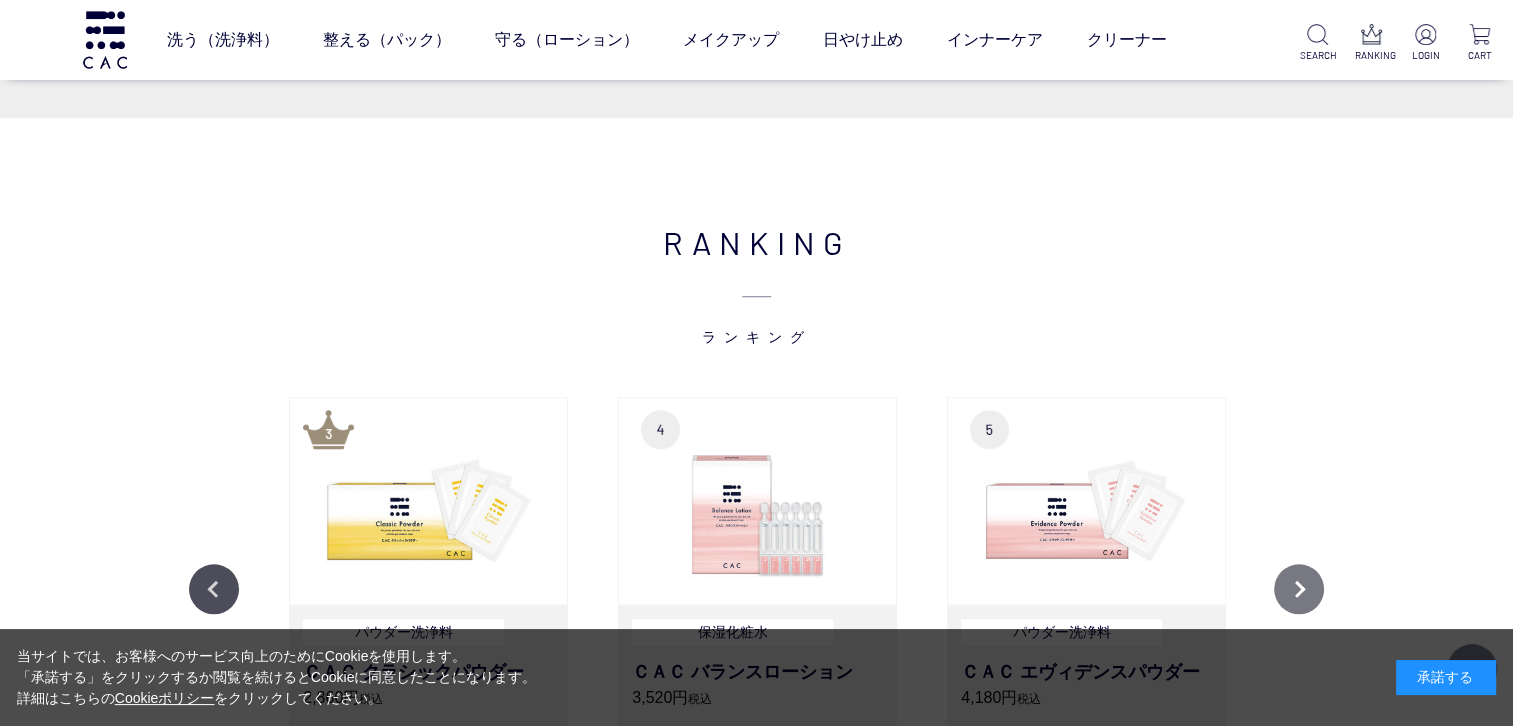 click on "Next" at bounding box center [1299, 589] 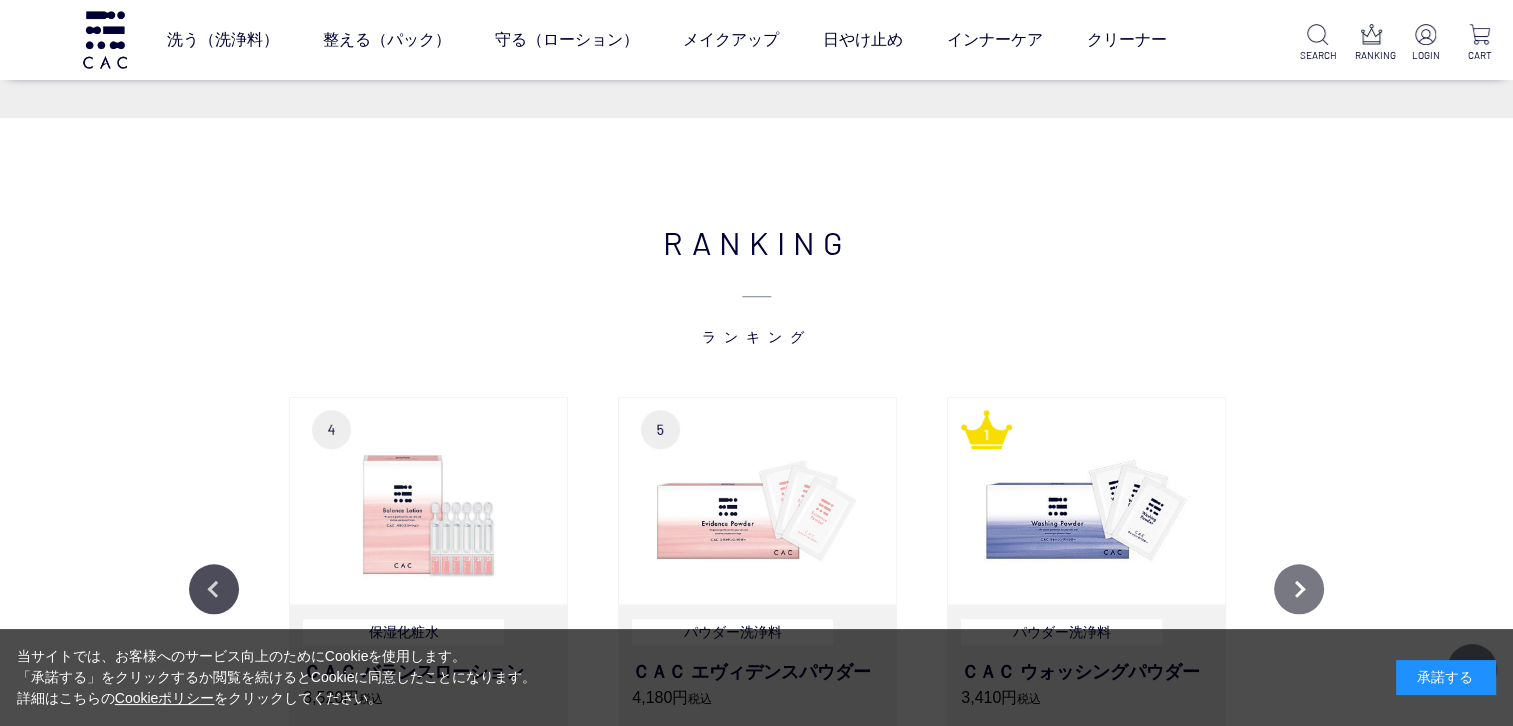 scroll, scrollTop: 2000, scrollLeft: 0, axis: vertical 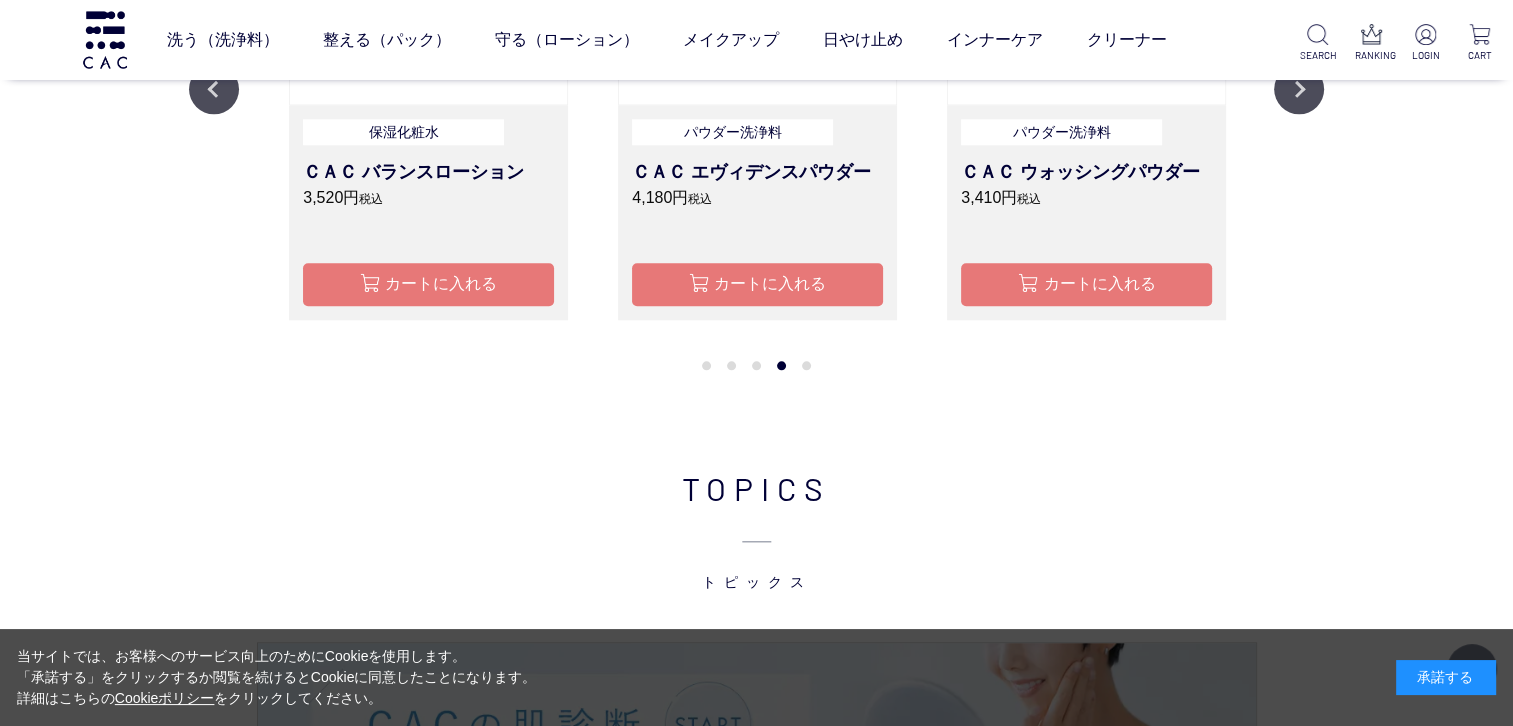 click on "5" at bounding box center [806, 365] 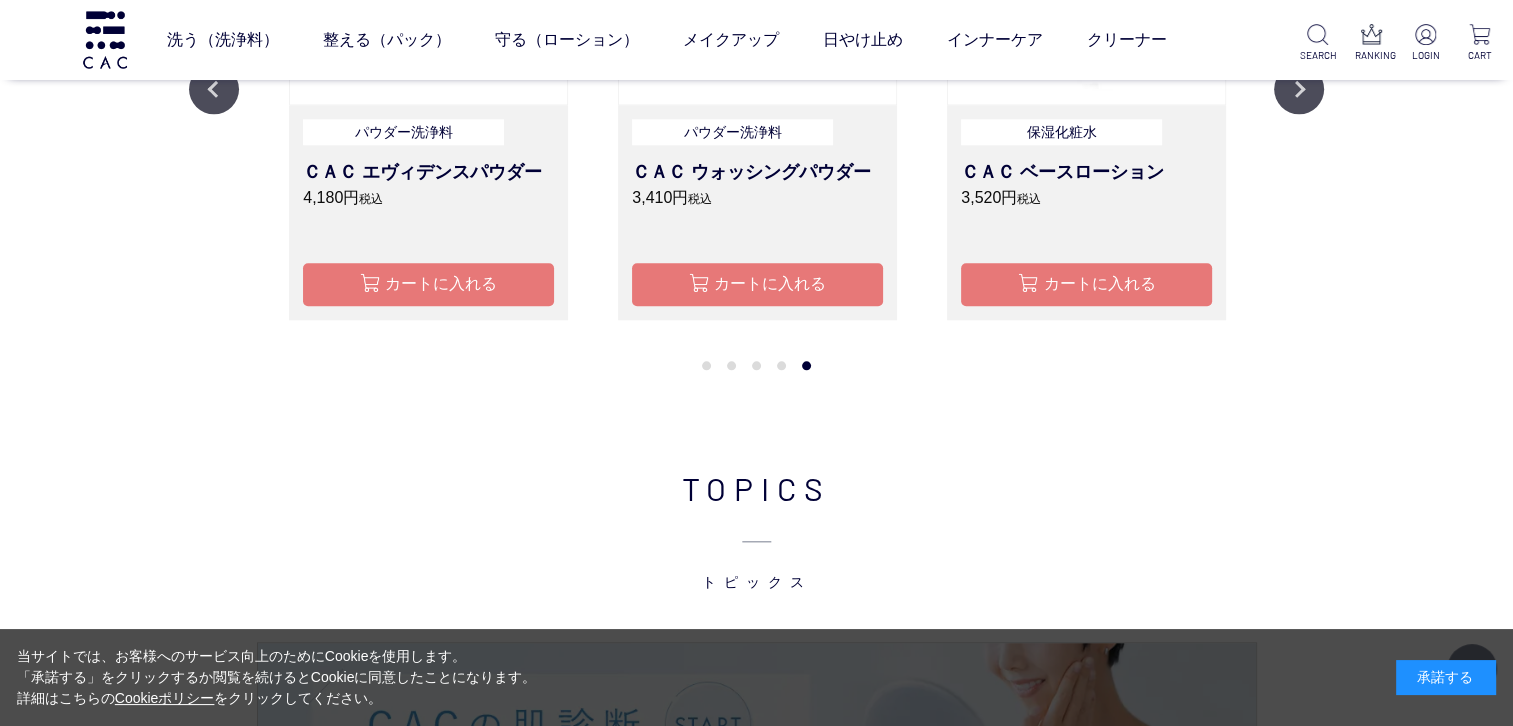 click on "5" at bounding box center (806, 365) 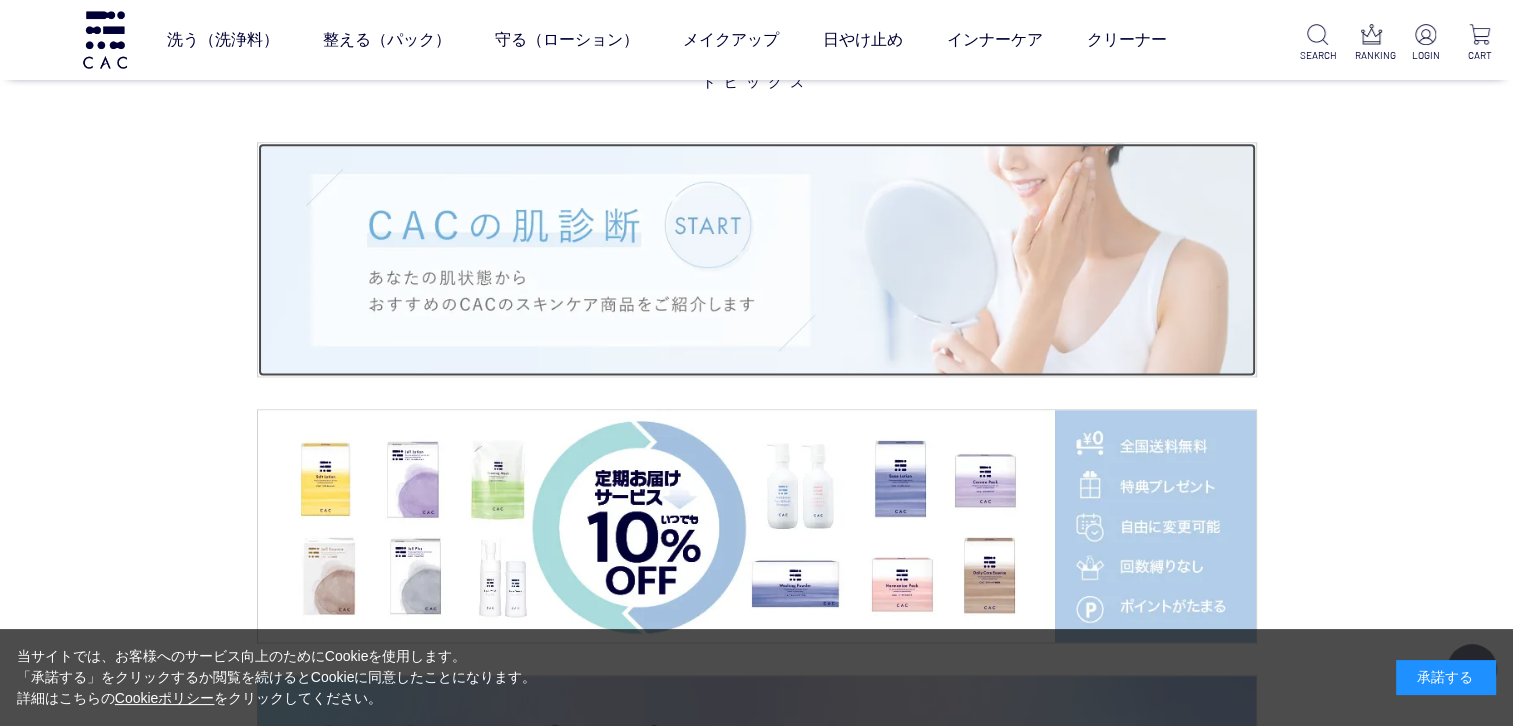 click at bounding box center (757, 259) 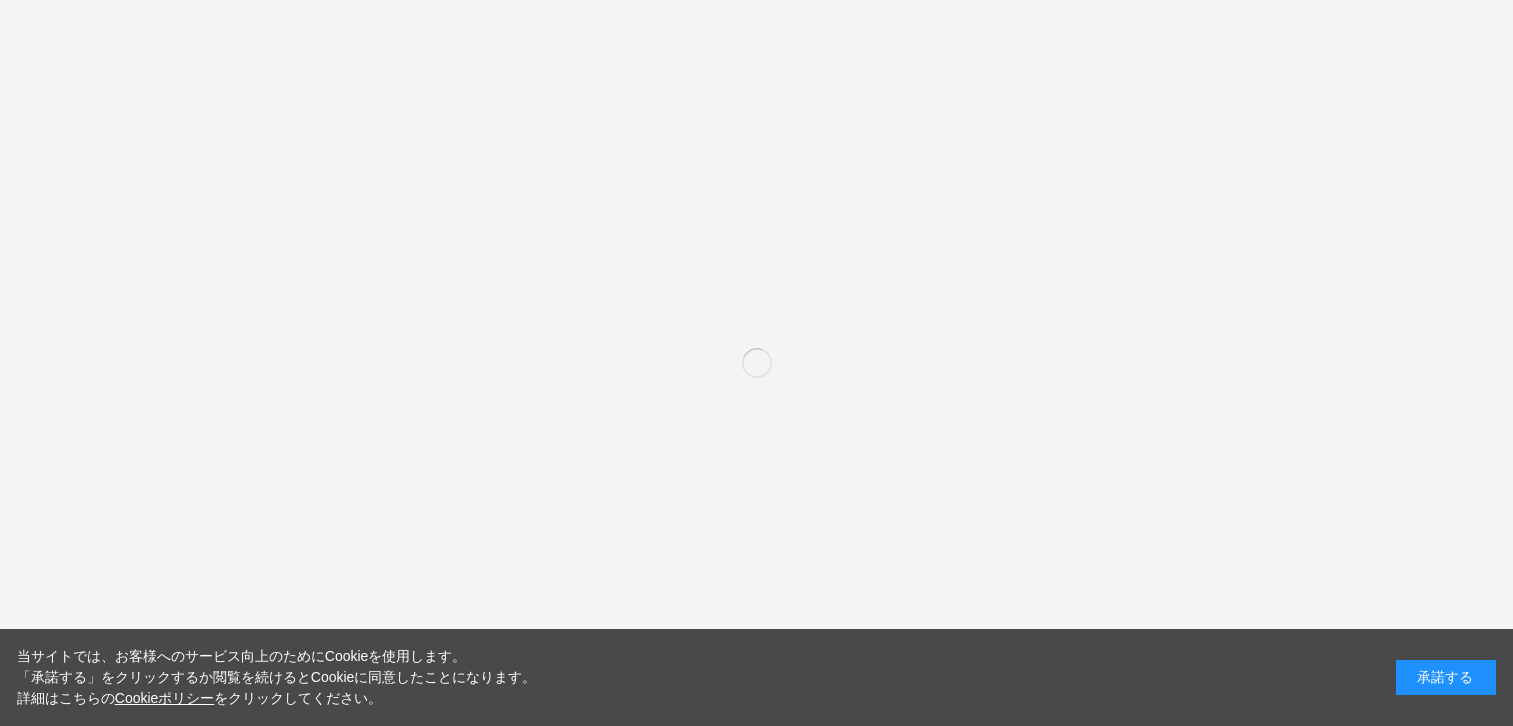 scroll, scrollTop: 0, scrollLeft: 0, axis: both 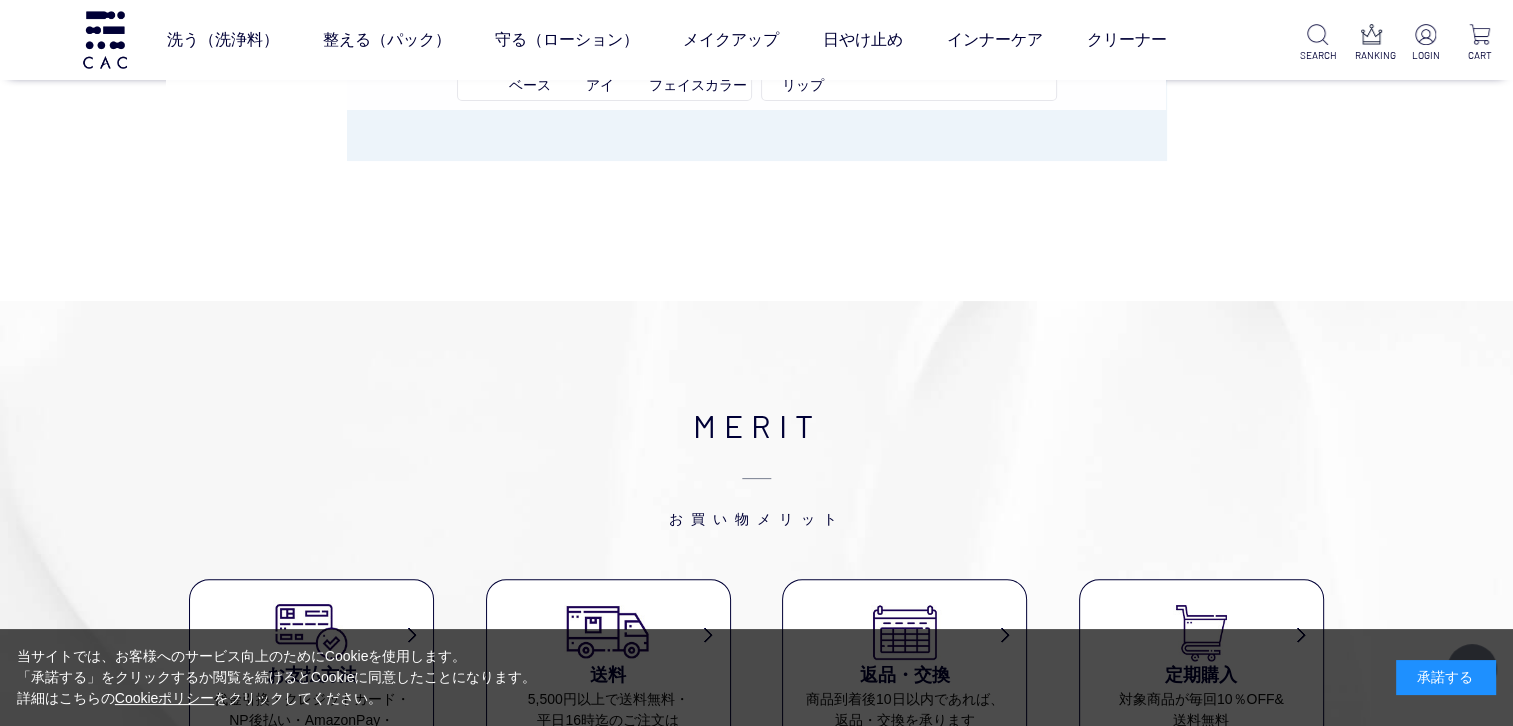 click on "ベース
アイ
フェイスカラー
リップ" at bounding box center [666, 85] 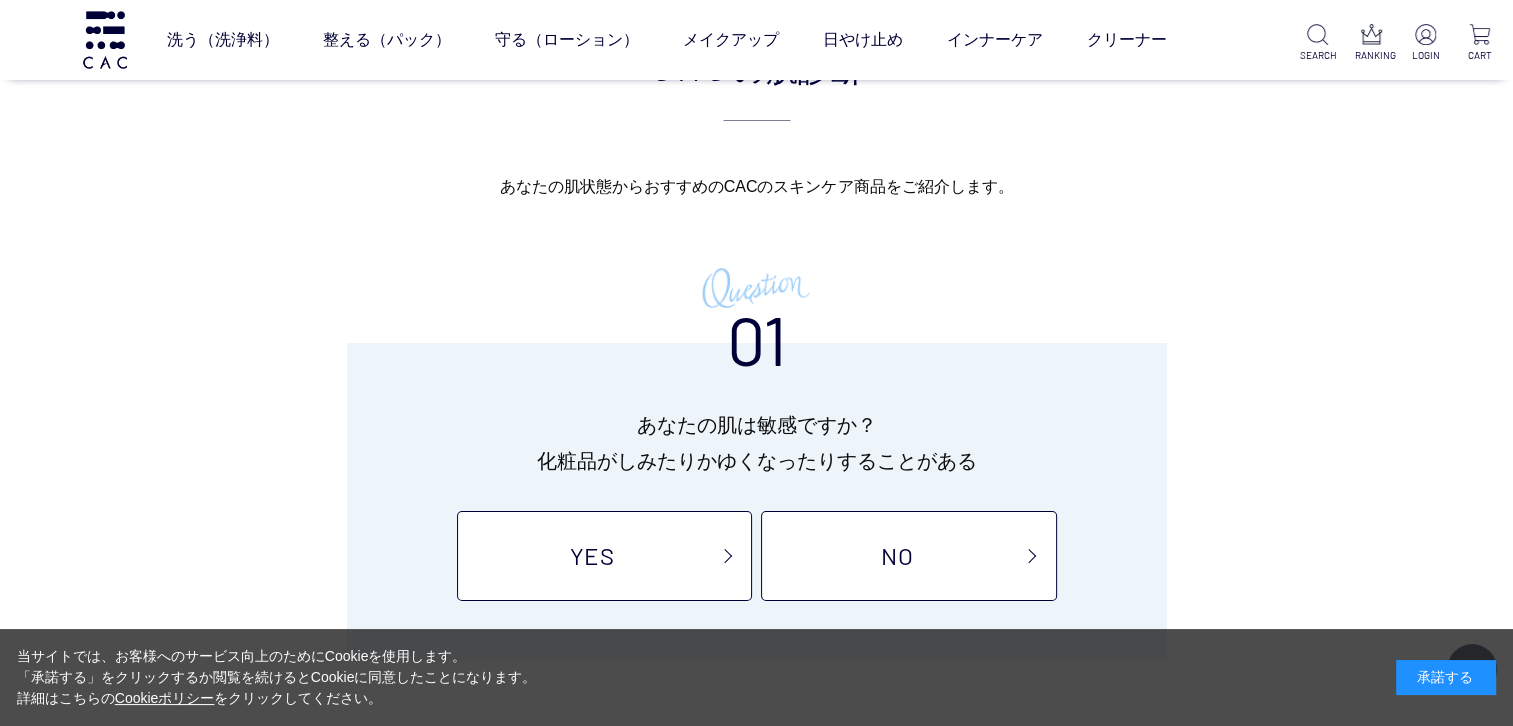 scroll, scrollTop: 500, scrollLeft: 0, axis: vertical 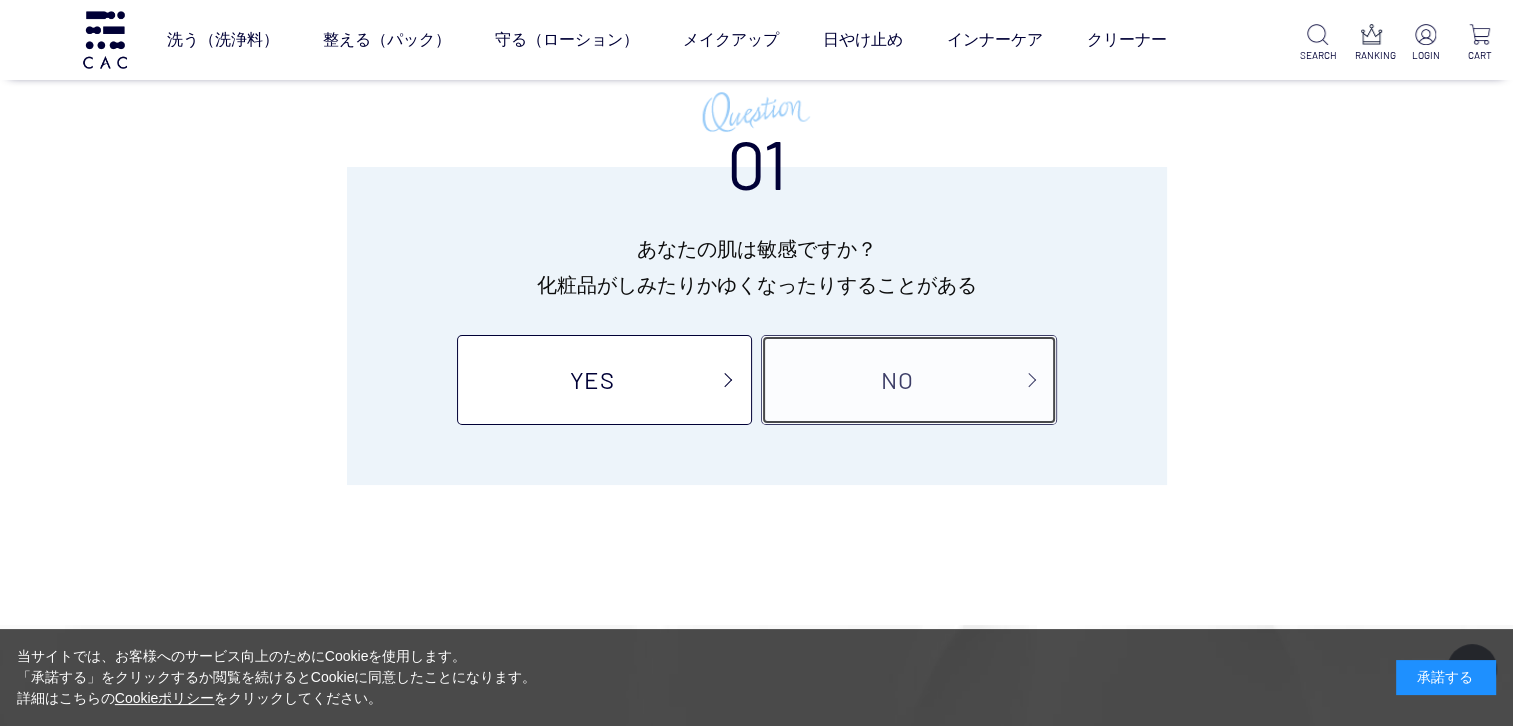 click on "NO" at bounding box center [908, 380] 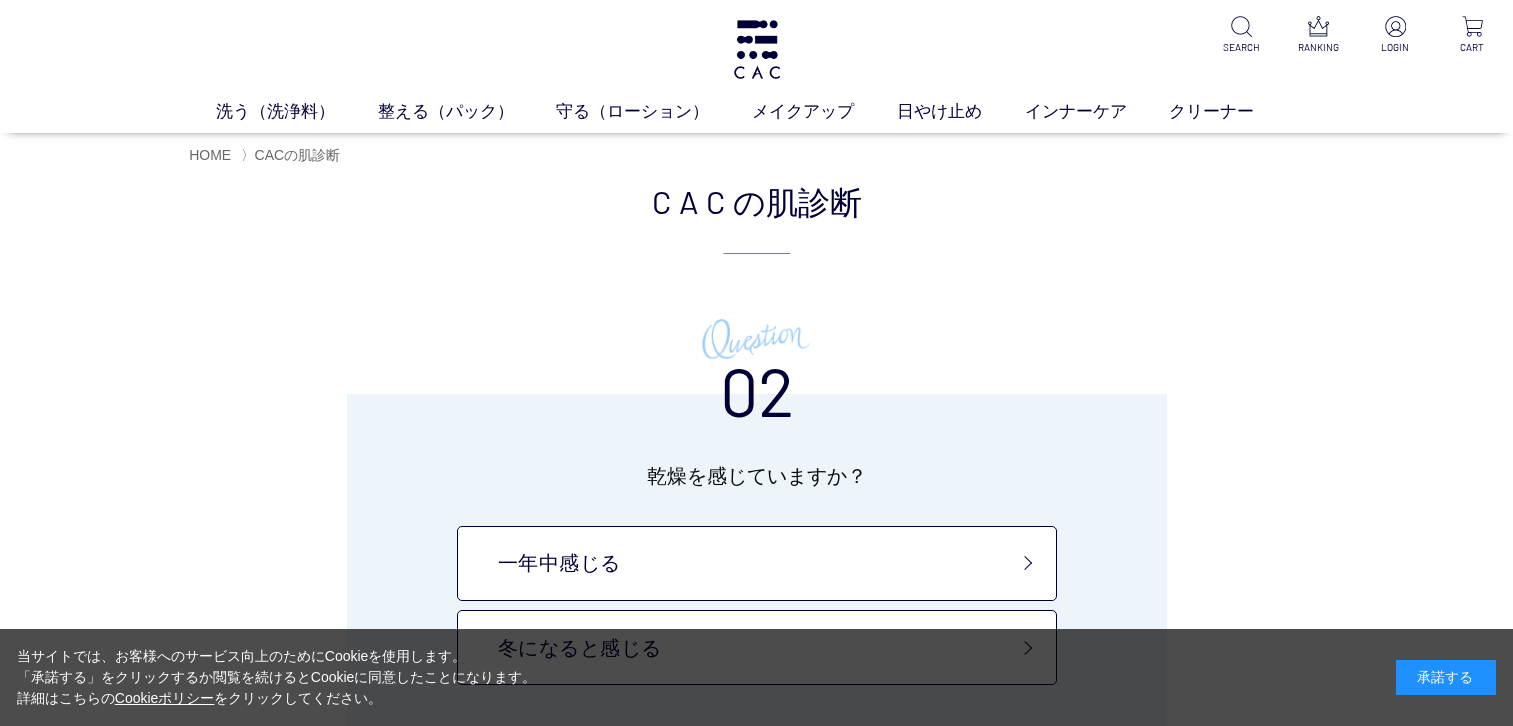 scroll, scrollTop: 0, scrollLeft: 0, axis: both 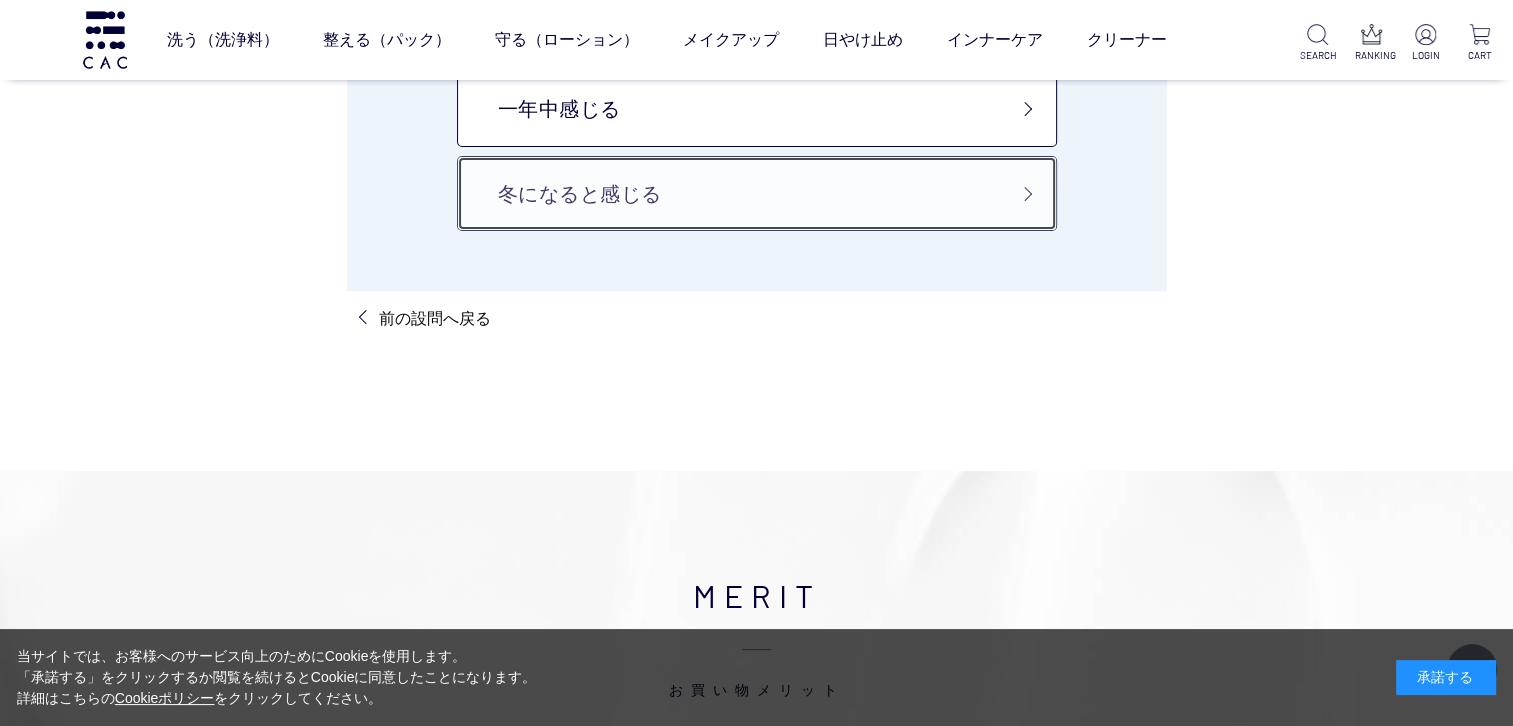 click on "冬になると感じる" at bounding box center (757, 193) 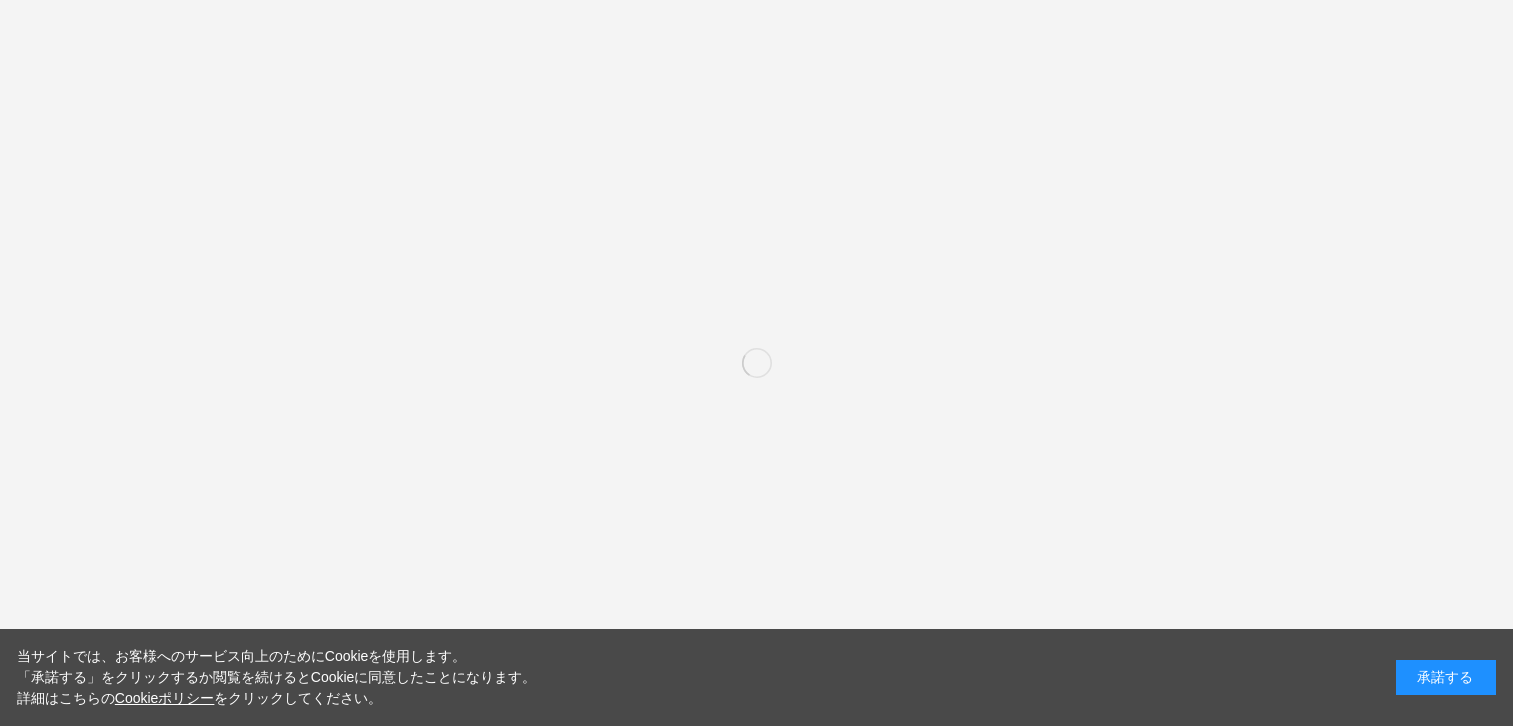 scroll, scrollTop: 0, scrollLeft: 0, axis: both 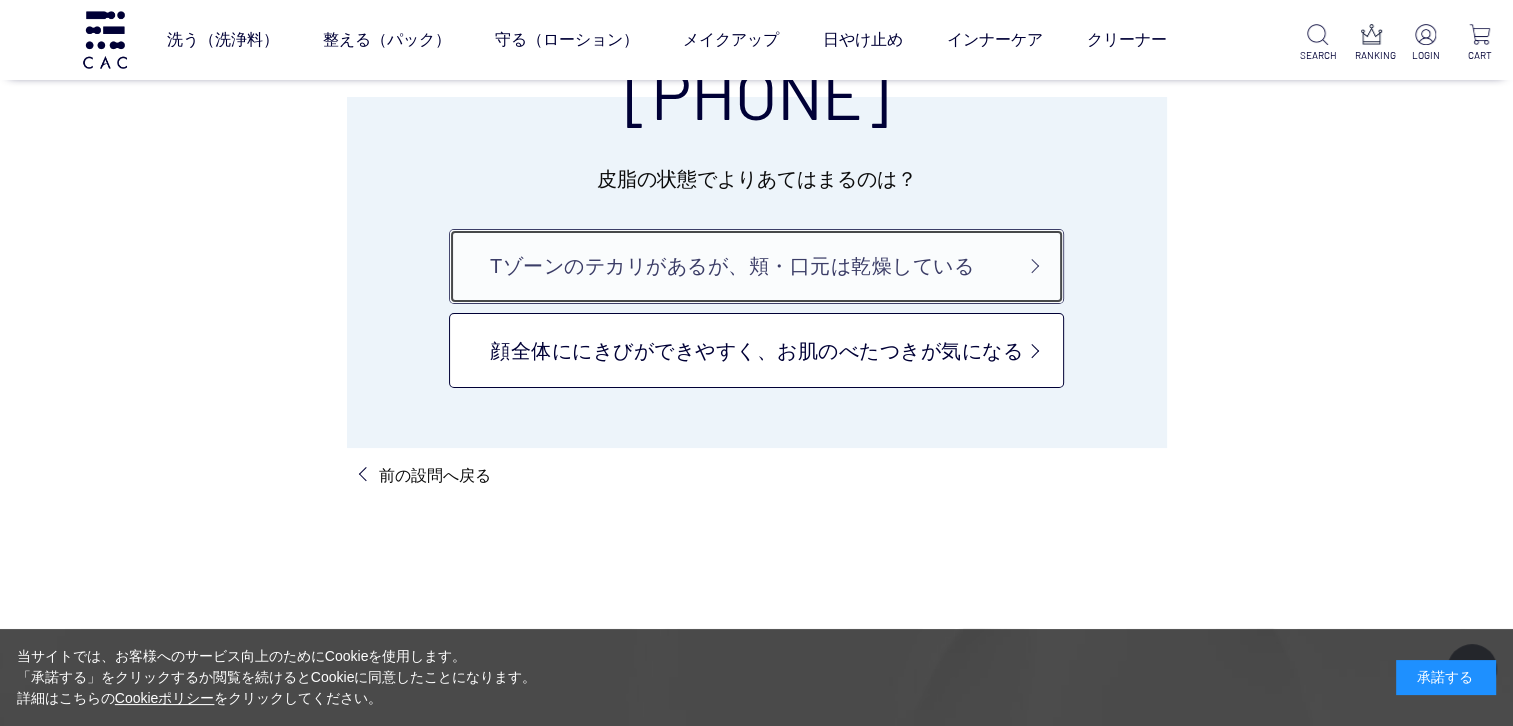 click on "Tゾーンのテカリがあるが、頬・口元は乾燥している" at bounding box center (756, 266) 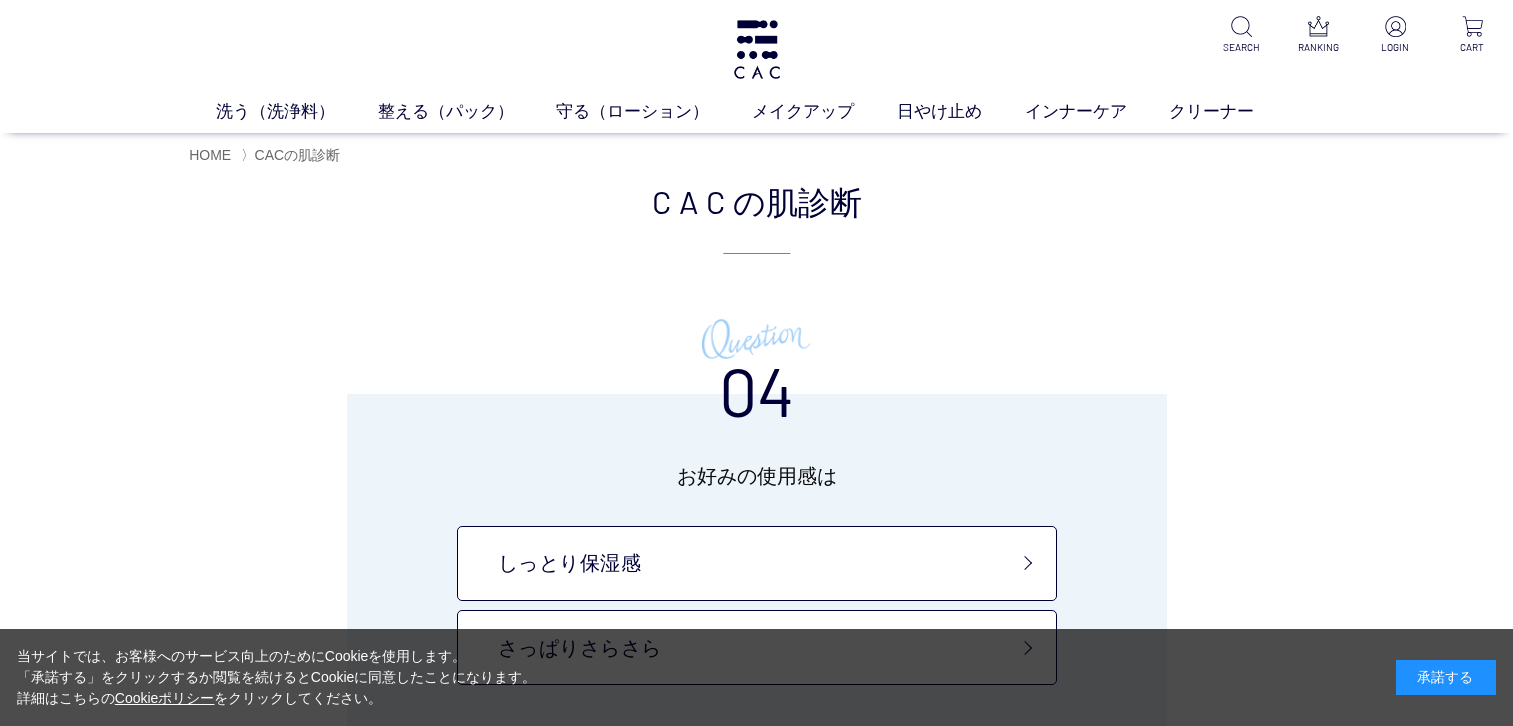 scroll, scrollTop: 0, scrollLeft: 0, axis: both 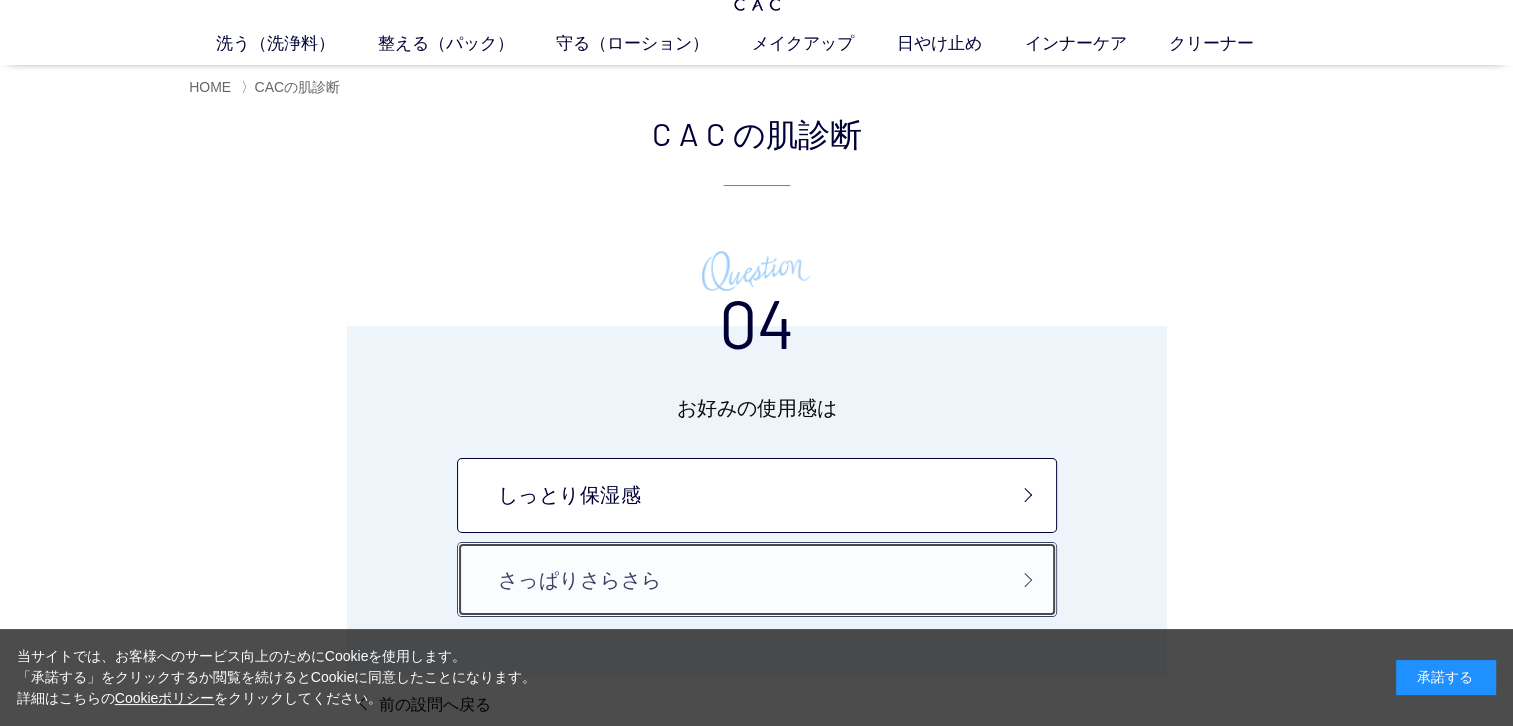click on "さっぱりさらさら" at bounding box center [757, 579] 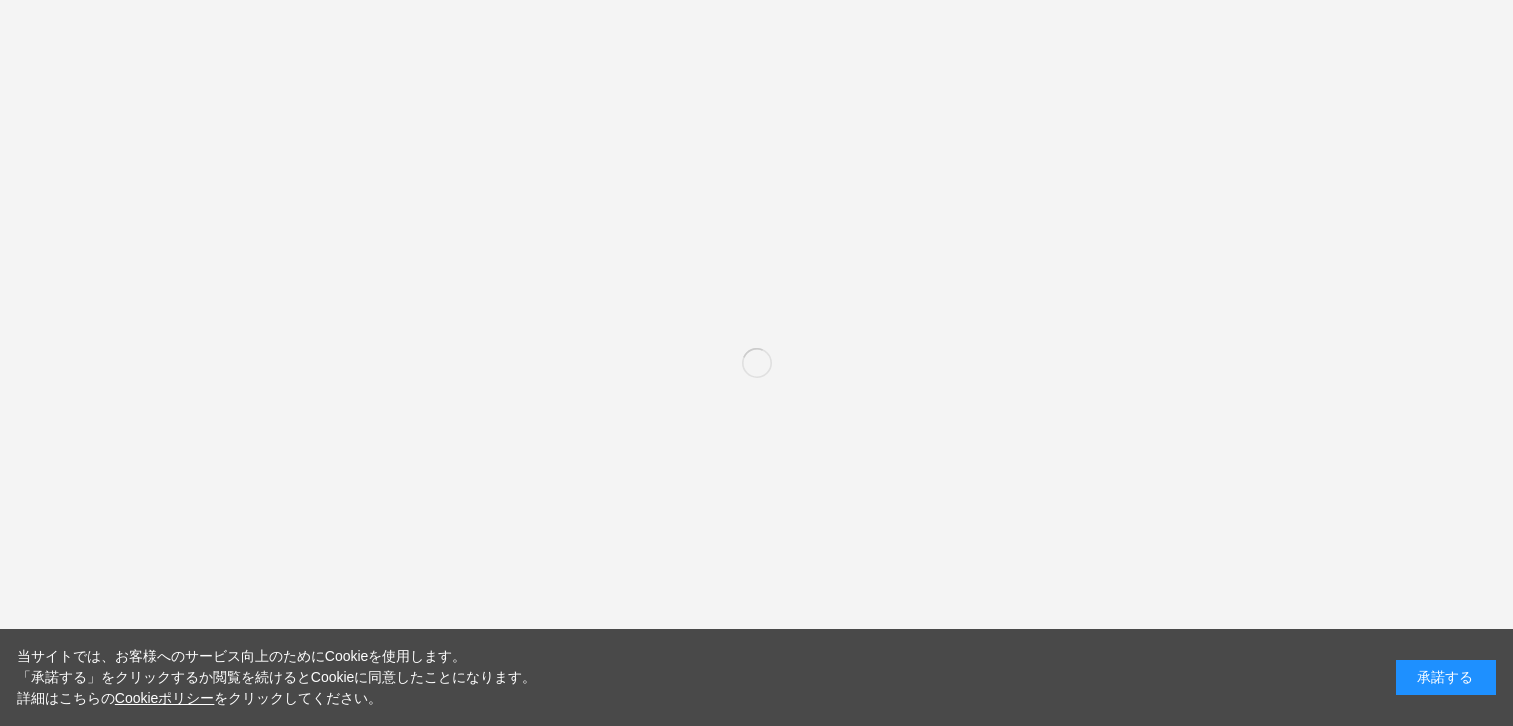 scroll, scrollTop: 0, scrollLeft: 0, axis: both 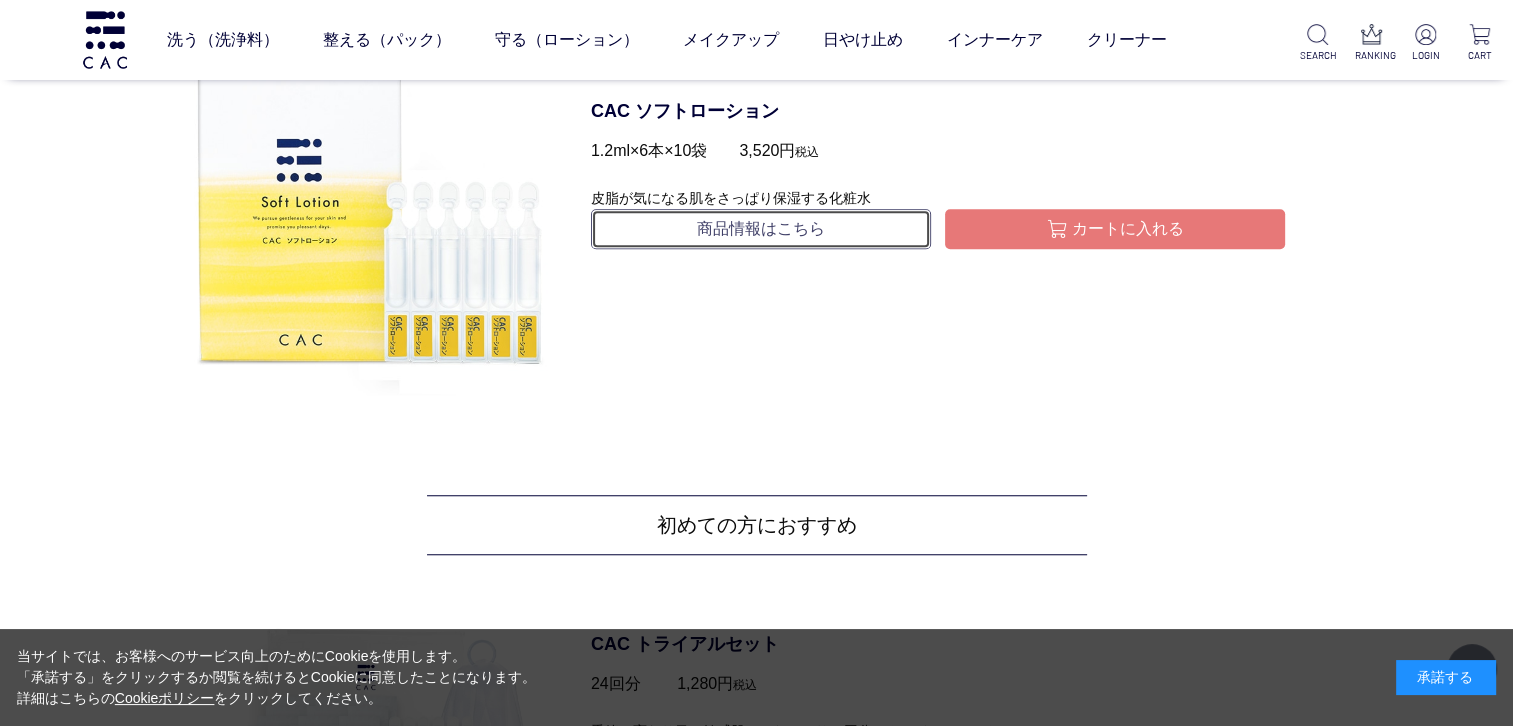 click on "商品情報はこちら" at bounding box center (761, 229) 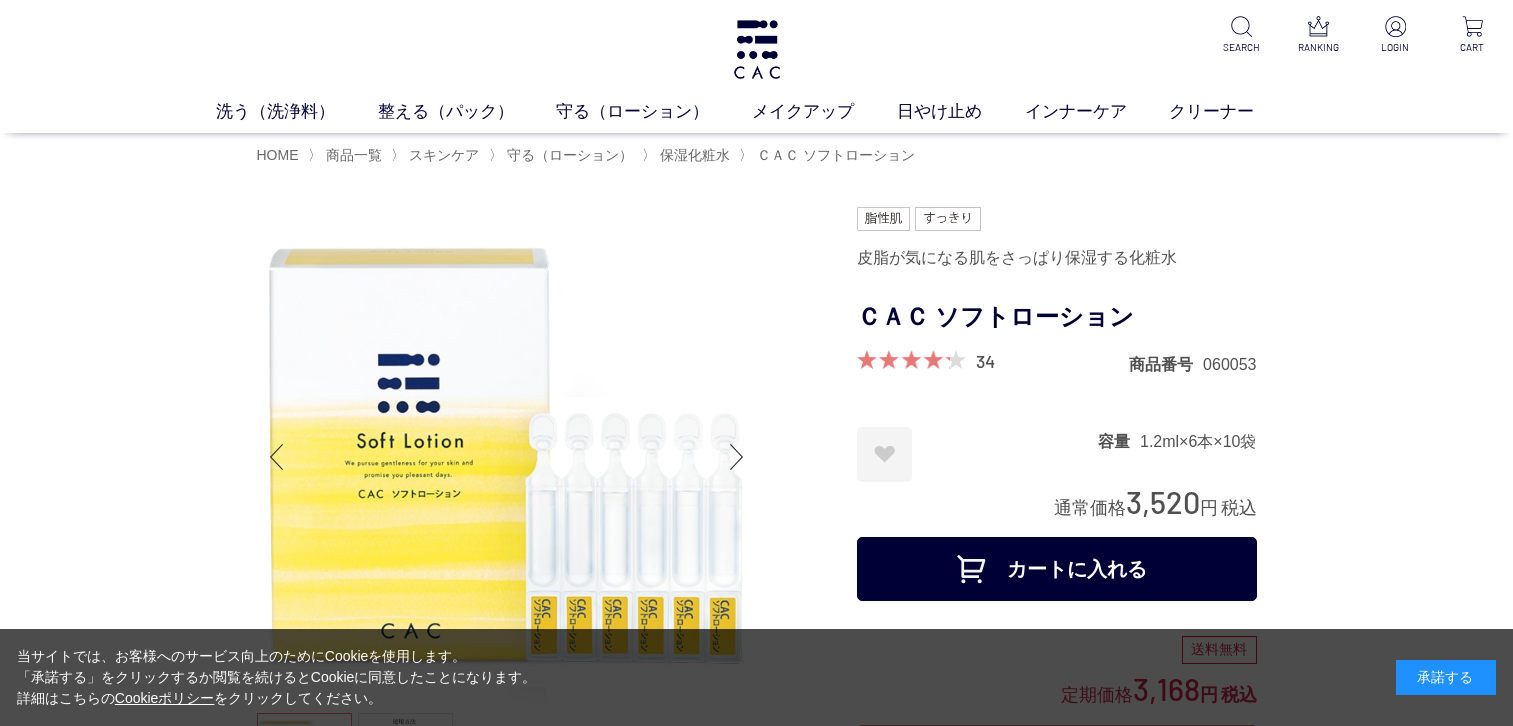 scroll, scrollTop: 0, scrollLeft: 0, axis: both 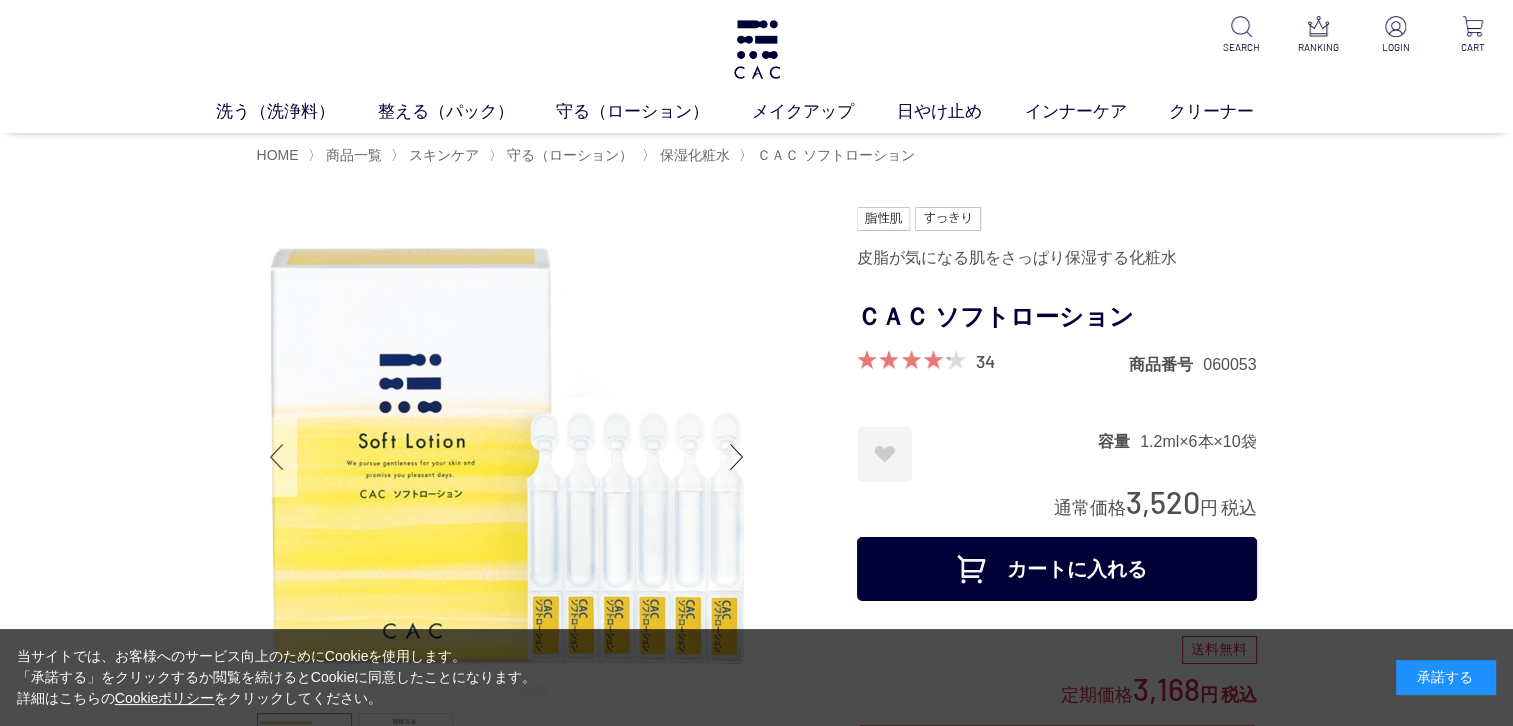 click at bounding box center [277, 457] 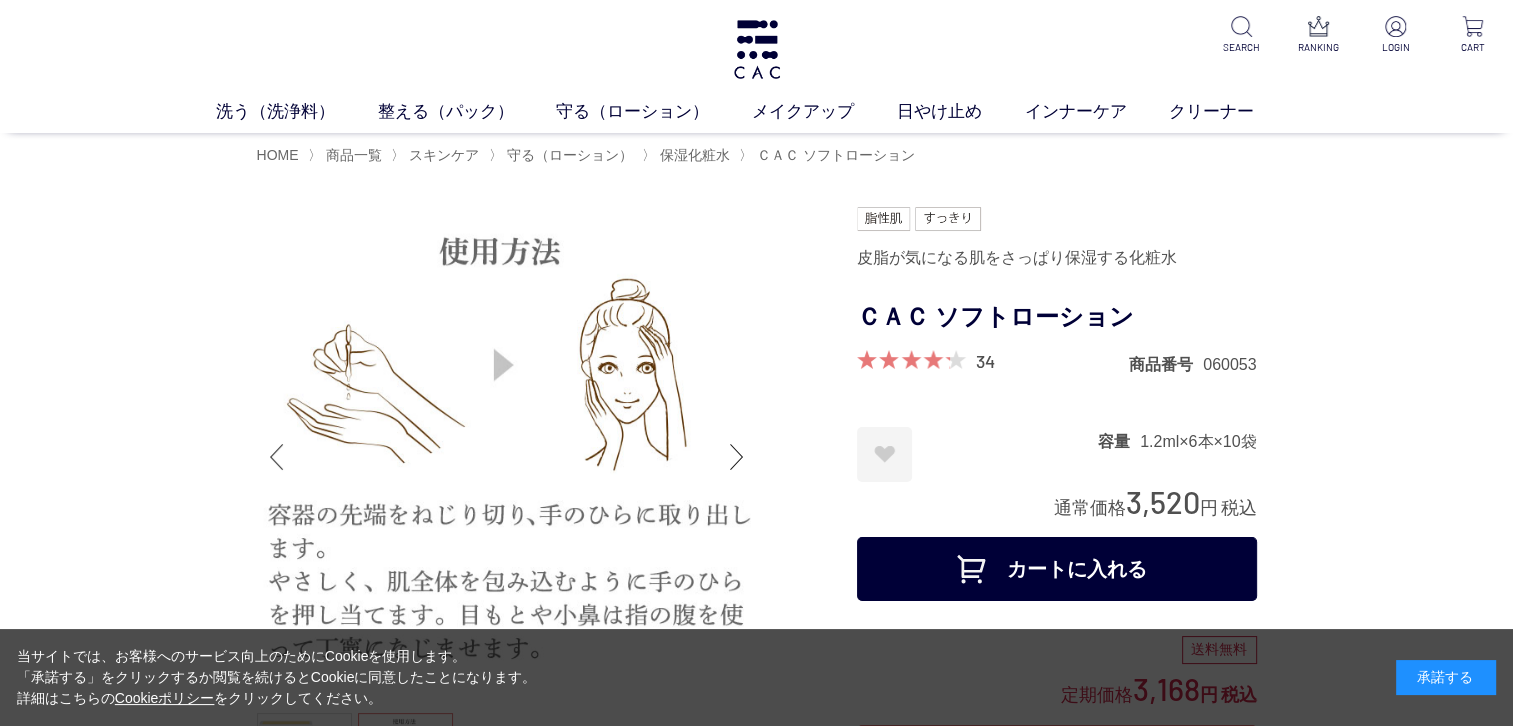 click at bounding box center [277, 457] 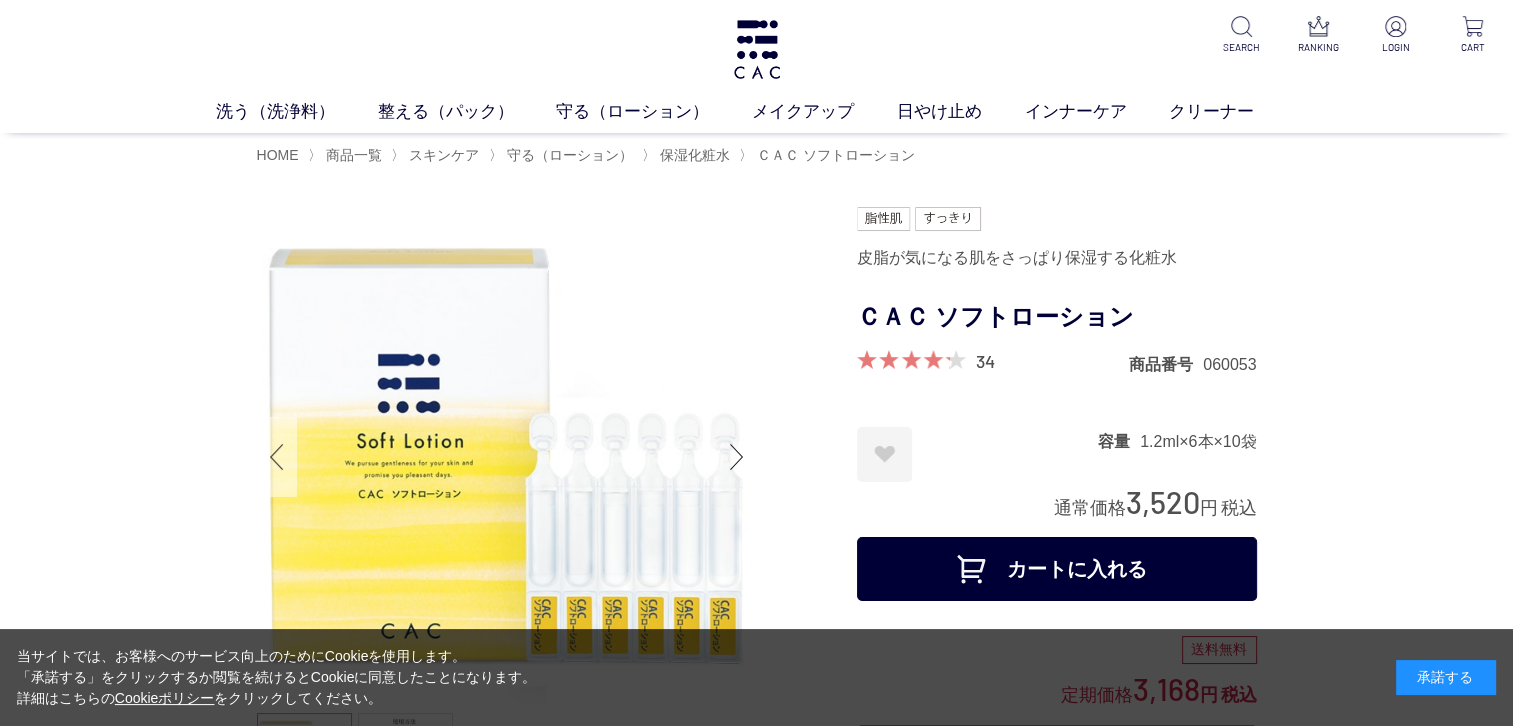 click at bounding box center (277, 457) 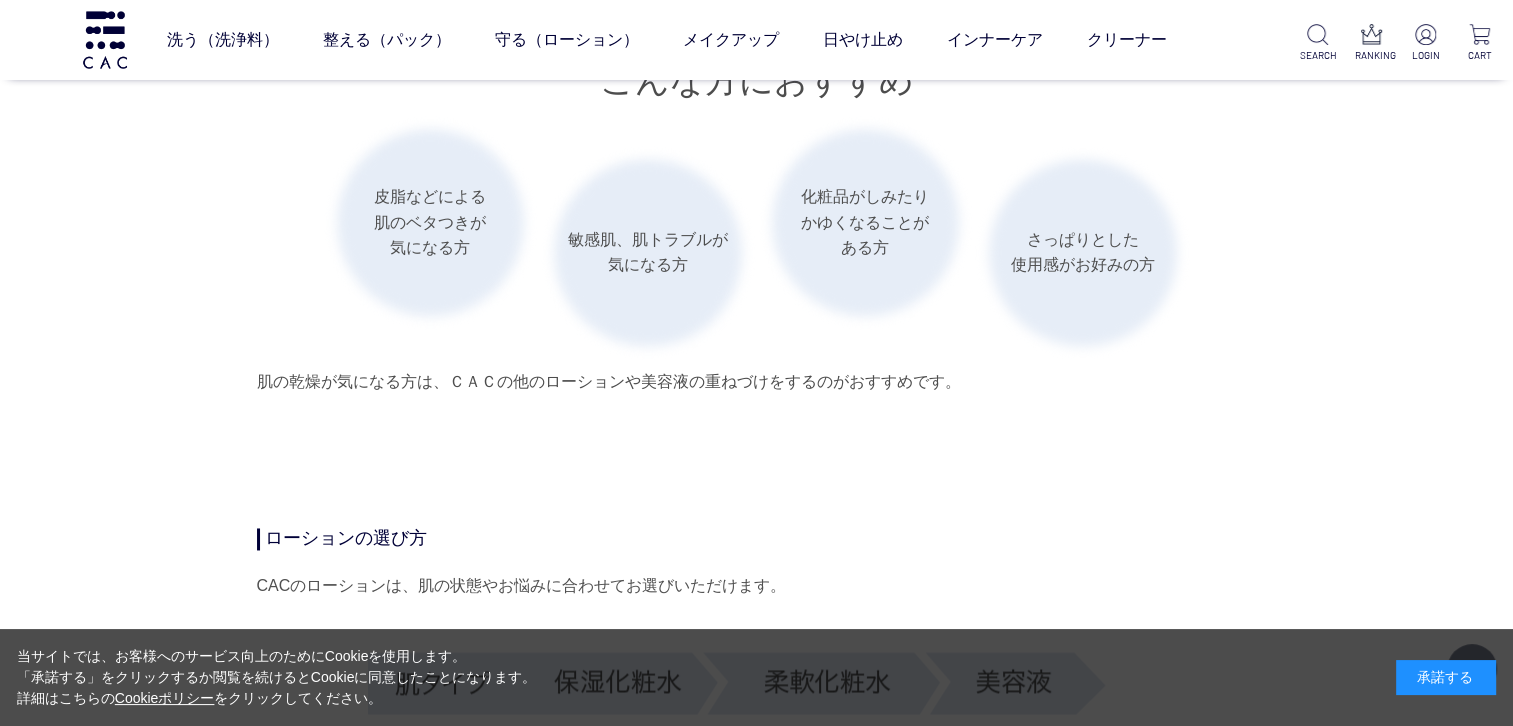 scroll, scrollTop: 3500, scrollLeft: 0, axis: vertical 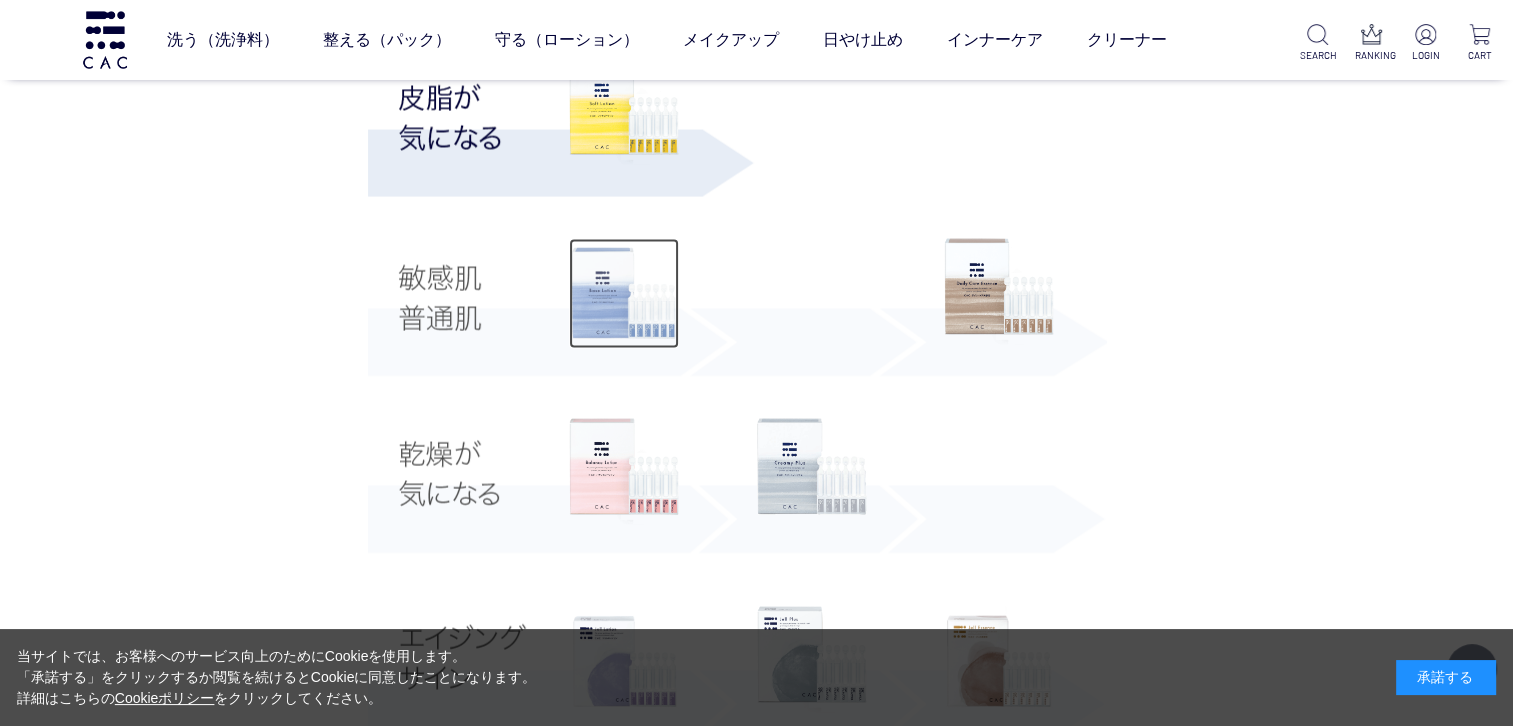 click at bounding box center (624, 293) 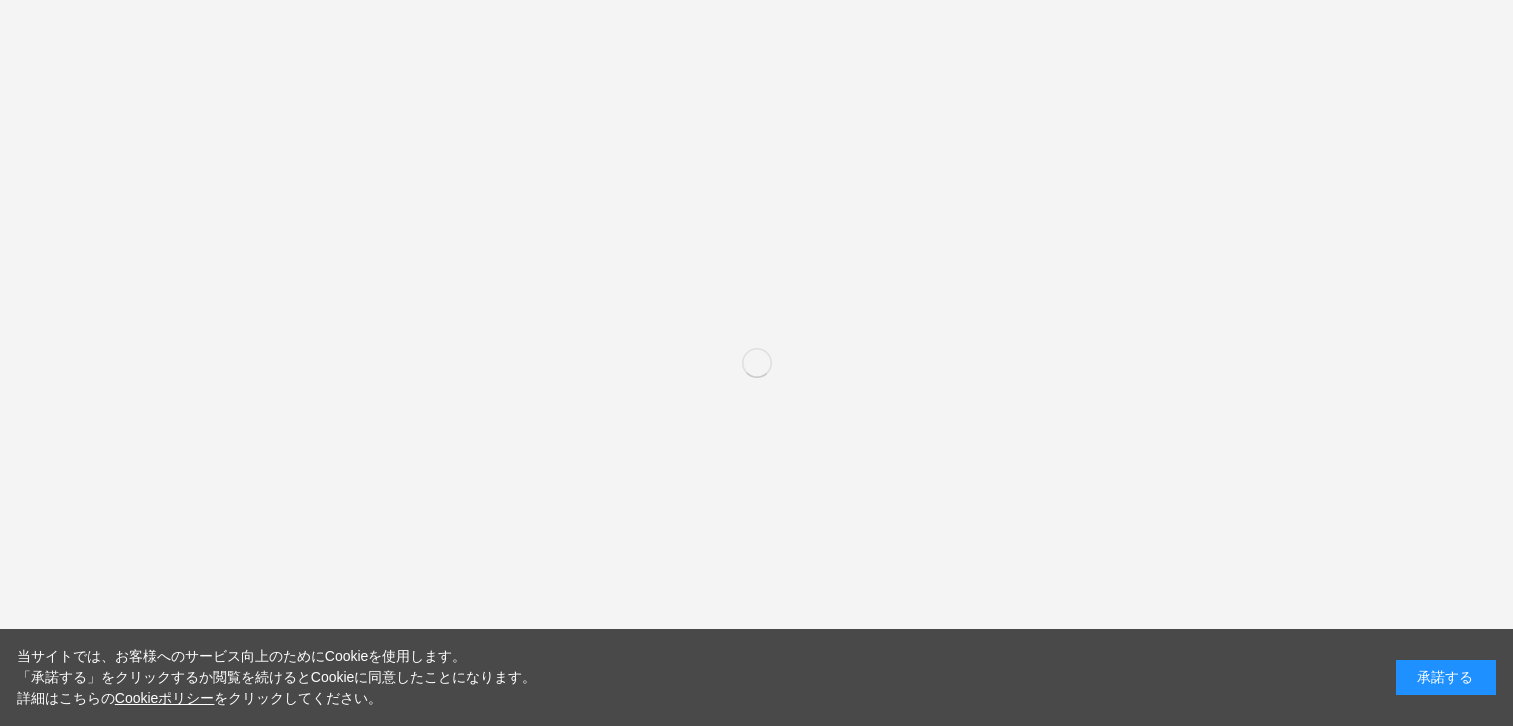 scroll, scrollTop: 0, scrollLeft: 0, axis: both 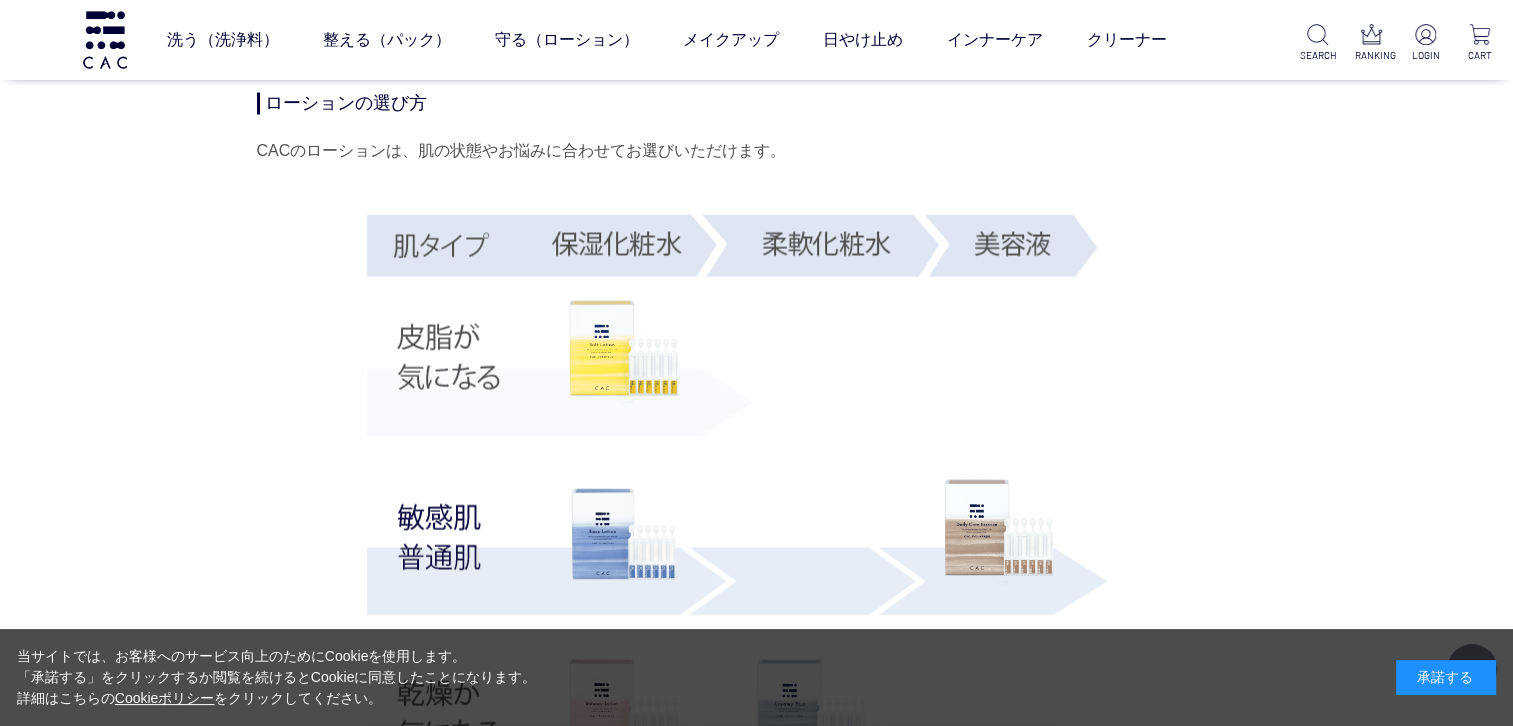 drag, startPoint x: 1488, startPoint y: 198, endPoint x: 1483, endPoint y: 212, distance: 14.866069 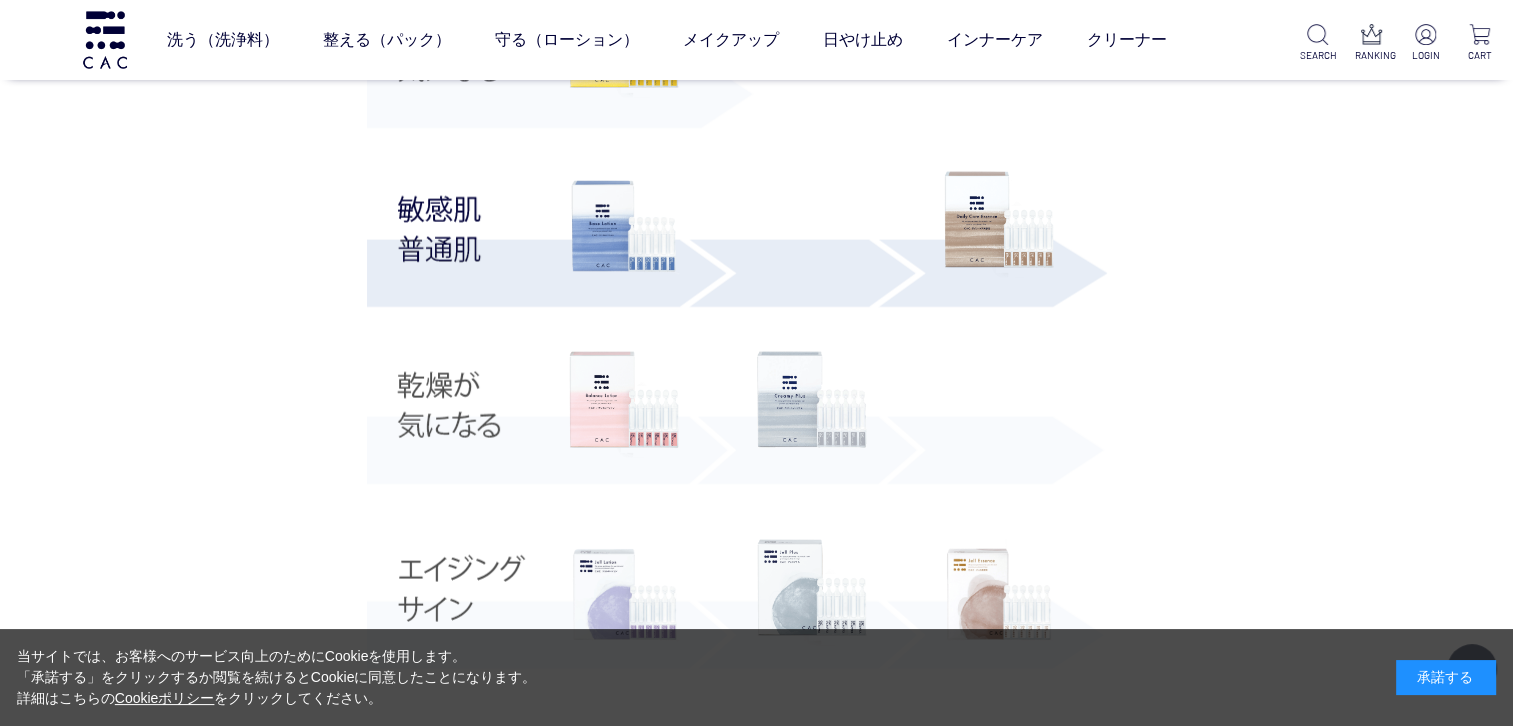 scroll, scrollTop: 4176, scrollLeft: 0, axis: vertical 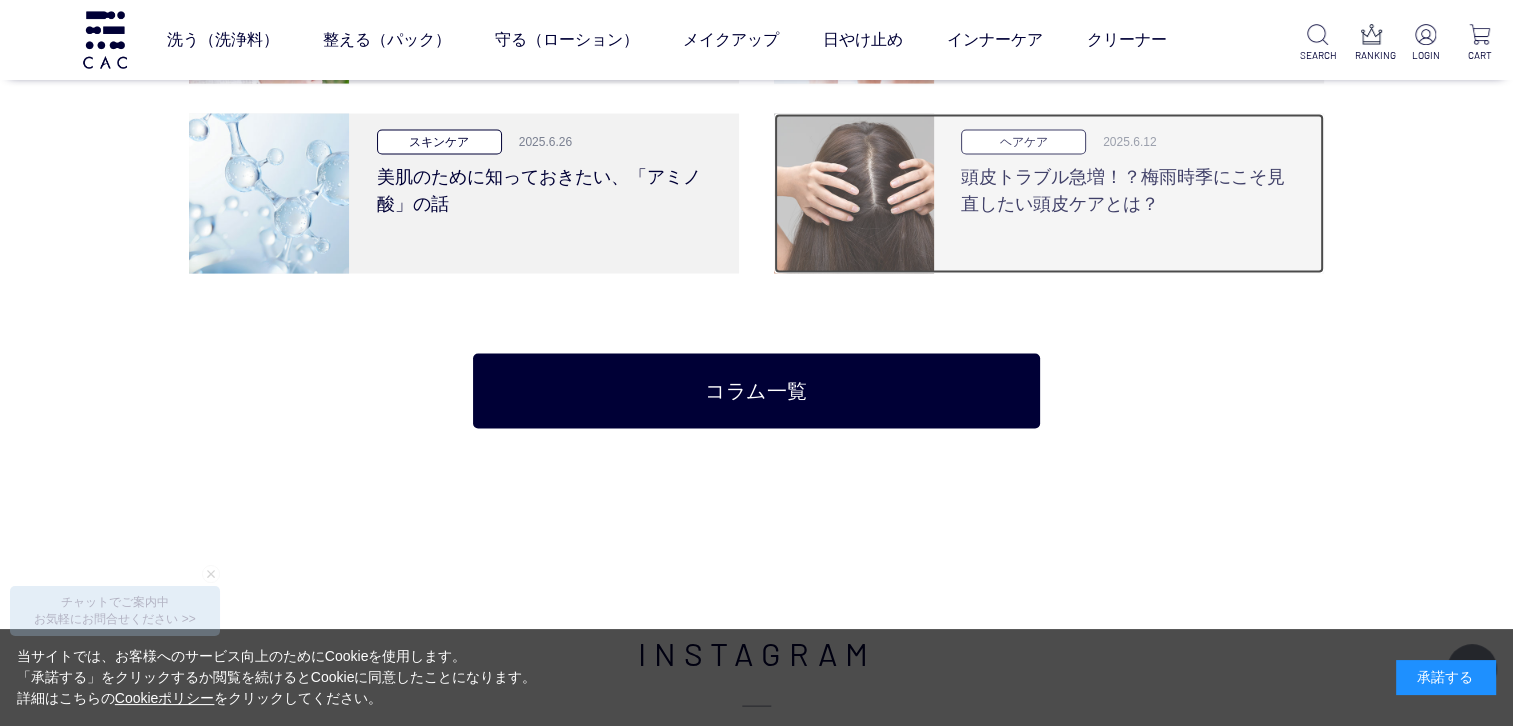 click on "頭皮トラブル急増！？梅雨時季にこそ見直したい頭皮ケアとは？" at bounding box center [1126, 186] 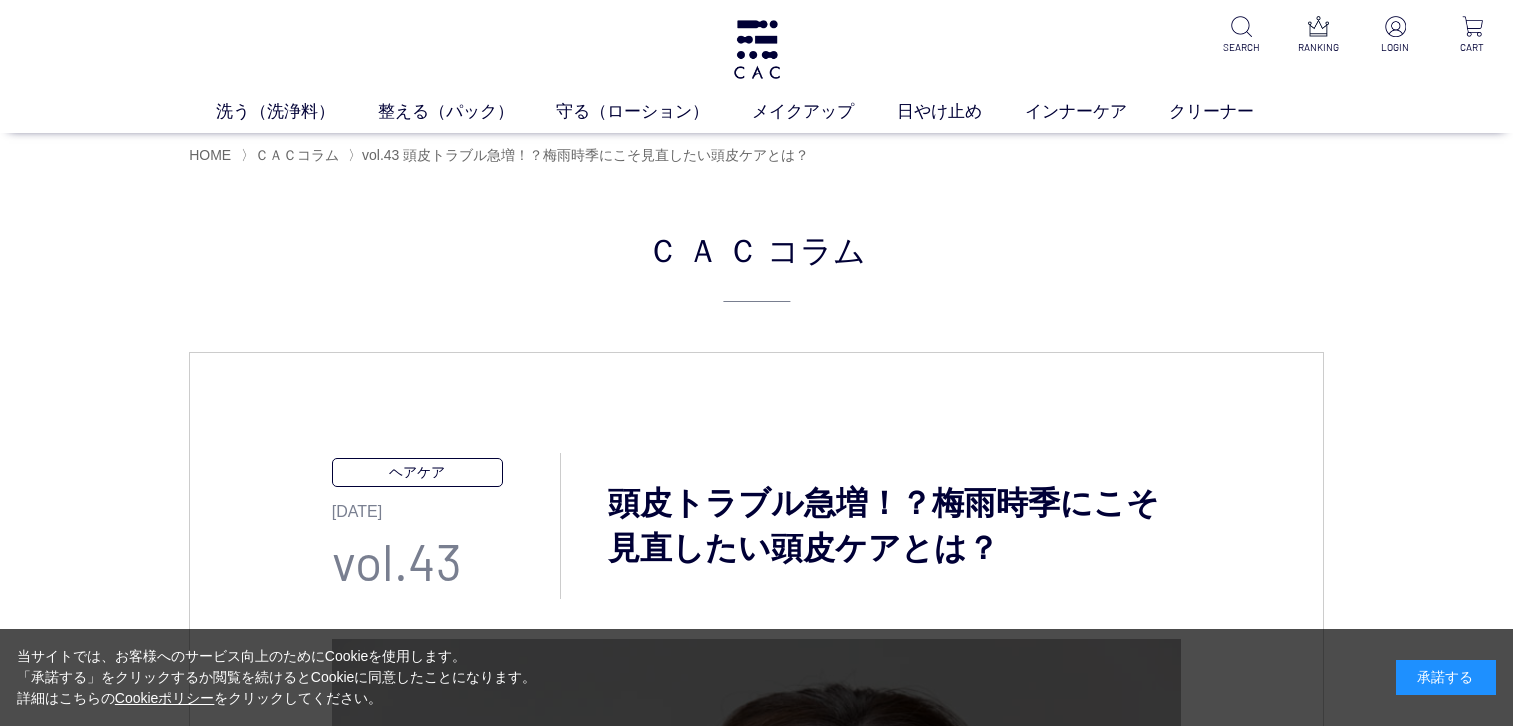 scroll, scrollTop: 0, scrollLeft: 0, axis: both 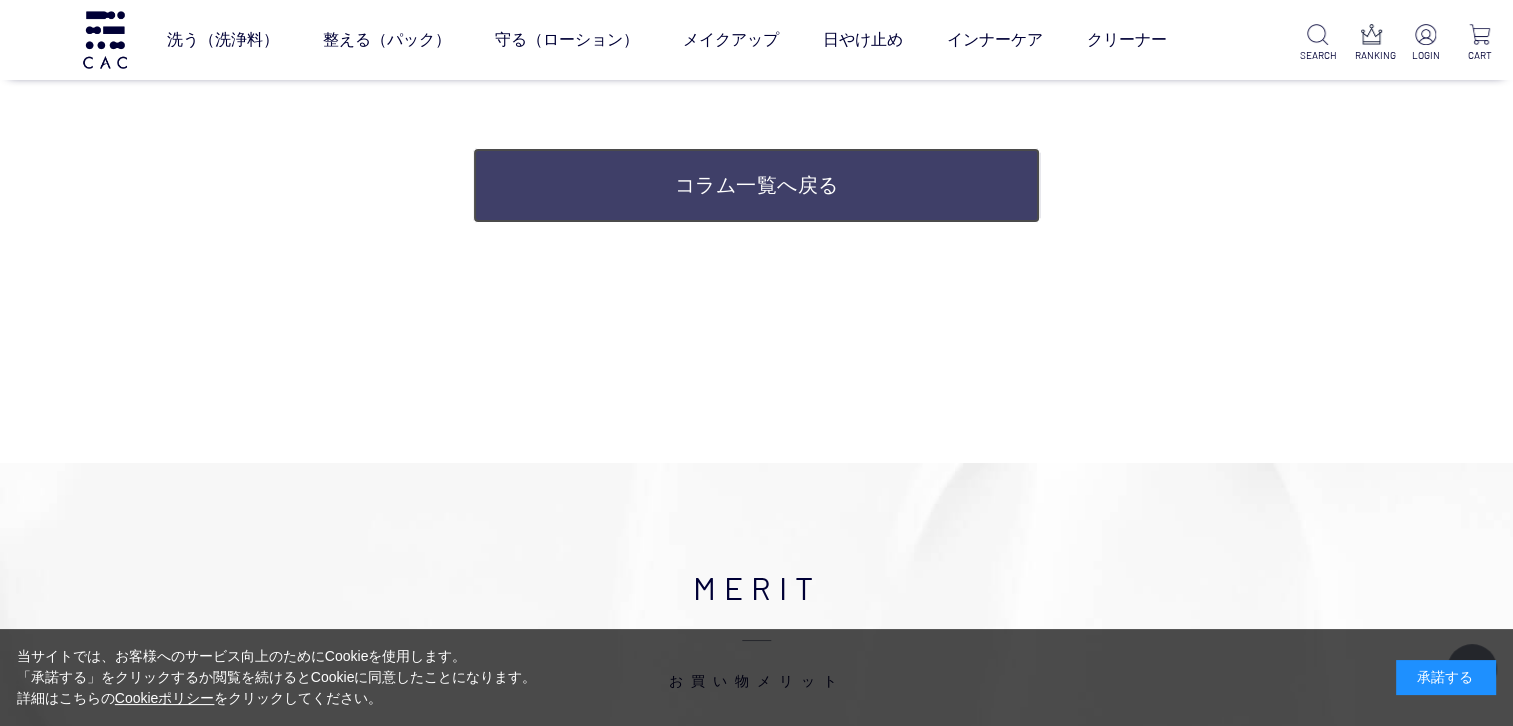 click on "コラム一覧へ戻る" at bounding box center [756, 185] 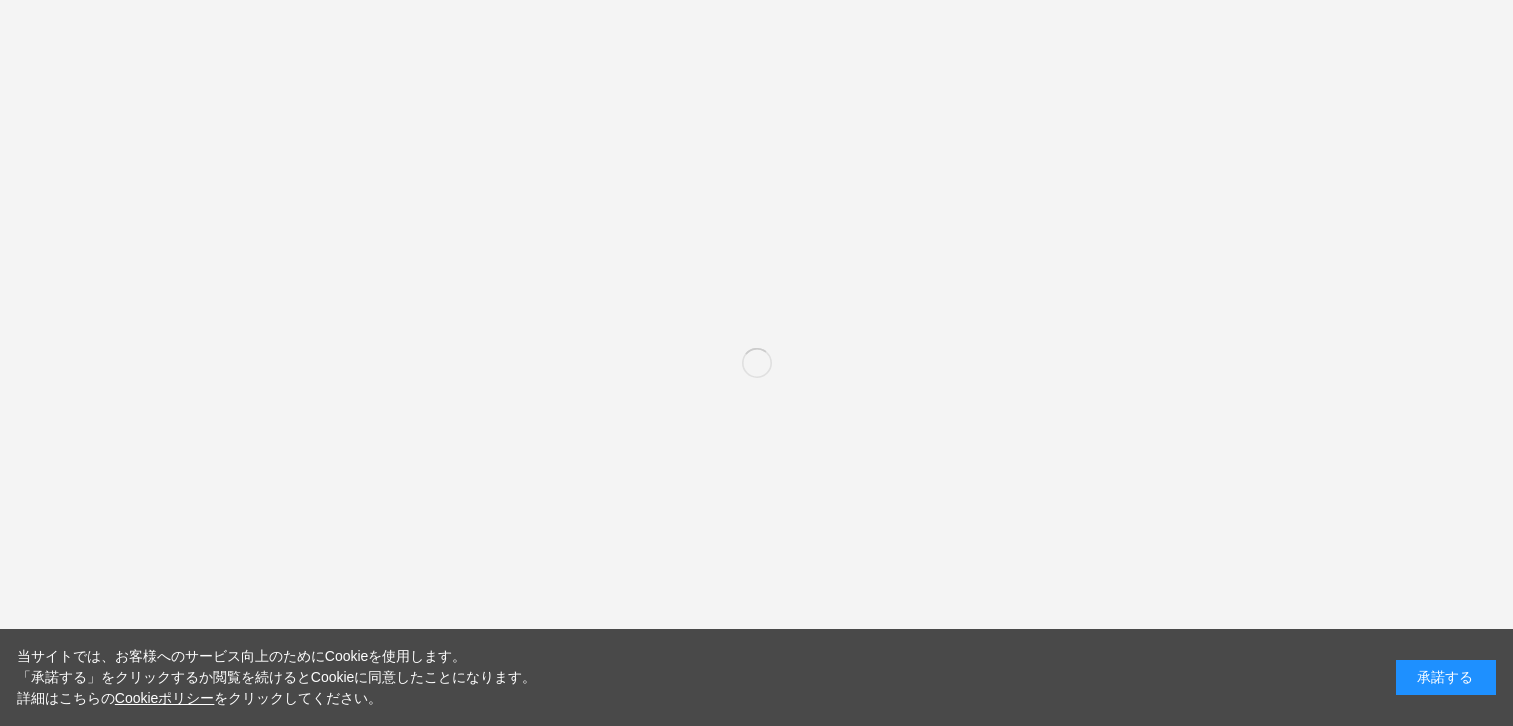scroll, scrollTop: 0, scrollLeft: 0, axis: both 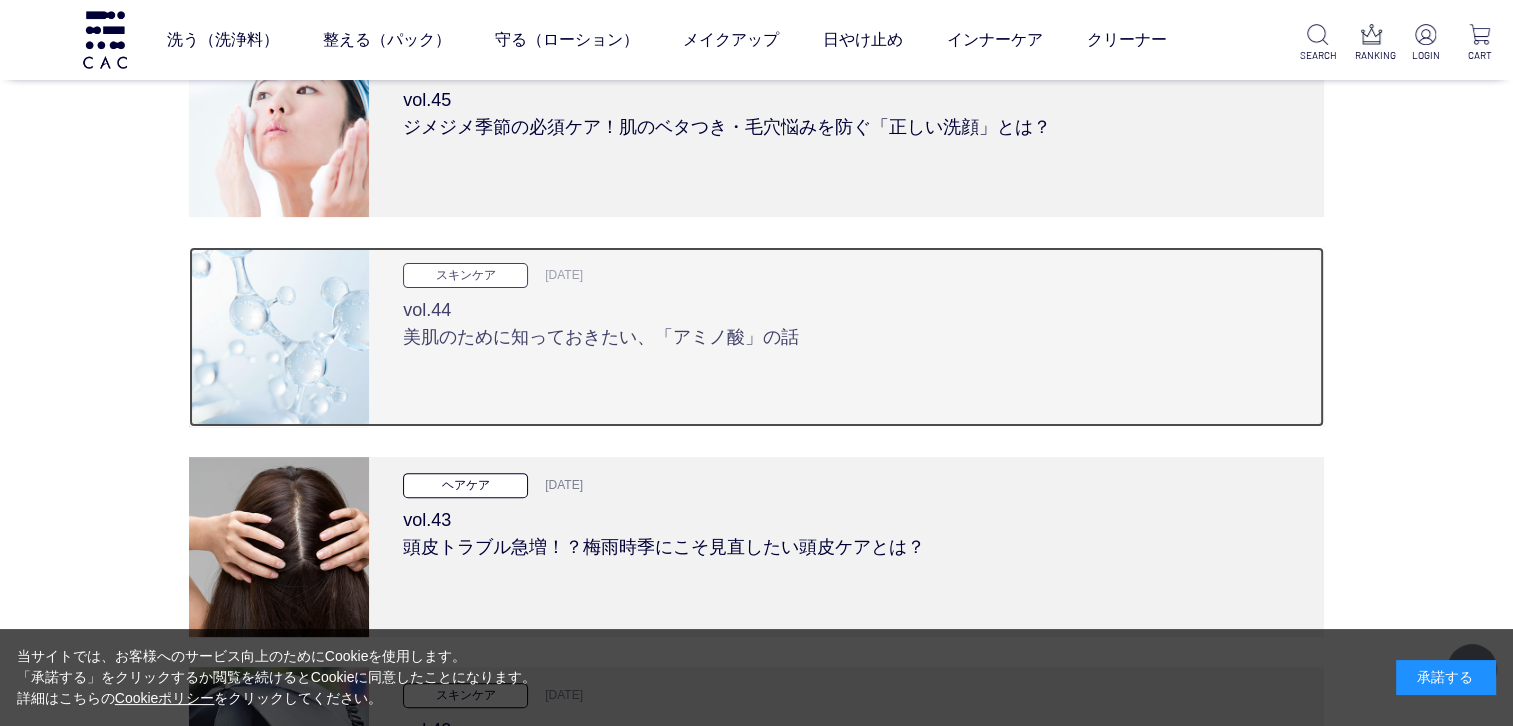 click on "vol.44 美肌のために知っておきたい、「アミノ酸」の話" at bounding box center [846, 319] 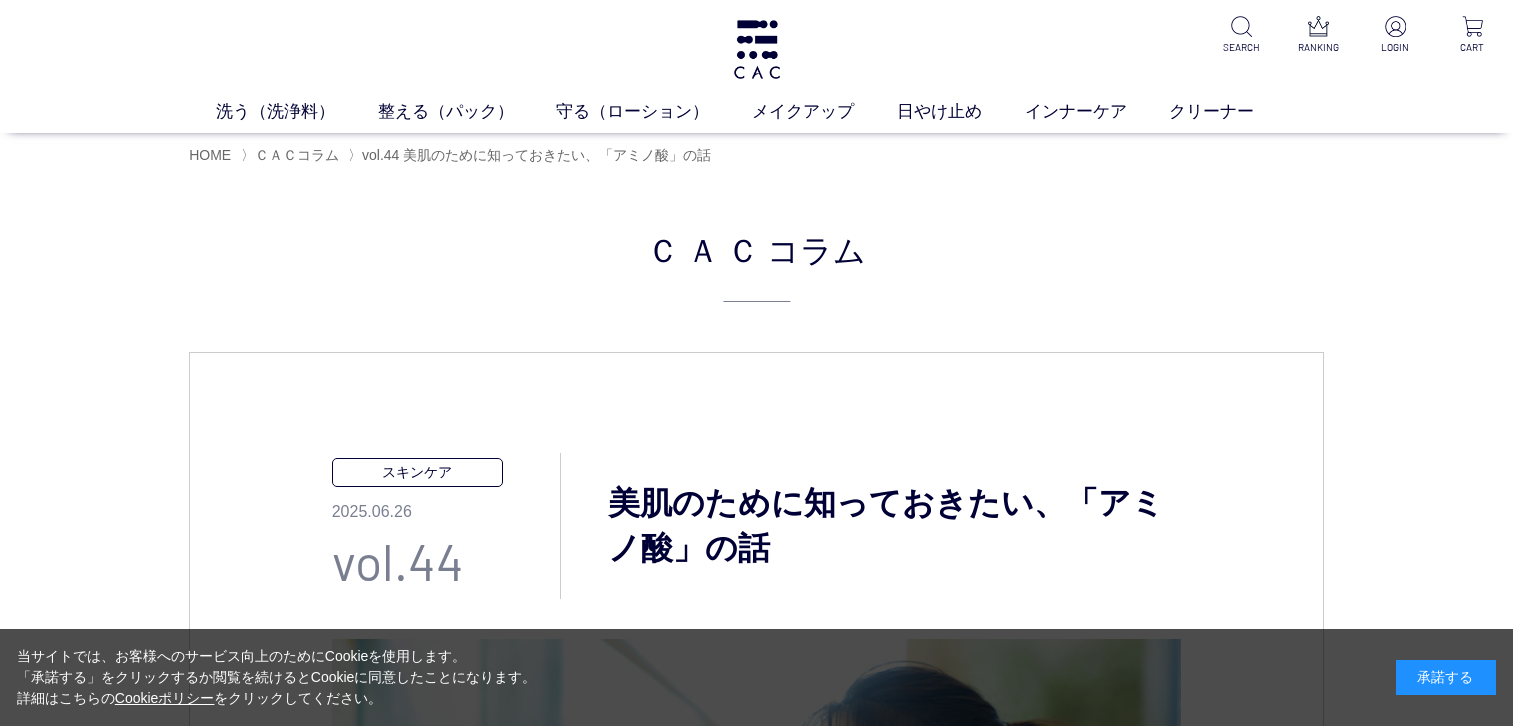 scroll, scrollTop: 0, scrollLeft: 0, axis: both 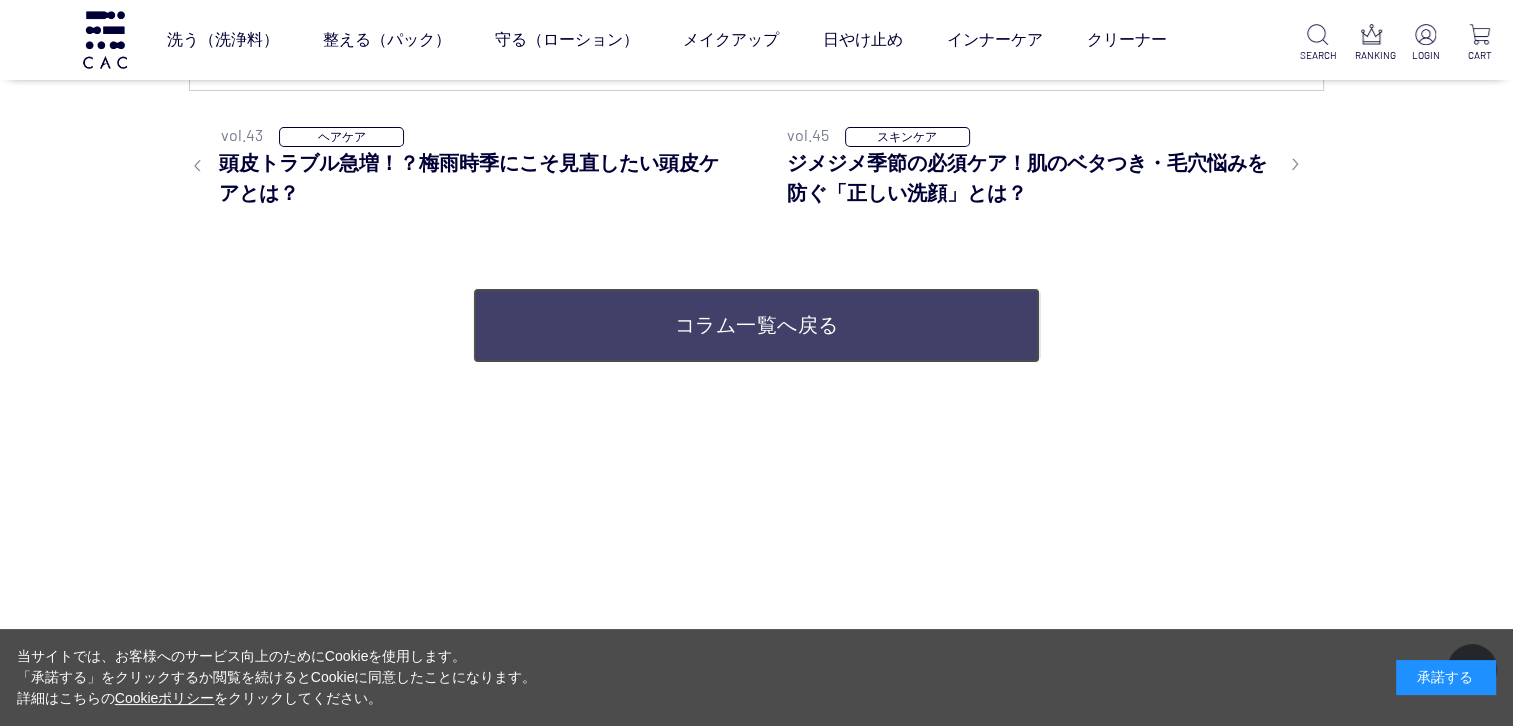 click on "コラム一覧へ戻る" at bounding box center [756, 325] 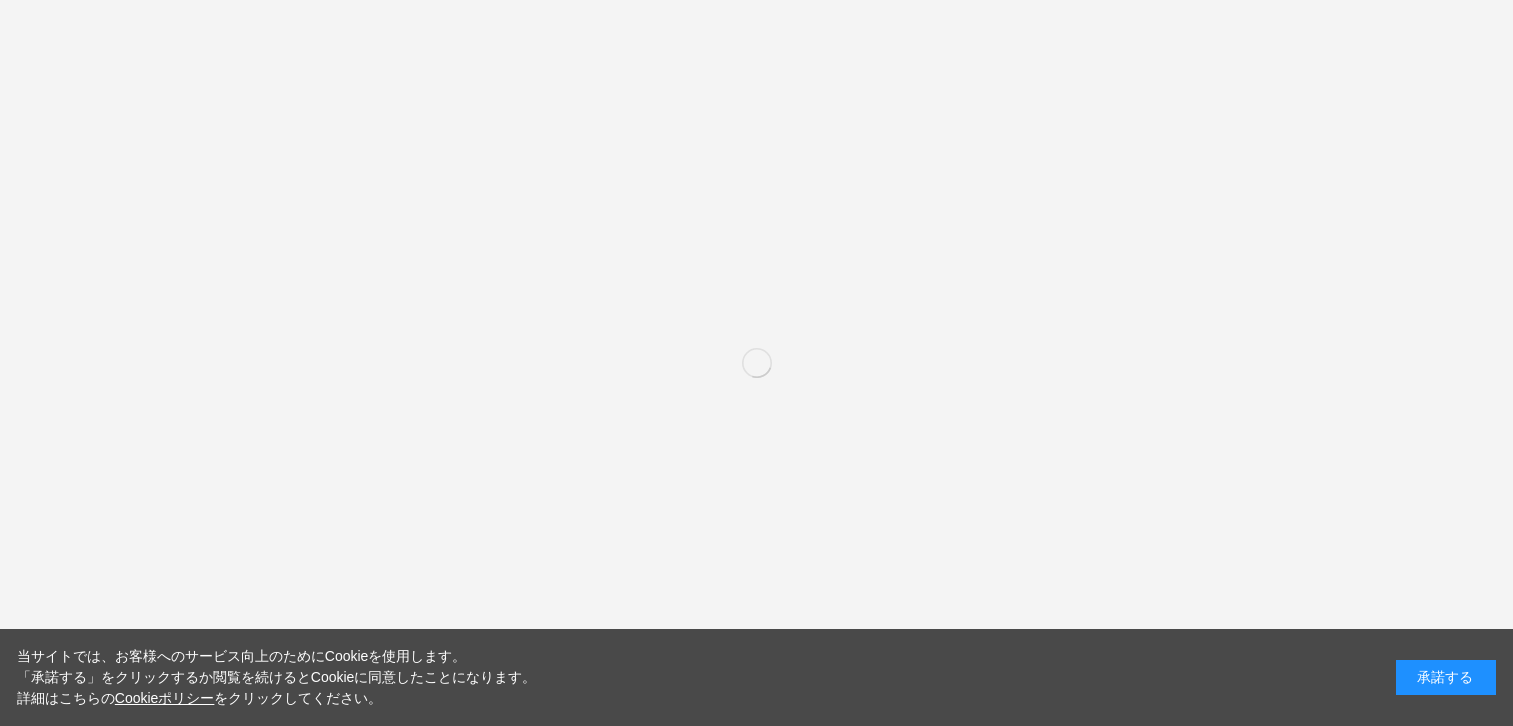 scroll, scrollTop: 0, scrollLeft: 0, axis: both 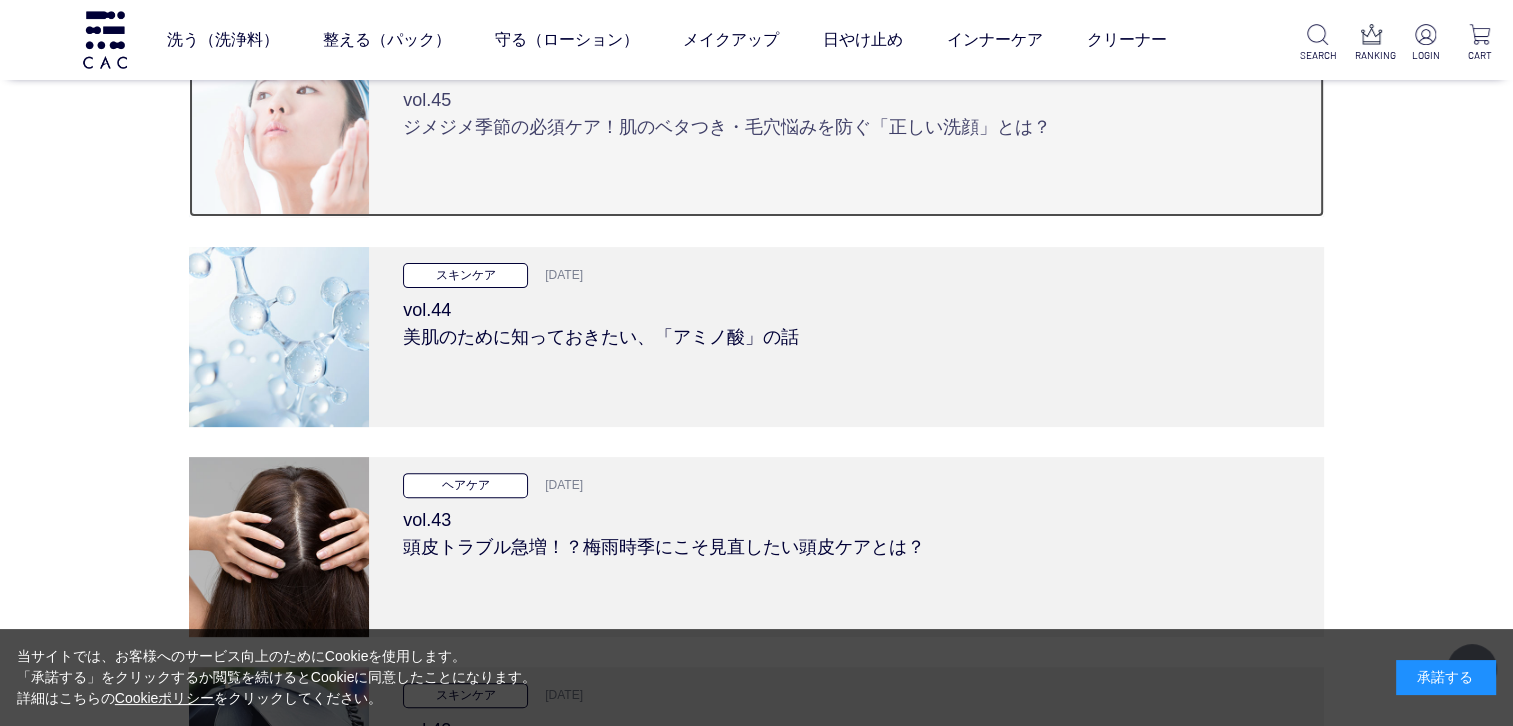 click on "vol.45 ジメジメ季節の必須ケア！肌のベタつき・毛穴悩みを防ぐ「正しい洗顔」とは？" at bounding box center (846, 109) 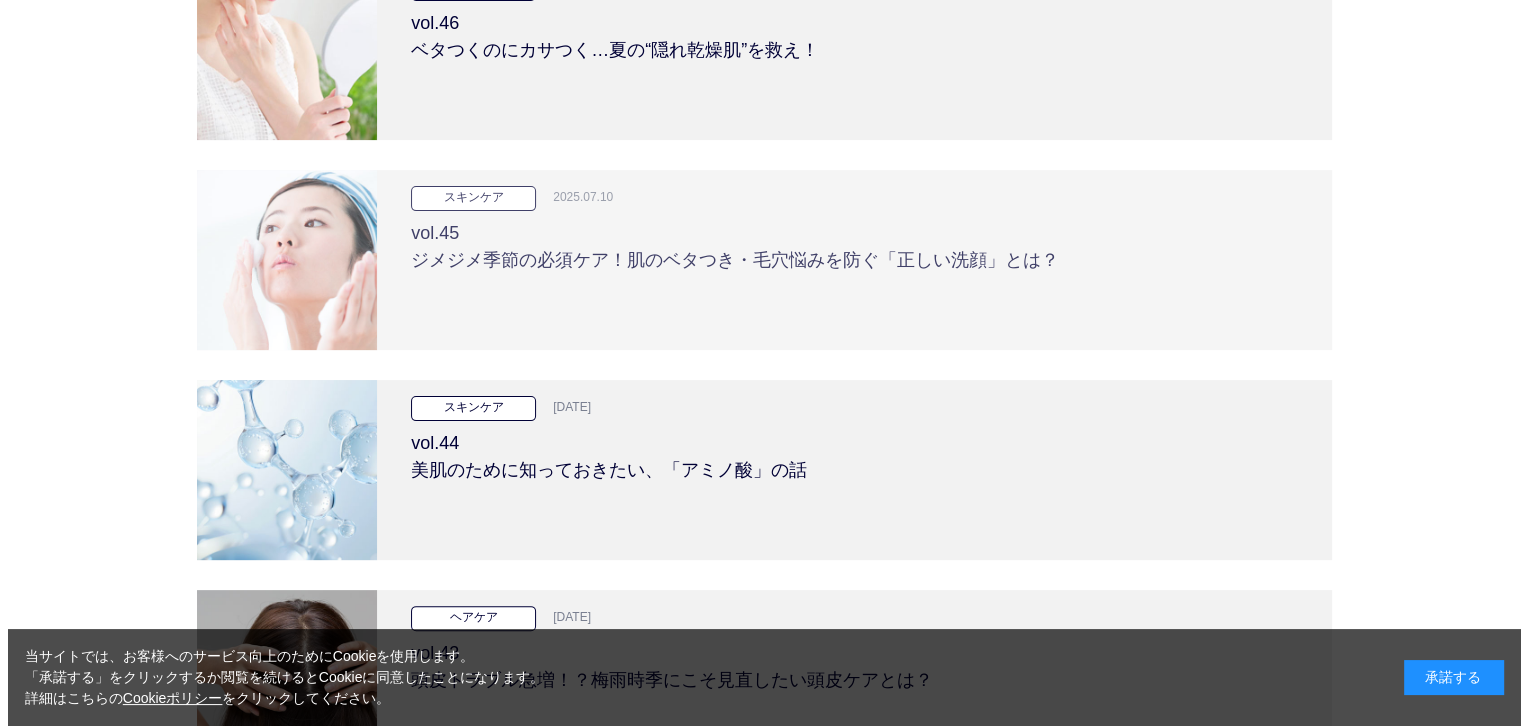 scroll, scrollTop: 0, scrollLeft: 0, axis: both 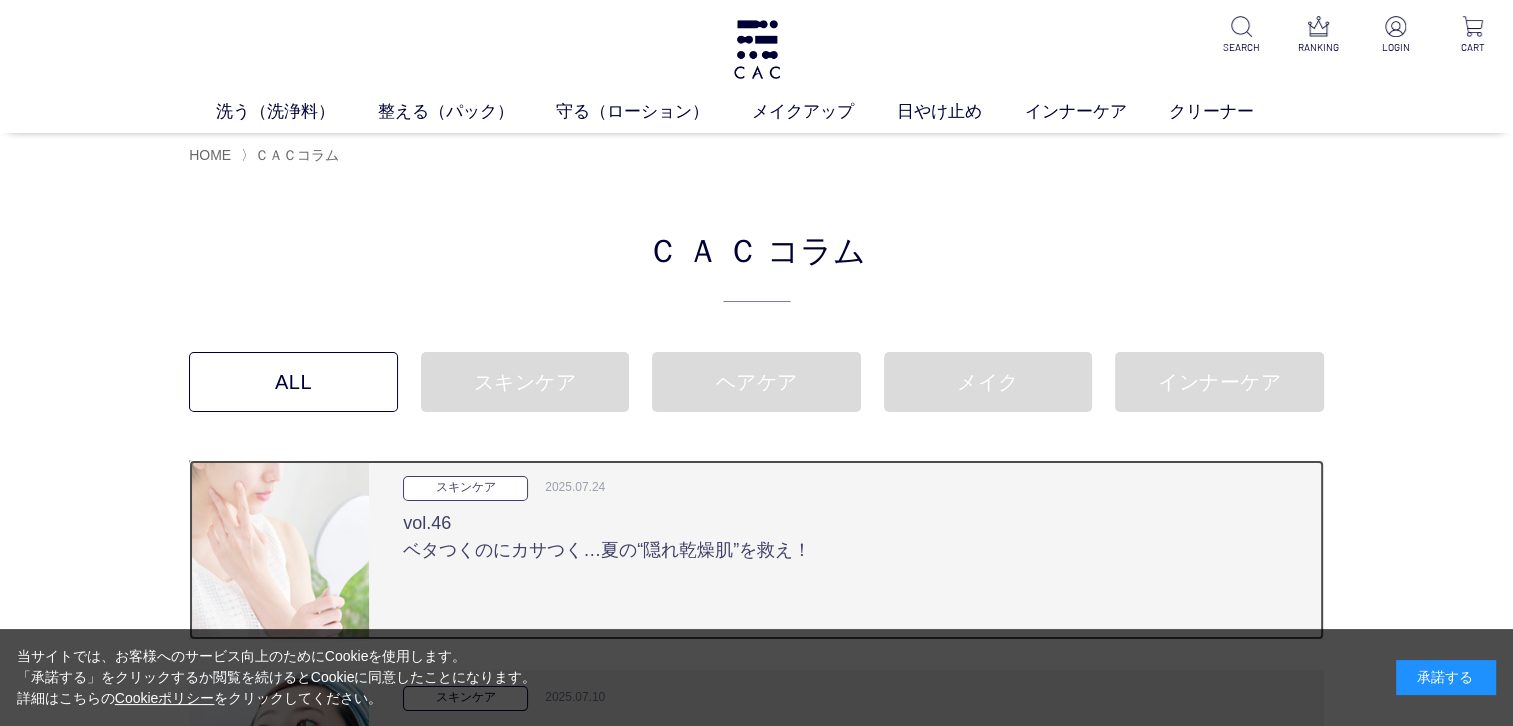 click on "vol.46 ベタつくのにカサつく…夏の“隠れ乾燥肌”を救え！" at bounding box center [846, 532] 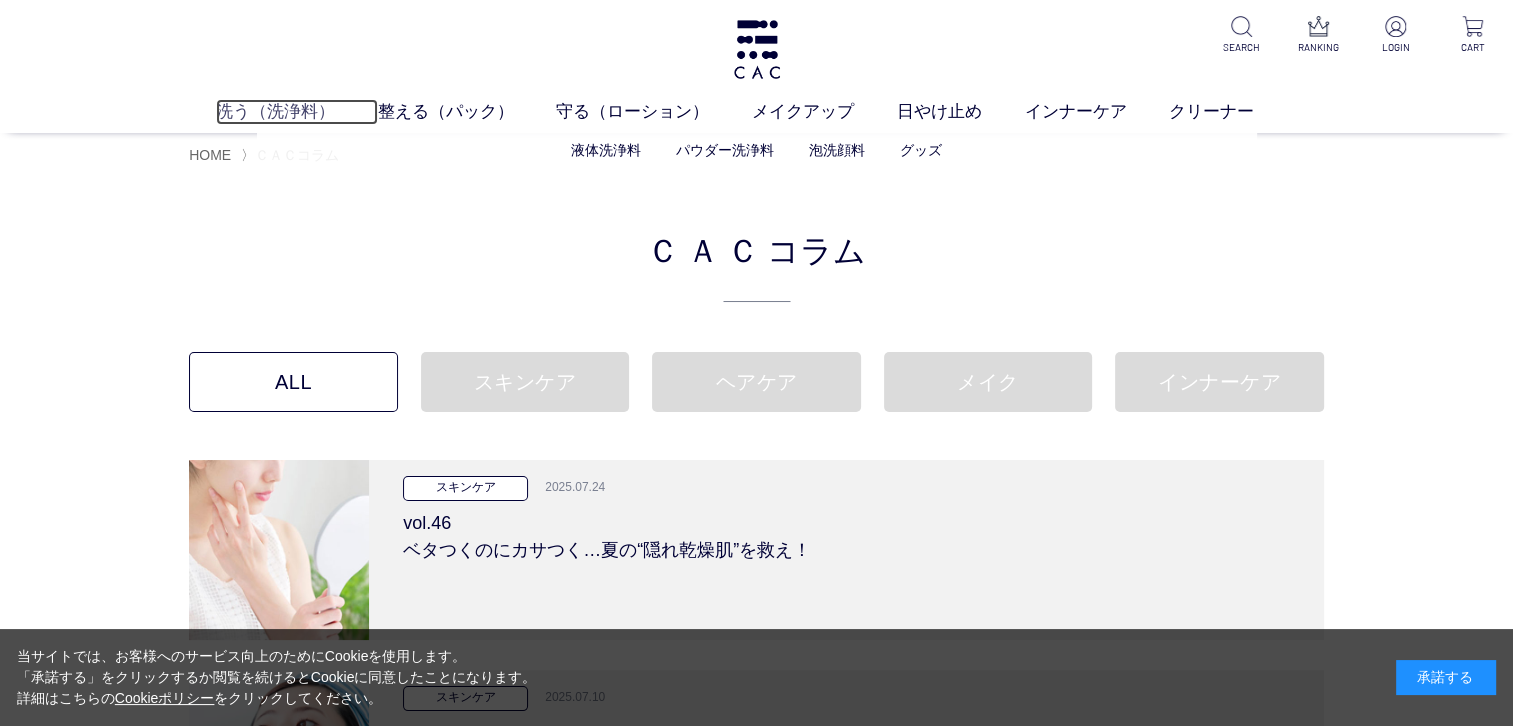 click on "洗う（洗浄料）" at bounding box center [297, 112] 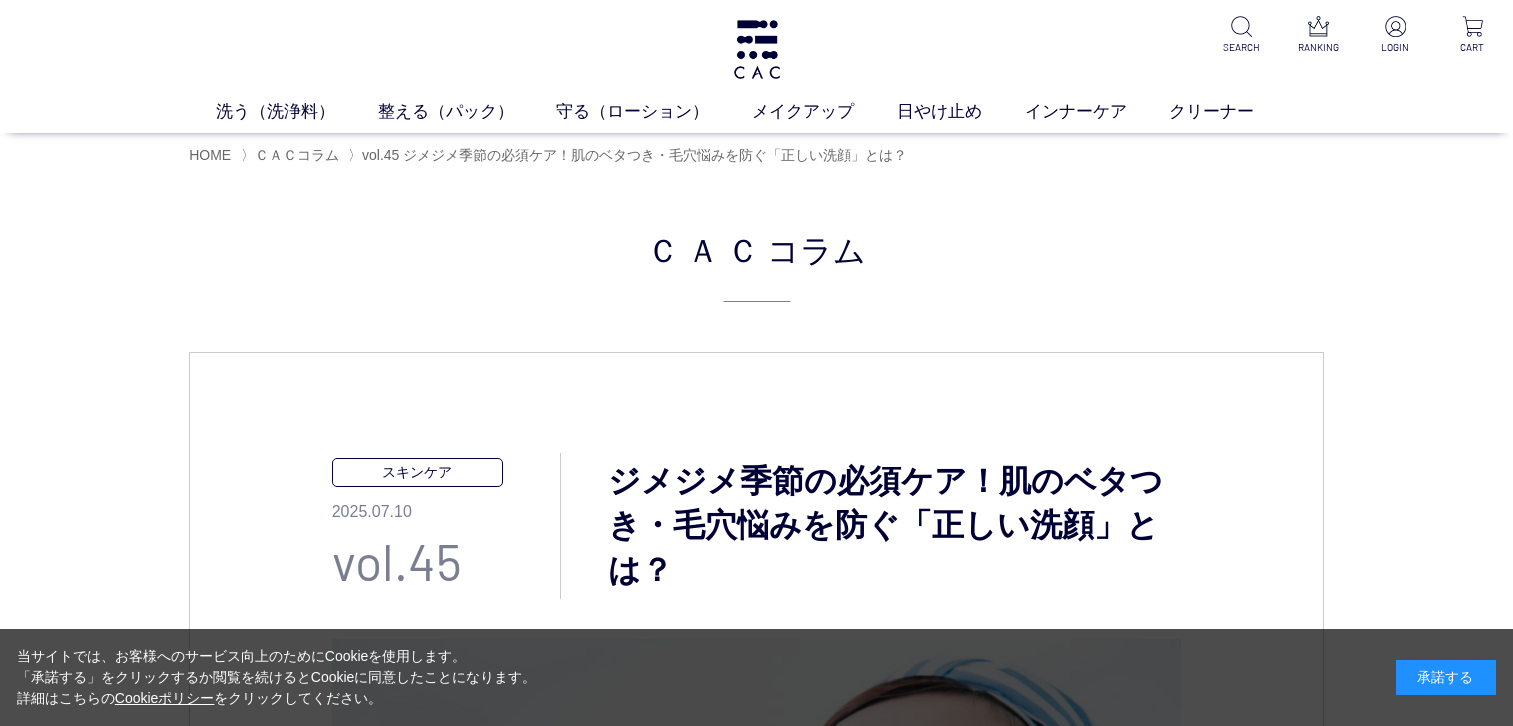 scroll, scrollTop: 0, scrollLeft: 0, axis: both 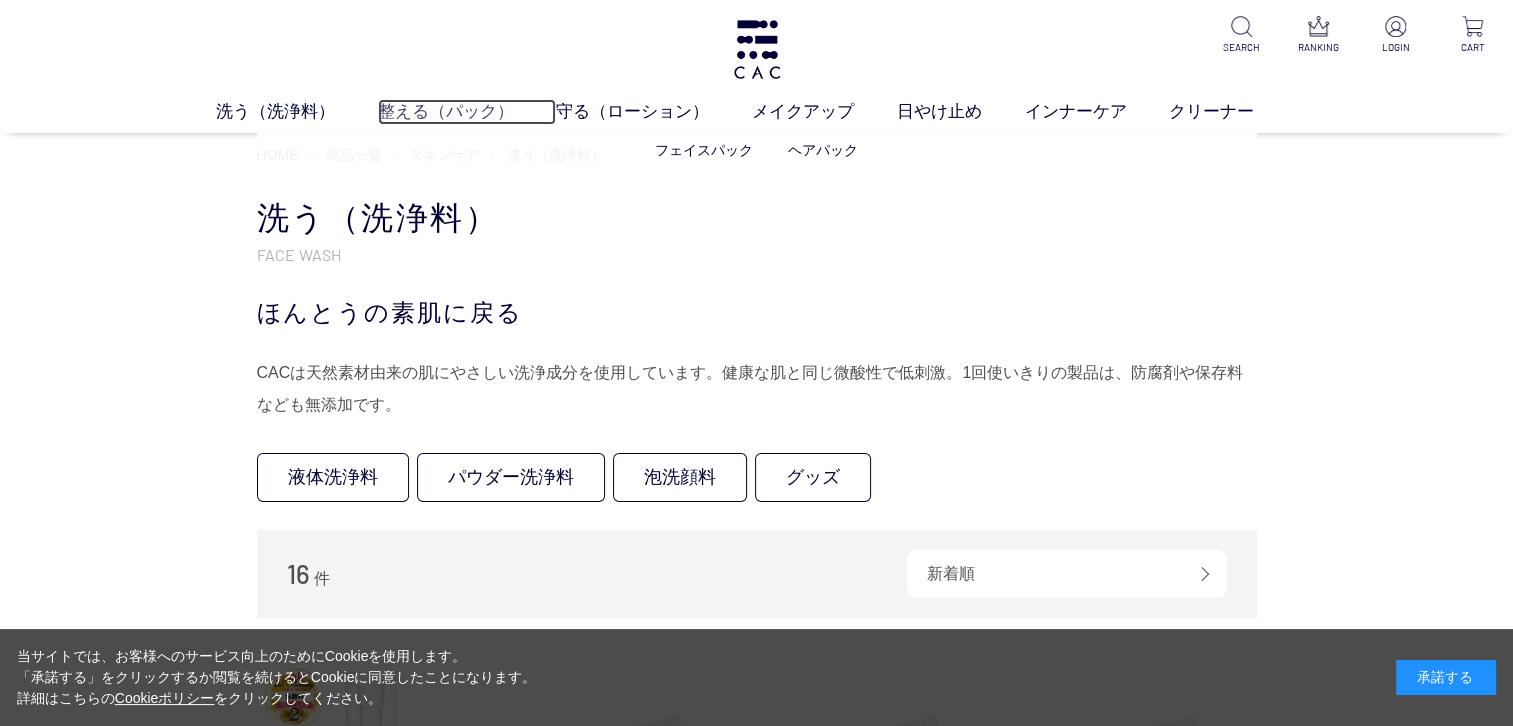 click on "整える（パック）" at bounding box center [467, 112] 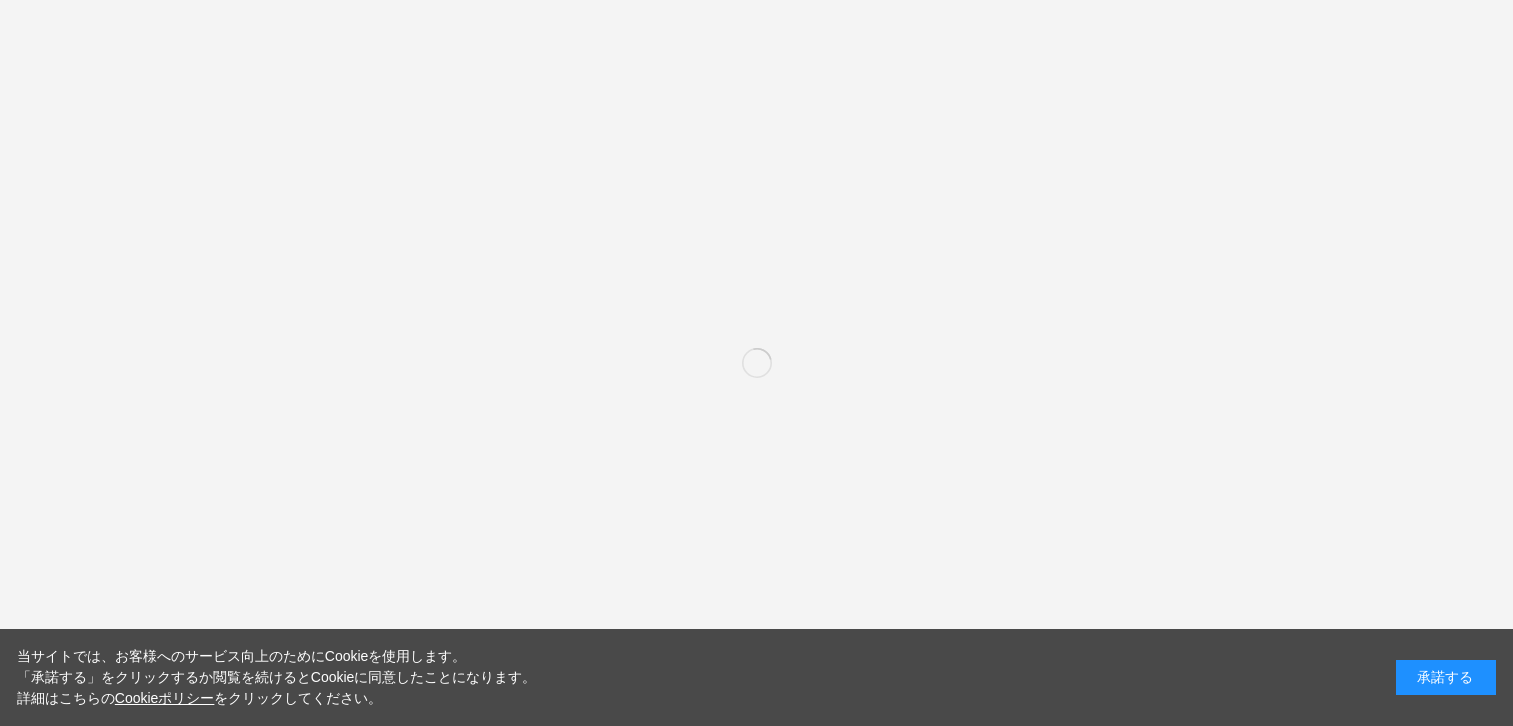 scroll, scrollTop: 0, scrollLeft: 0, axis: both 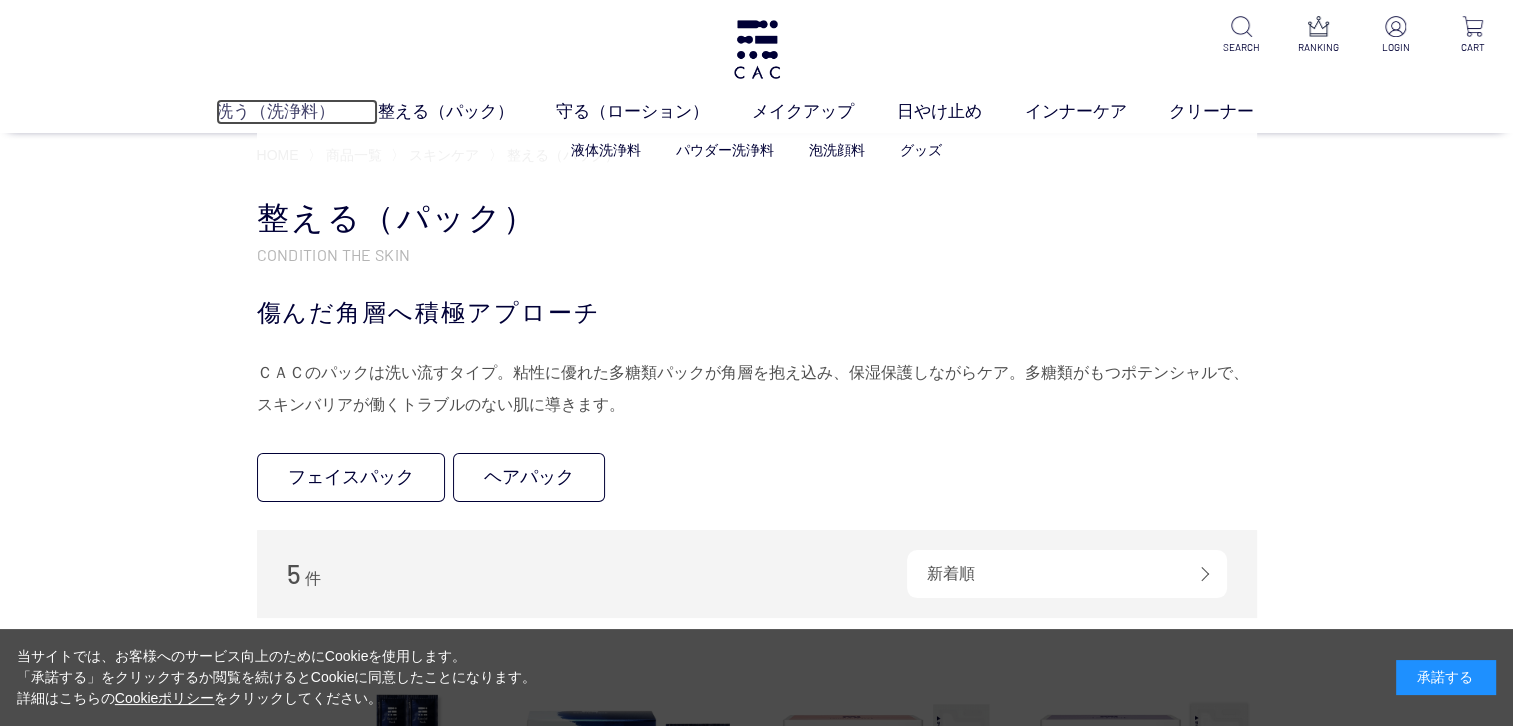 click on "洗う（洗浄料）" at bounding box center (297, 112) 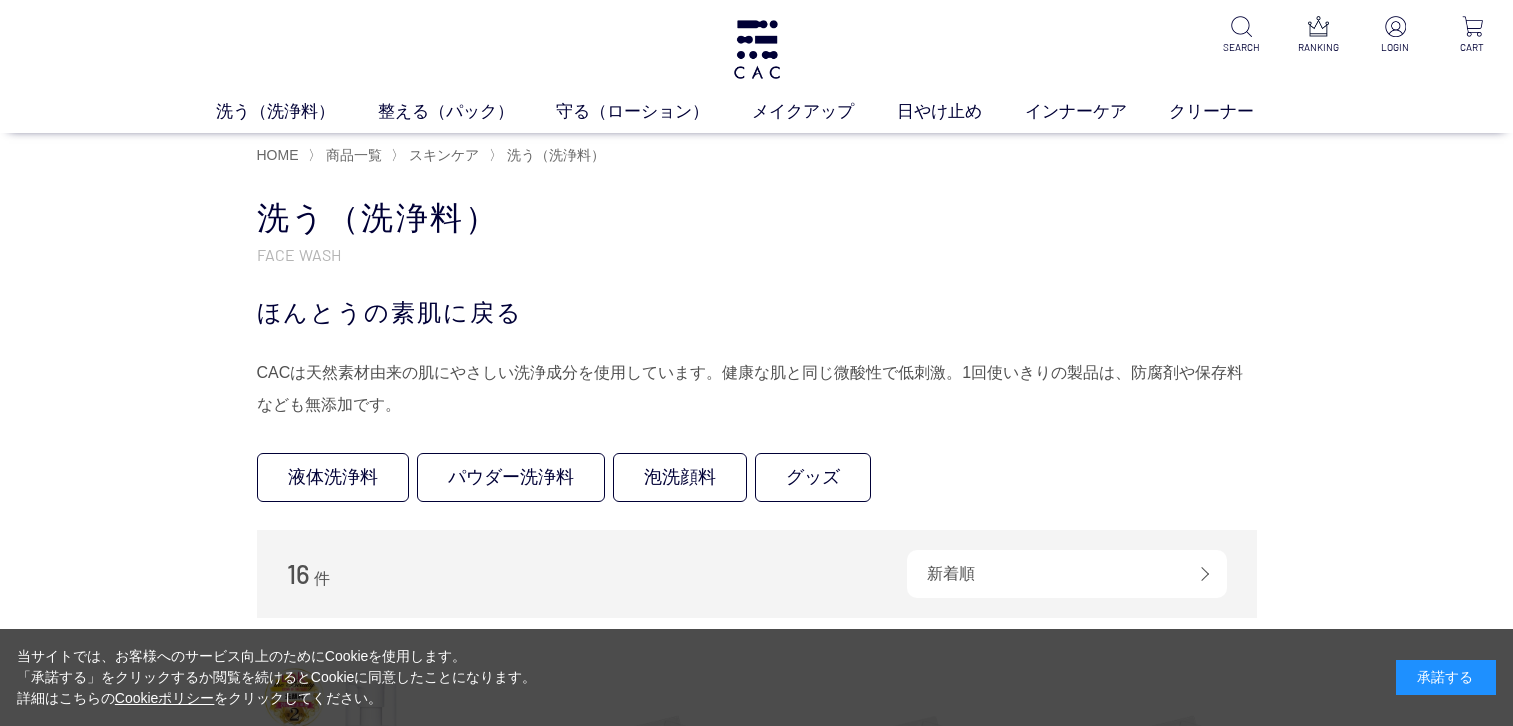 scroll, scrollTop: 0, scrollLeft: 0, axis: both 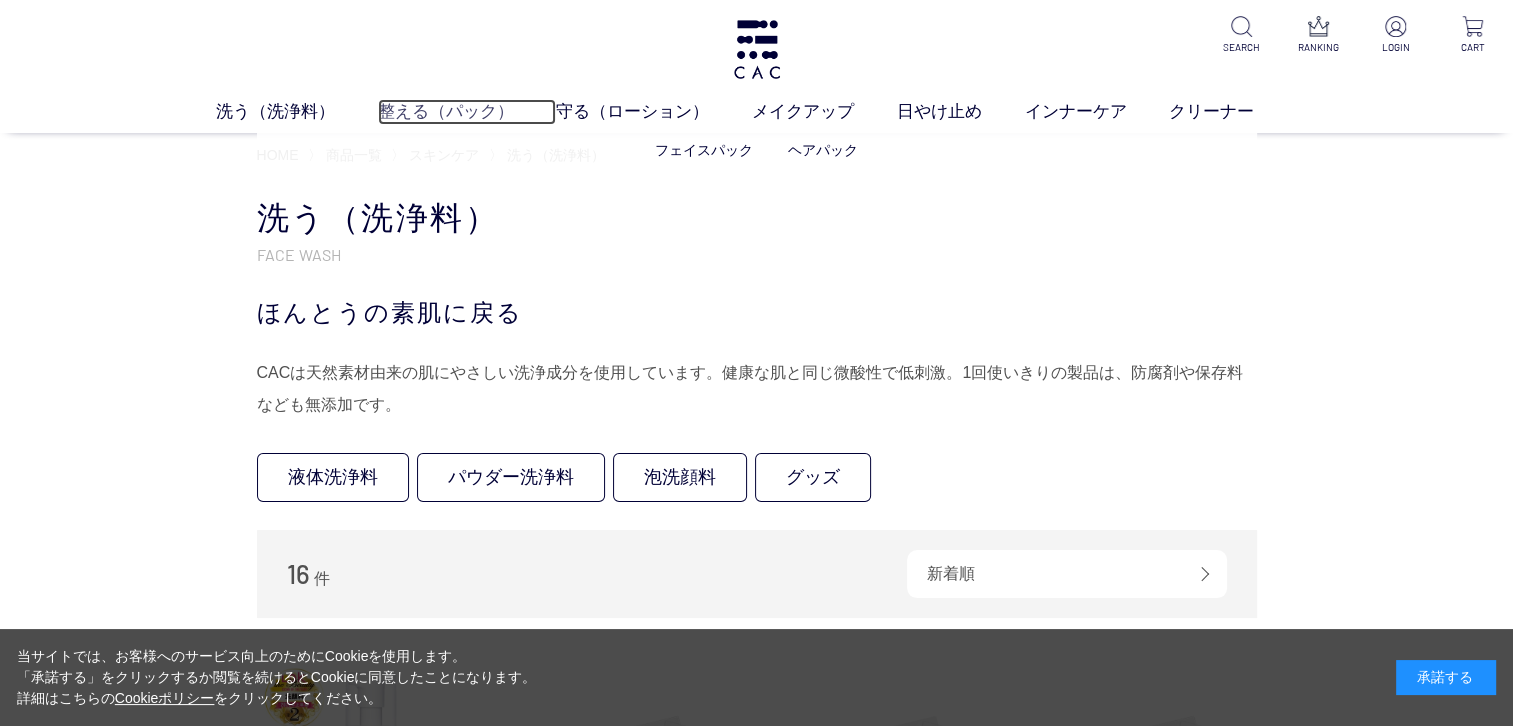 click on "整える（パック）" at bounding box center [467, 112] 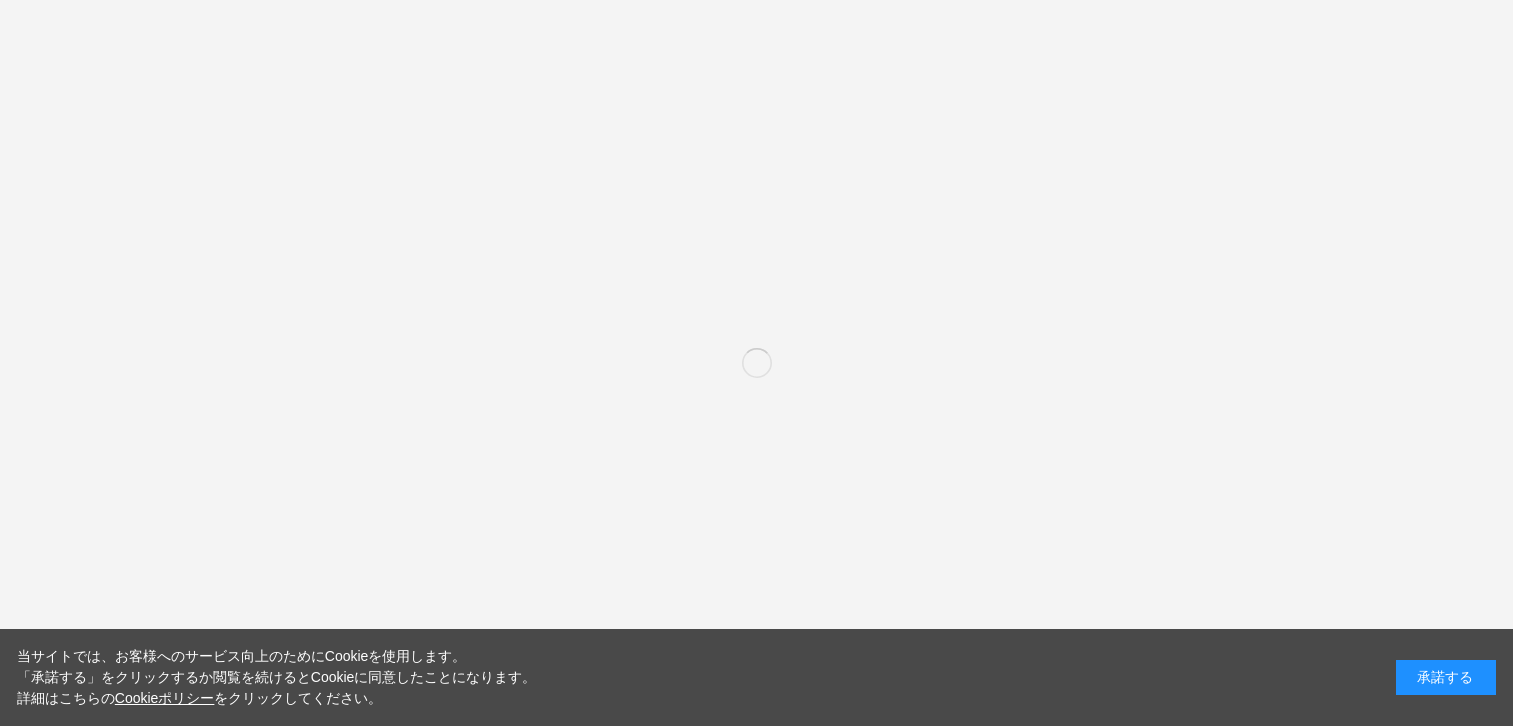 scroll, scrollTop: 0, scrollLeft: 0, axis: both 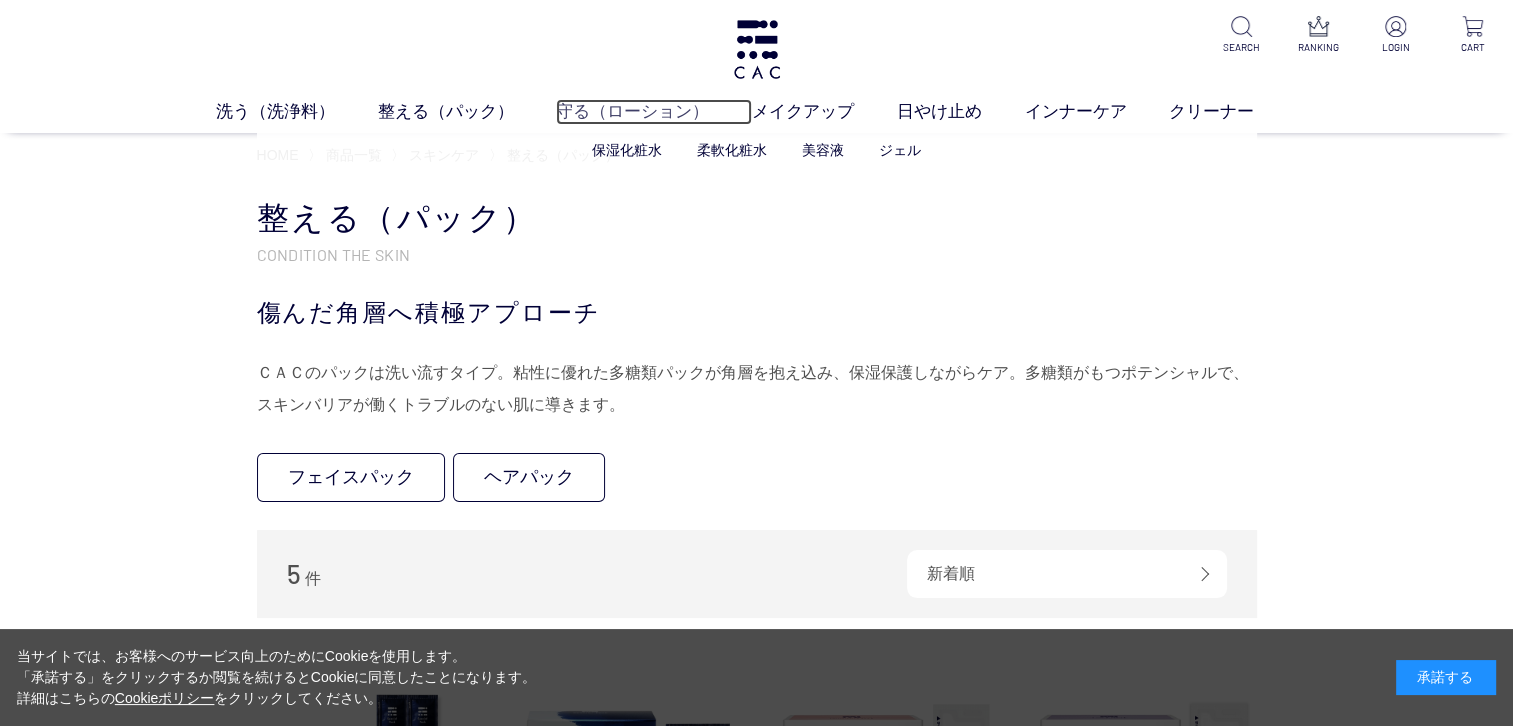 click on "守る（ローション）" at bounding box center (654, 112) 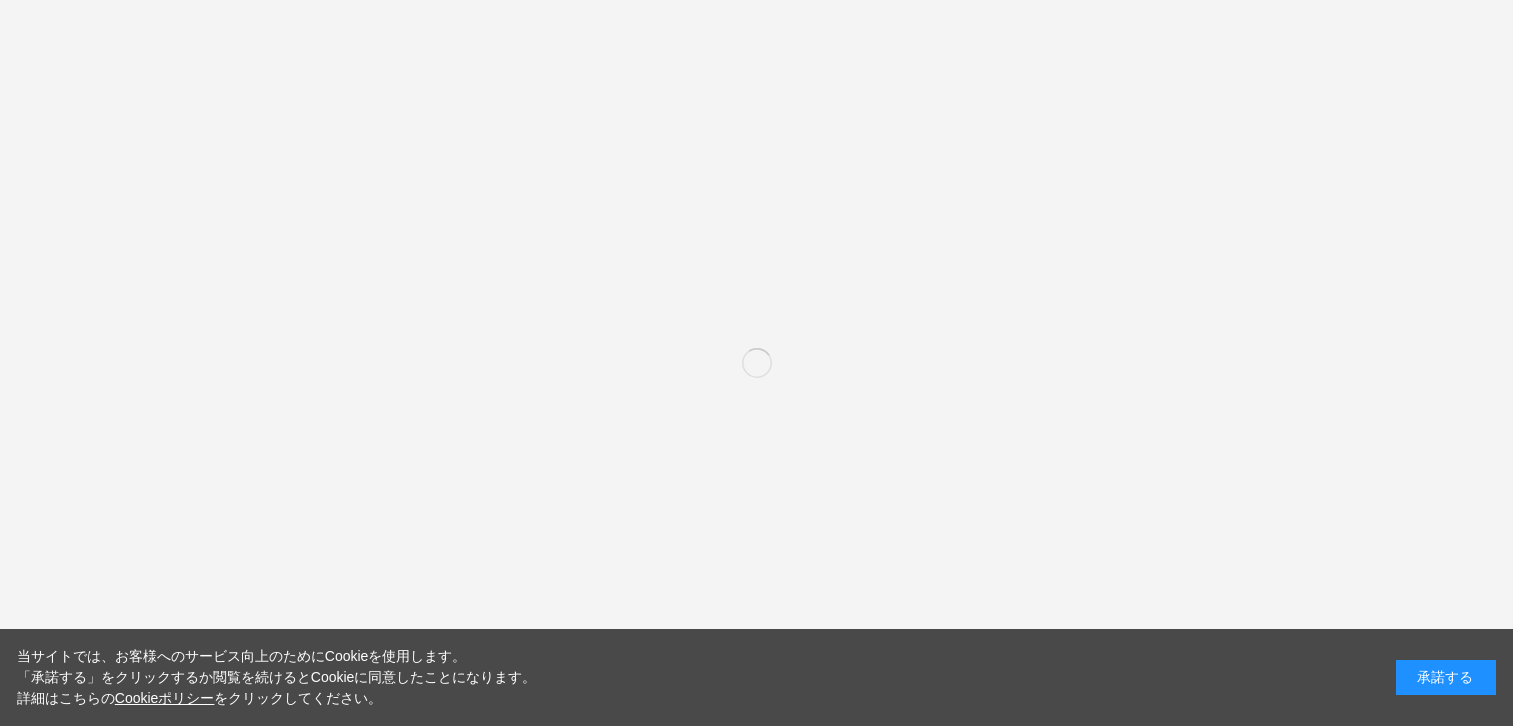 scroll, scrollTop: 0, scrollLeft: 0, axis: both 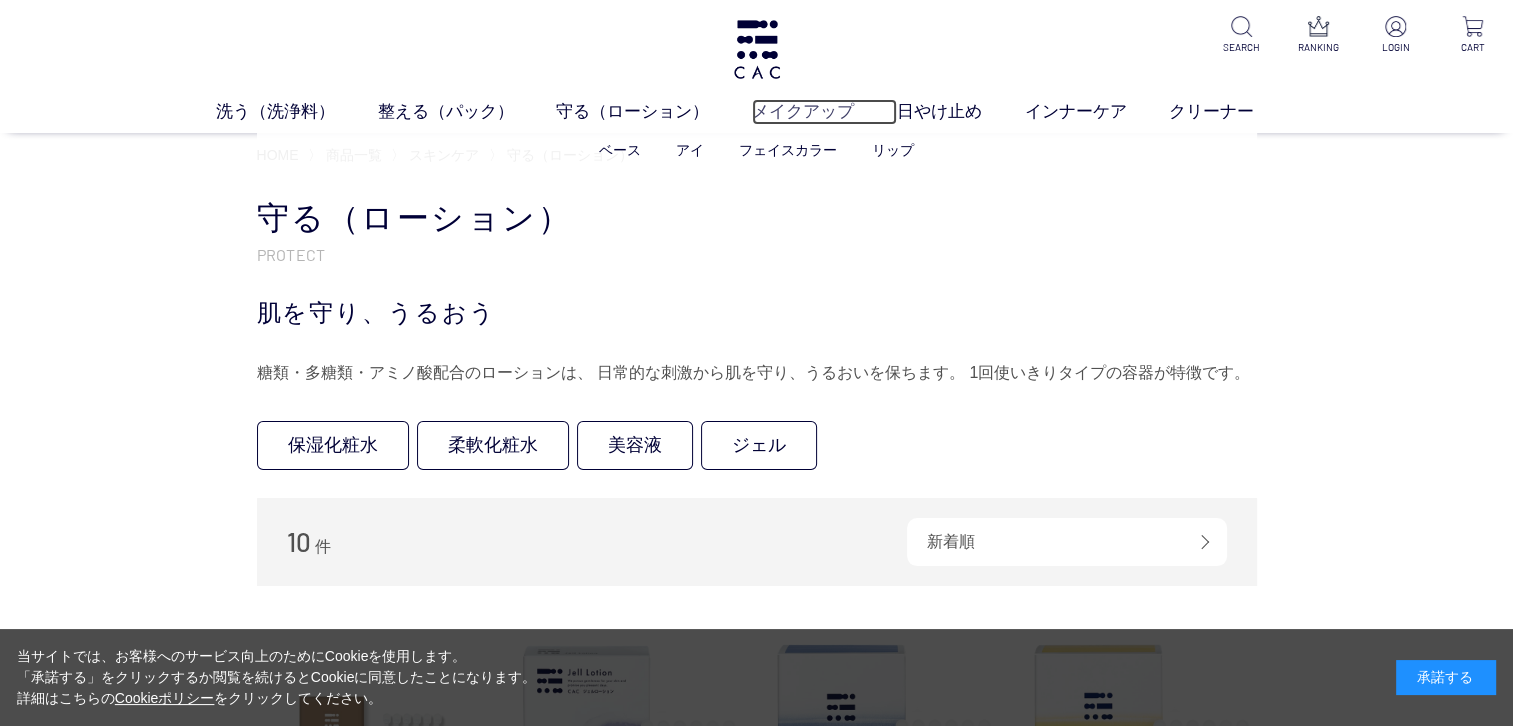 click on "メイクアップ" at bounding box center [824, 112] 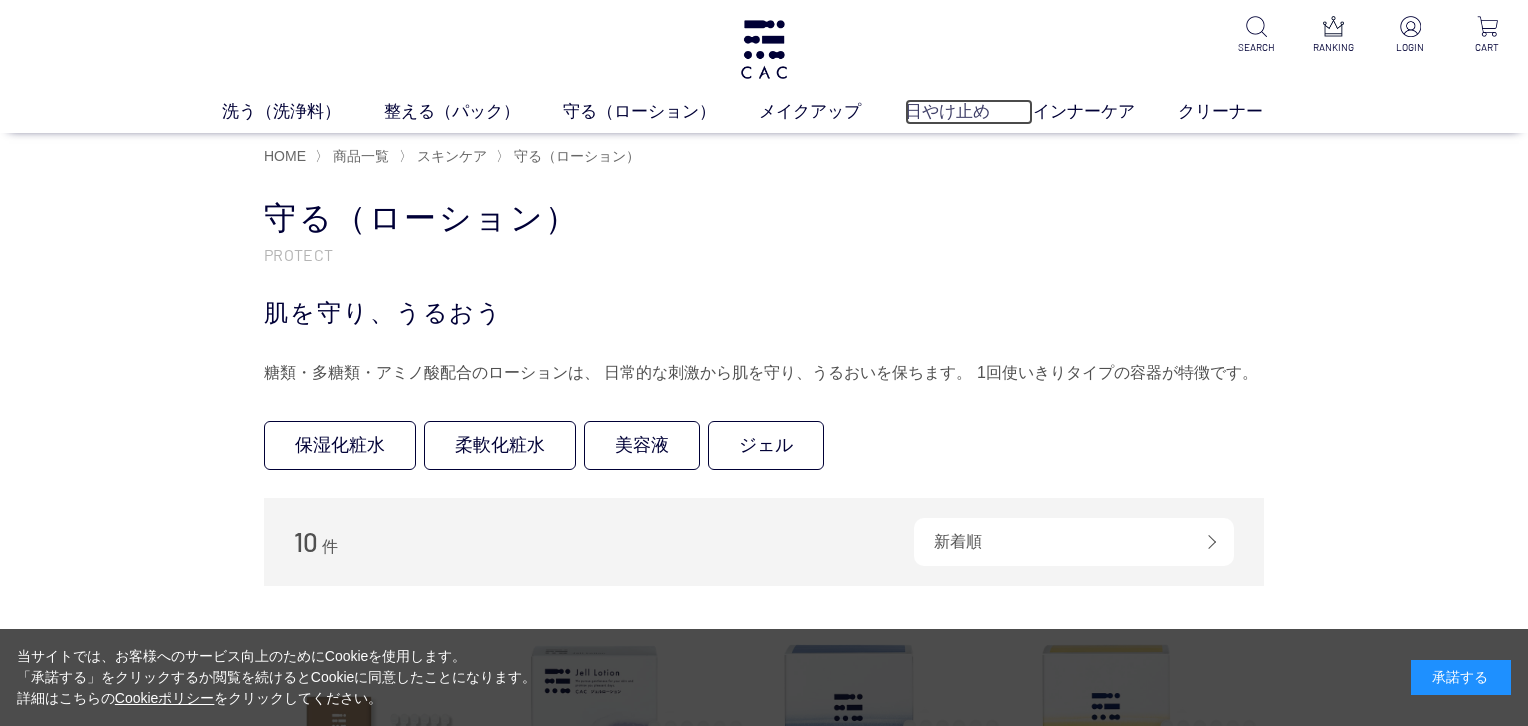 click on "日やけ止め" at bounding box center [969, 112] 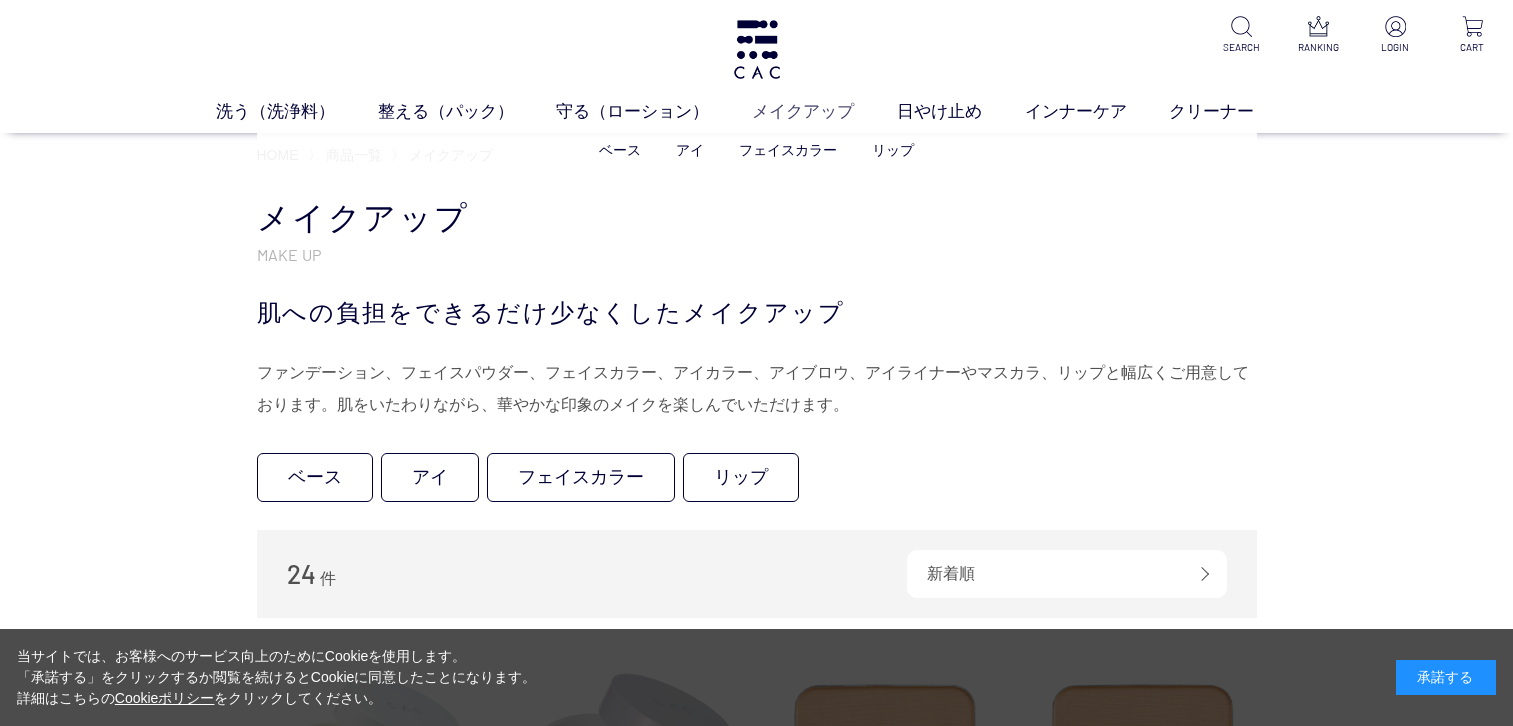 scroll, scrollTop: 0, scrollLeft: 0, axis: both 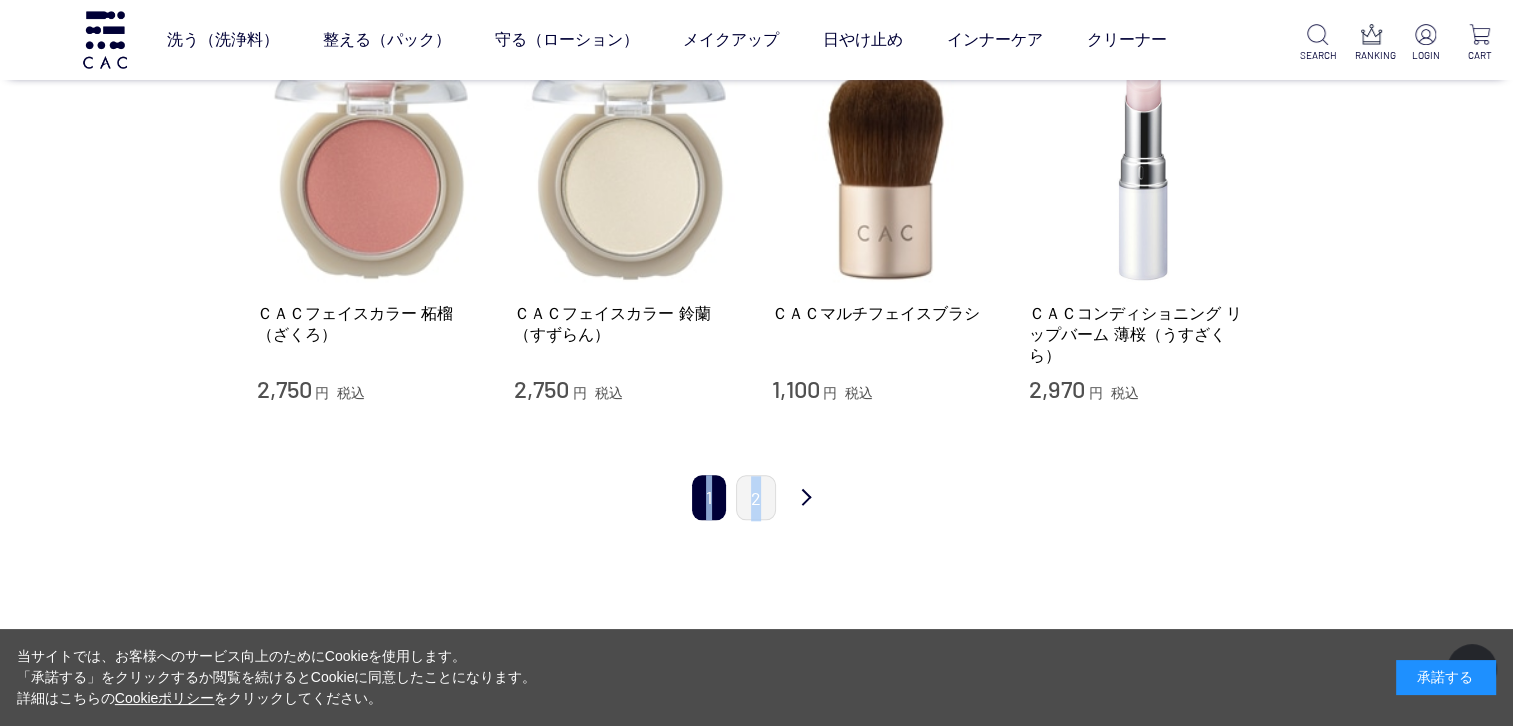 click on "1
2
次 最後" at bounding box center (757, 487) 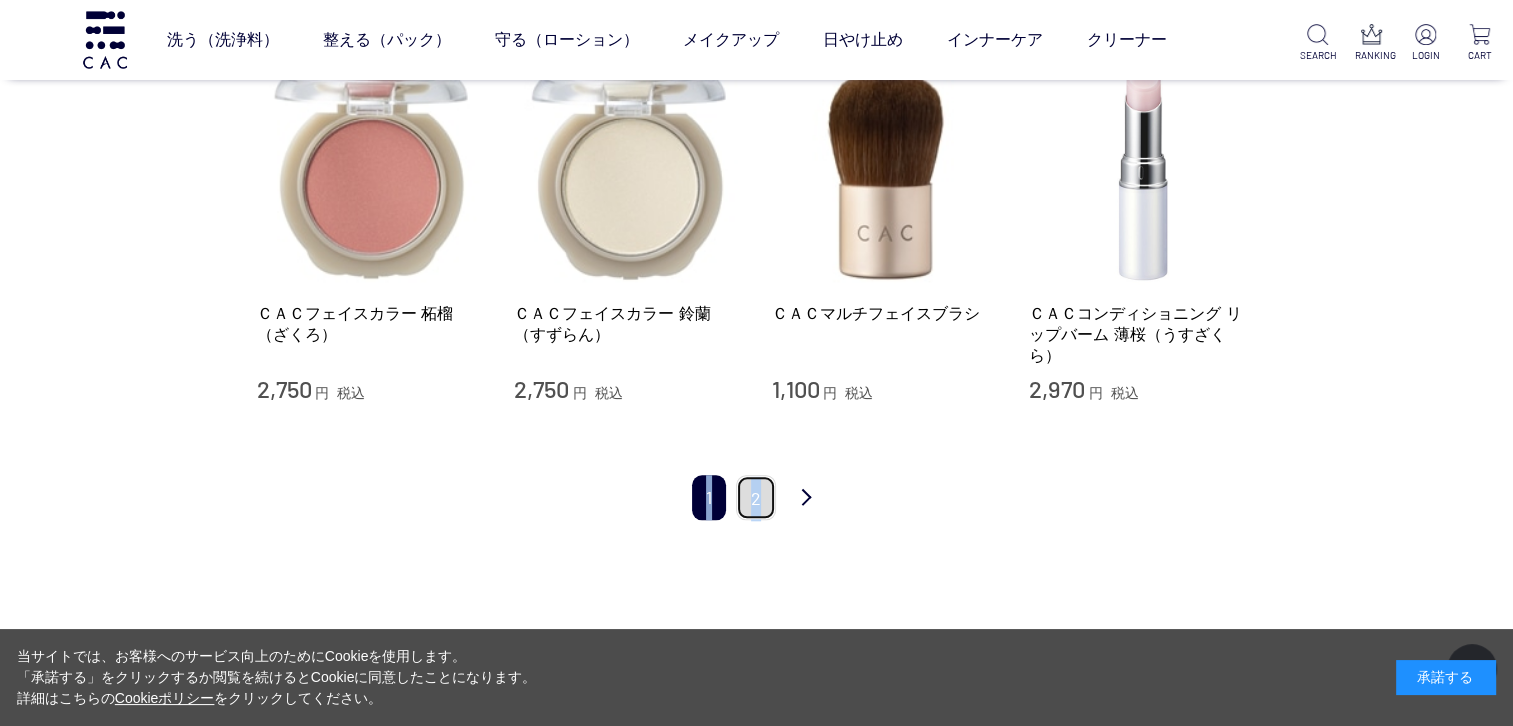 drag, startPoint x: 777, startPoint y: 500, endPoint x: 760, endPoint y: 503, distance: 17.262676 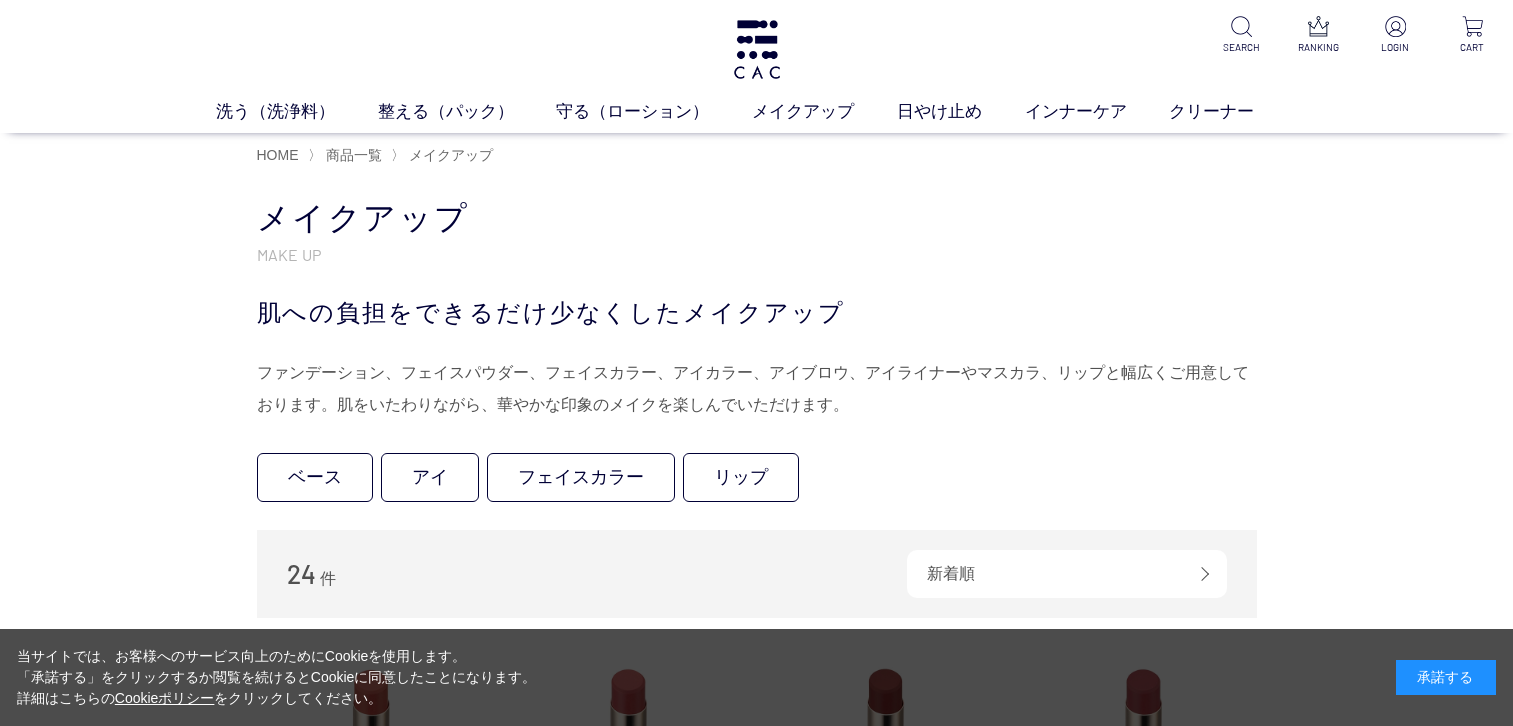 scroll, scrollTop: 0, scrollLeft: 0, axis: both 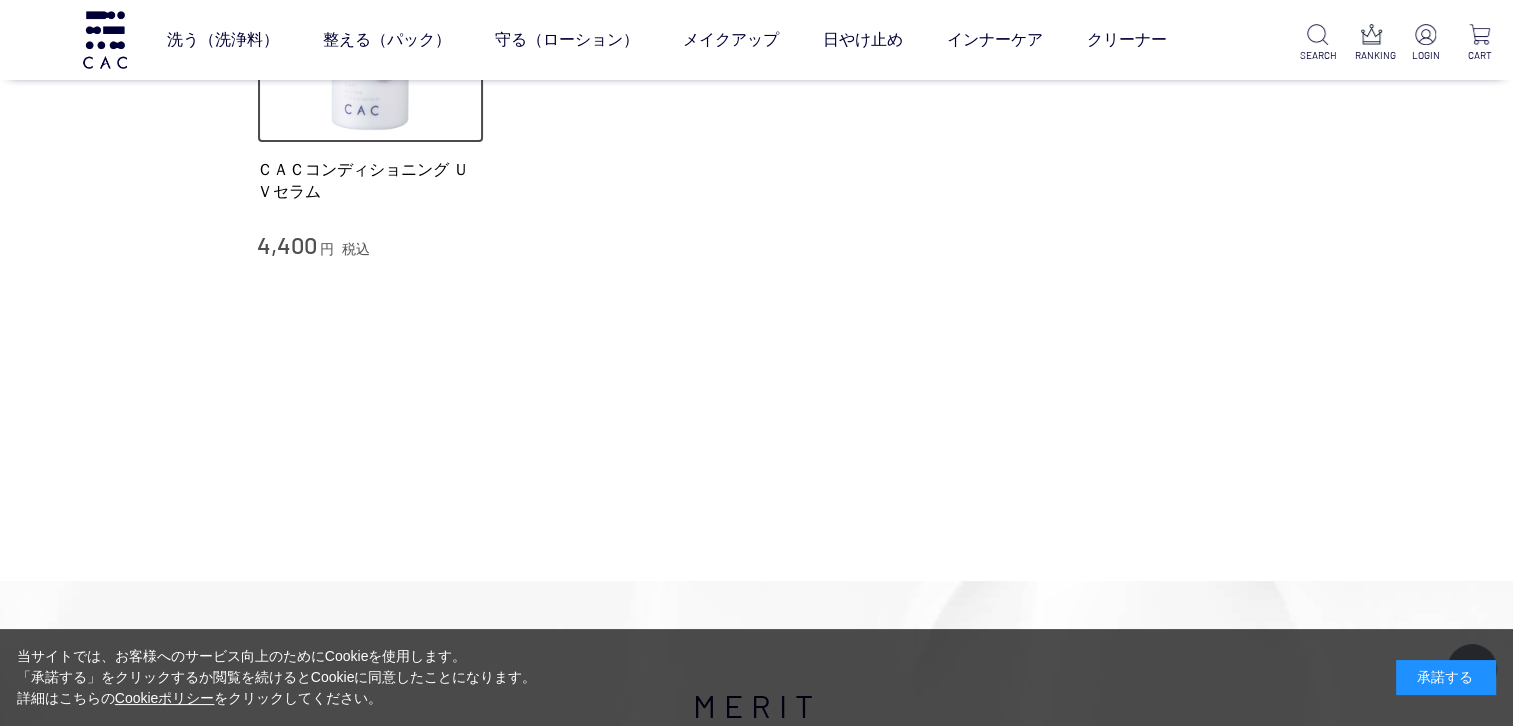 click at bounding box center [371, 30] 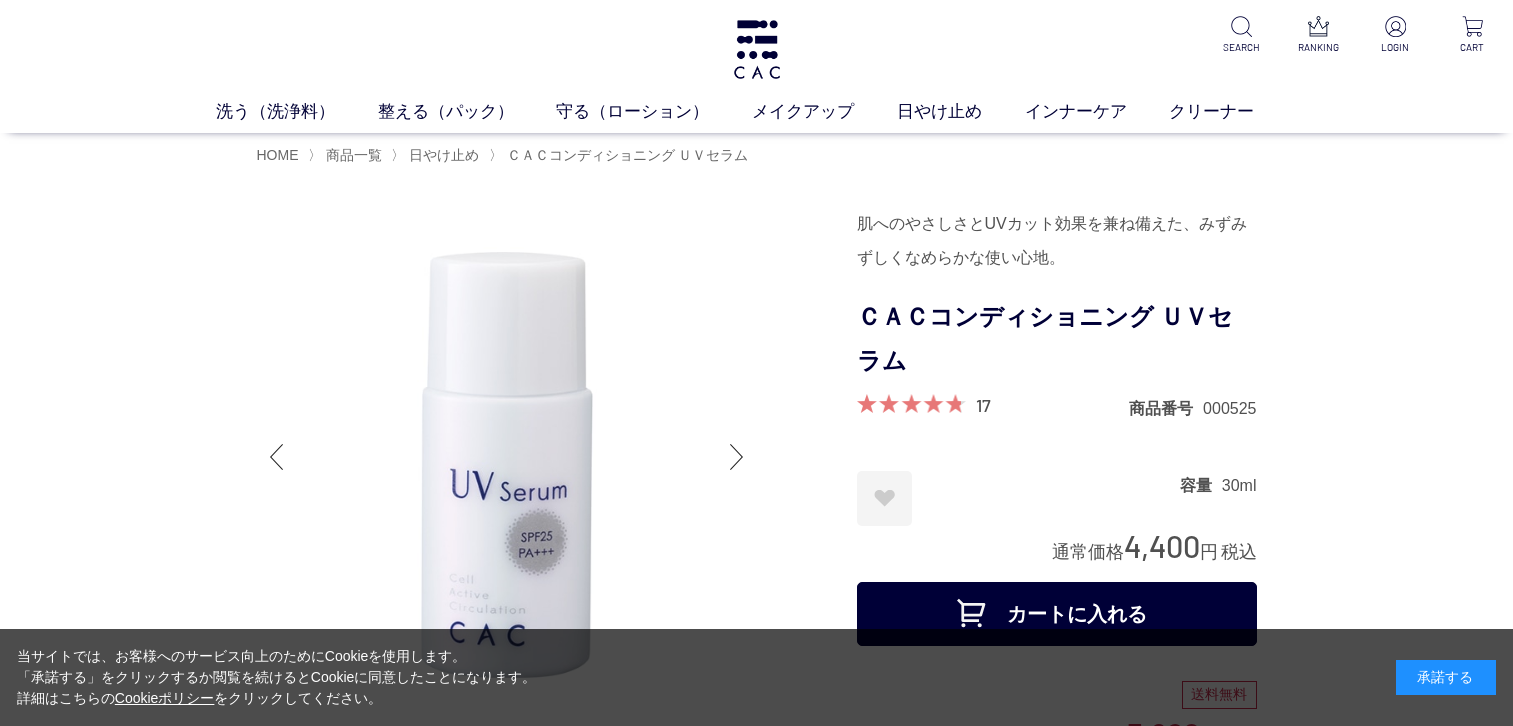 scroll, scrollTop: 0, scrollLeft: 0, axis: both 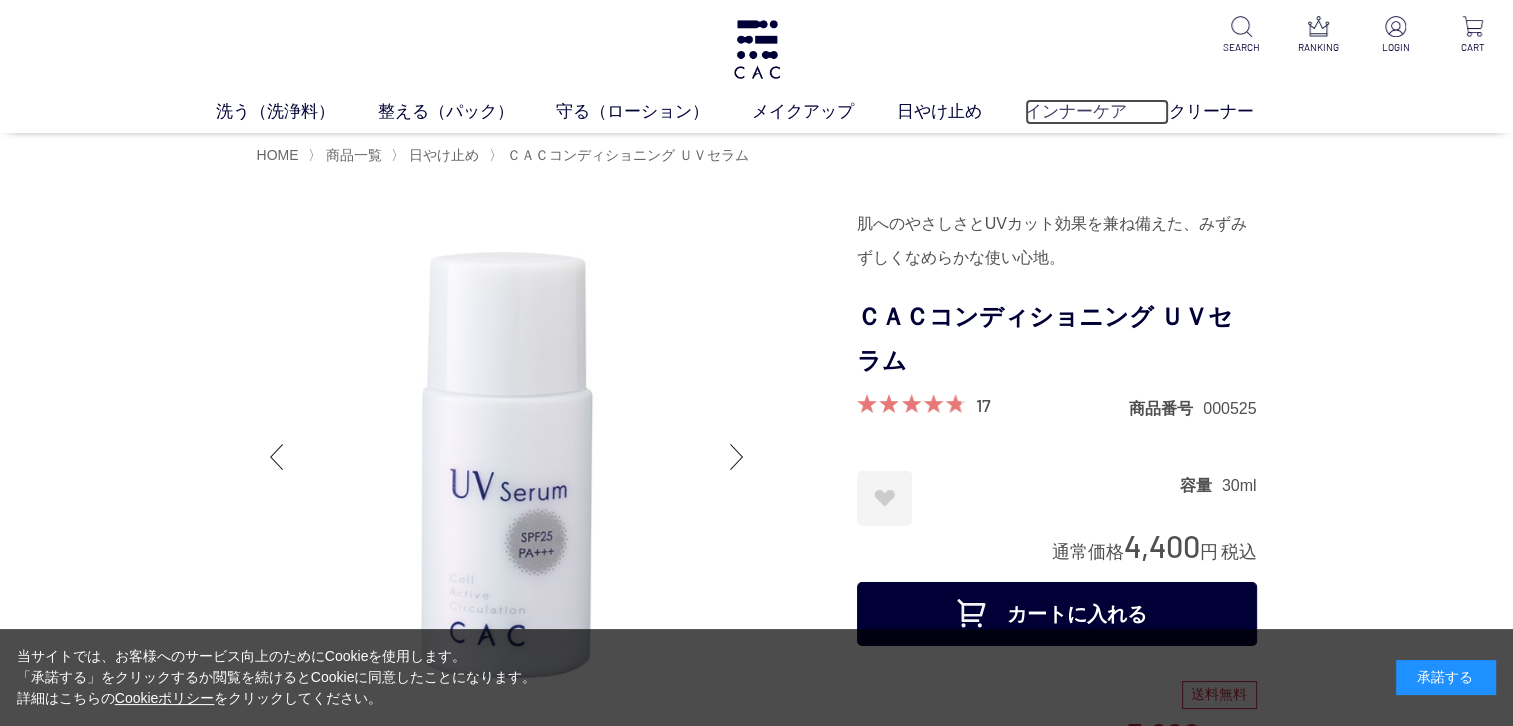click on "インナーケア" at bounding box center [1097, 112] 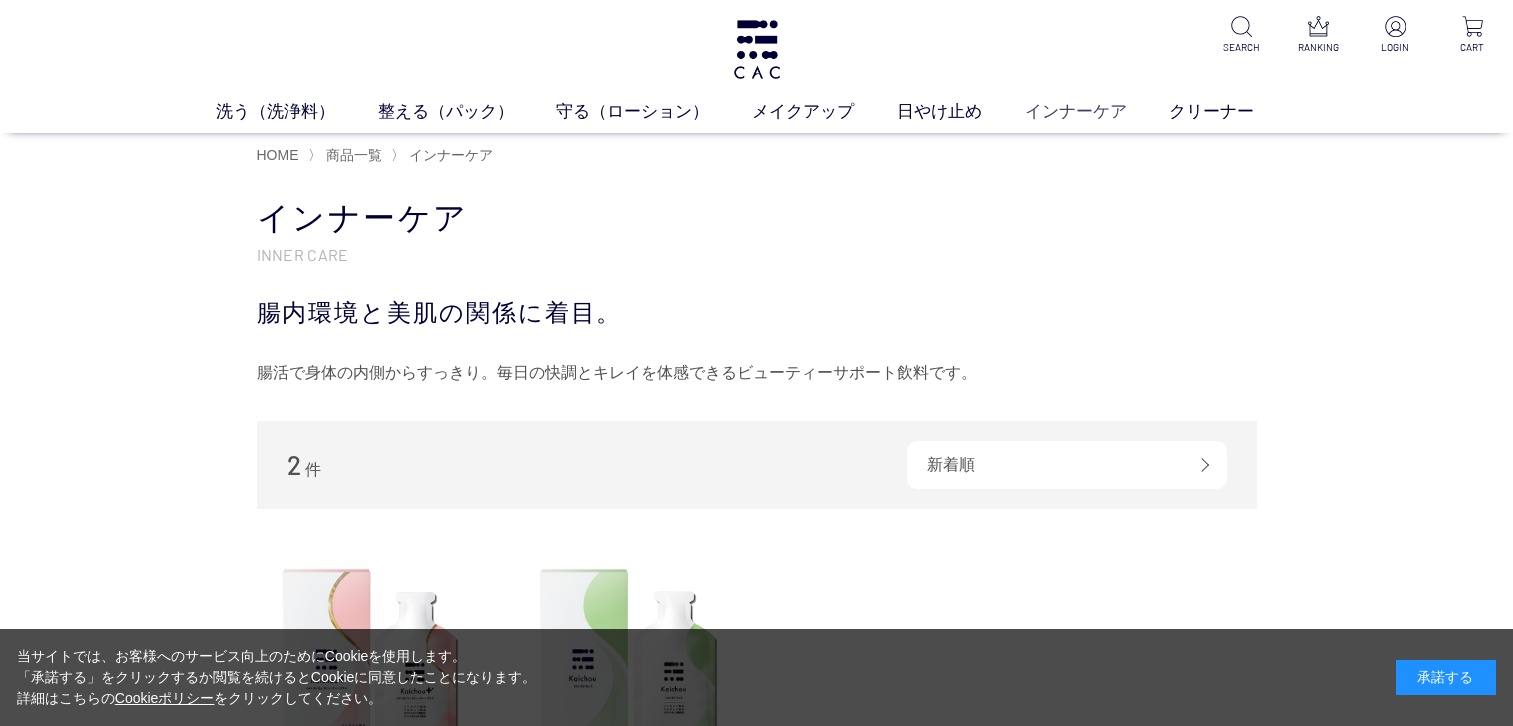 scroll, scrollTop: 0, scrollLeft: 0, axis: both 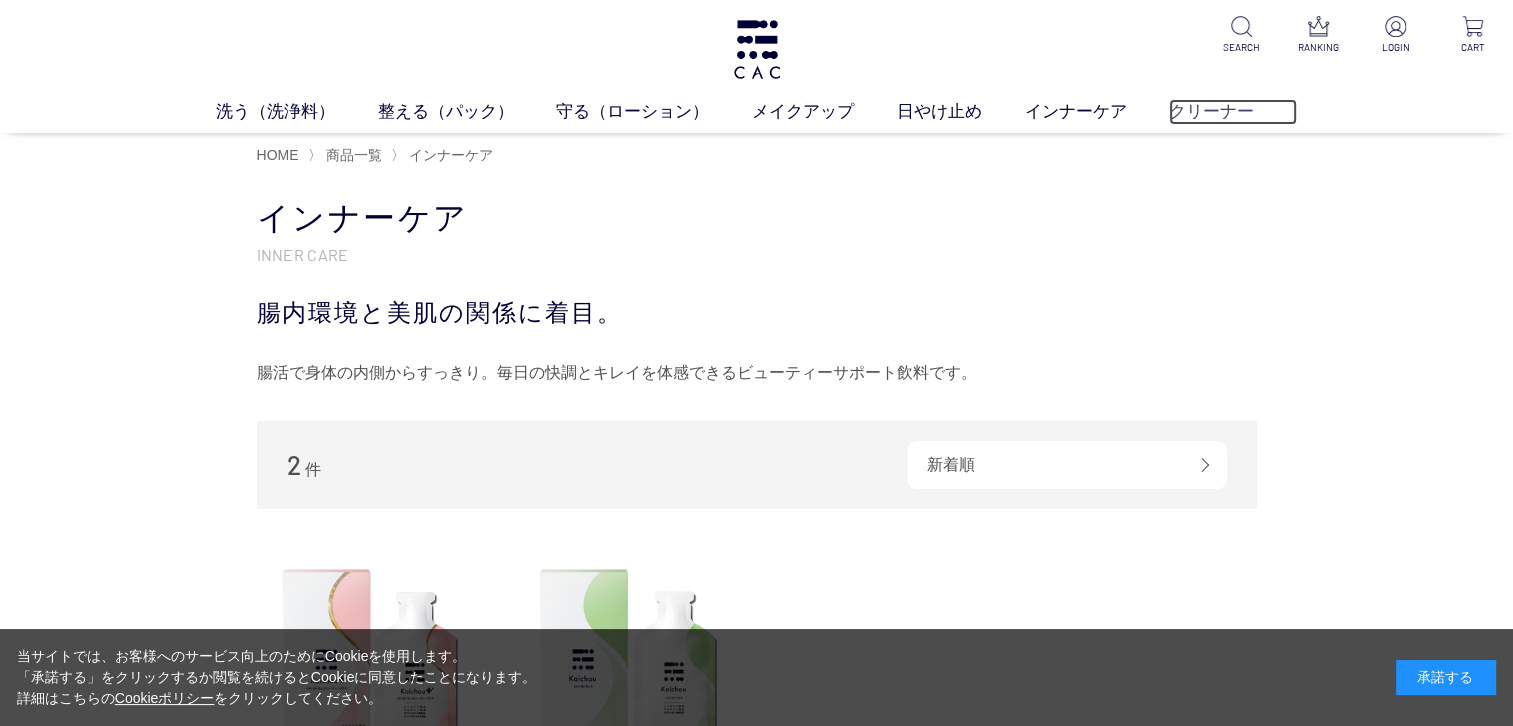 click on "クリーナー" at bounding box center (1233, 112) 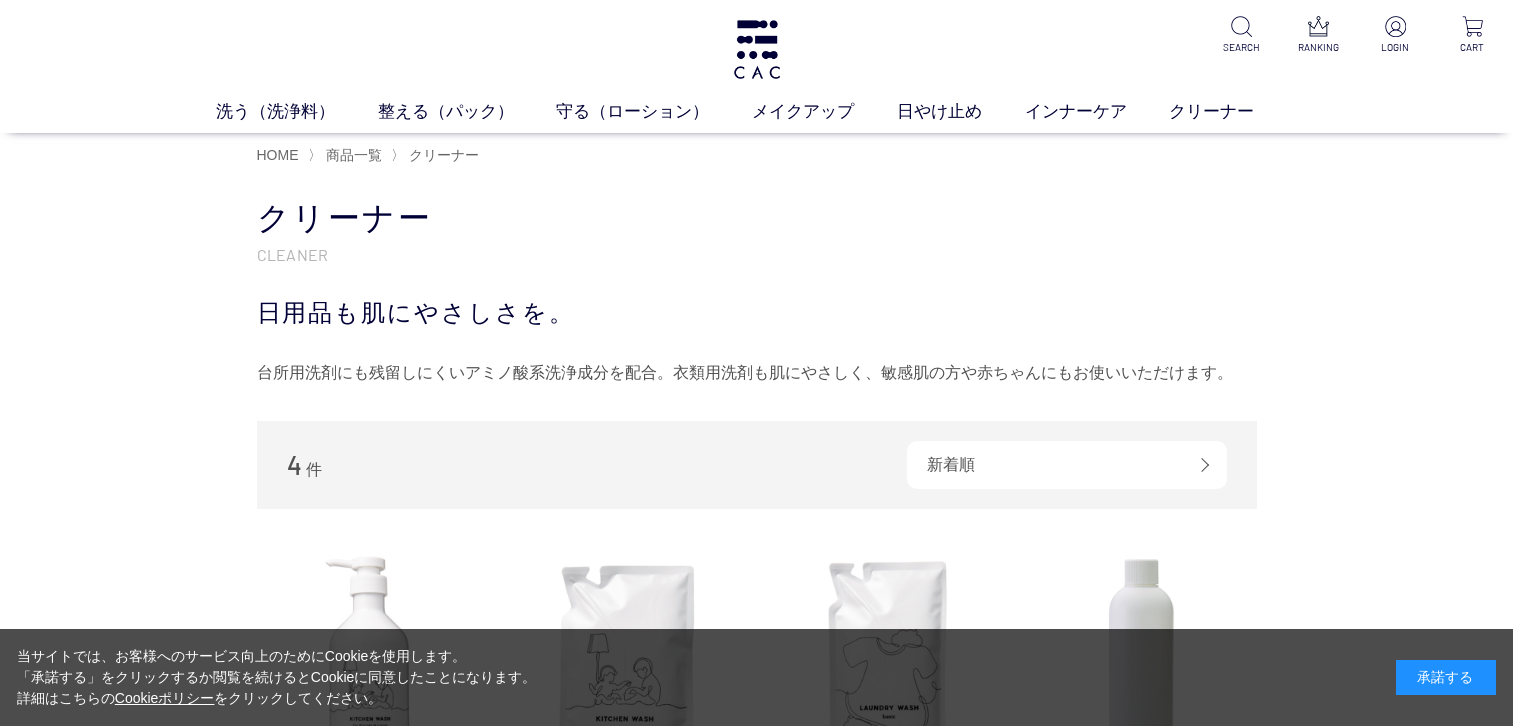 scroll, scrollTop: 0, scrollLeft: 0, axis: both 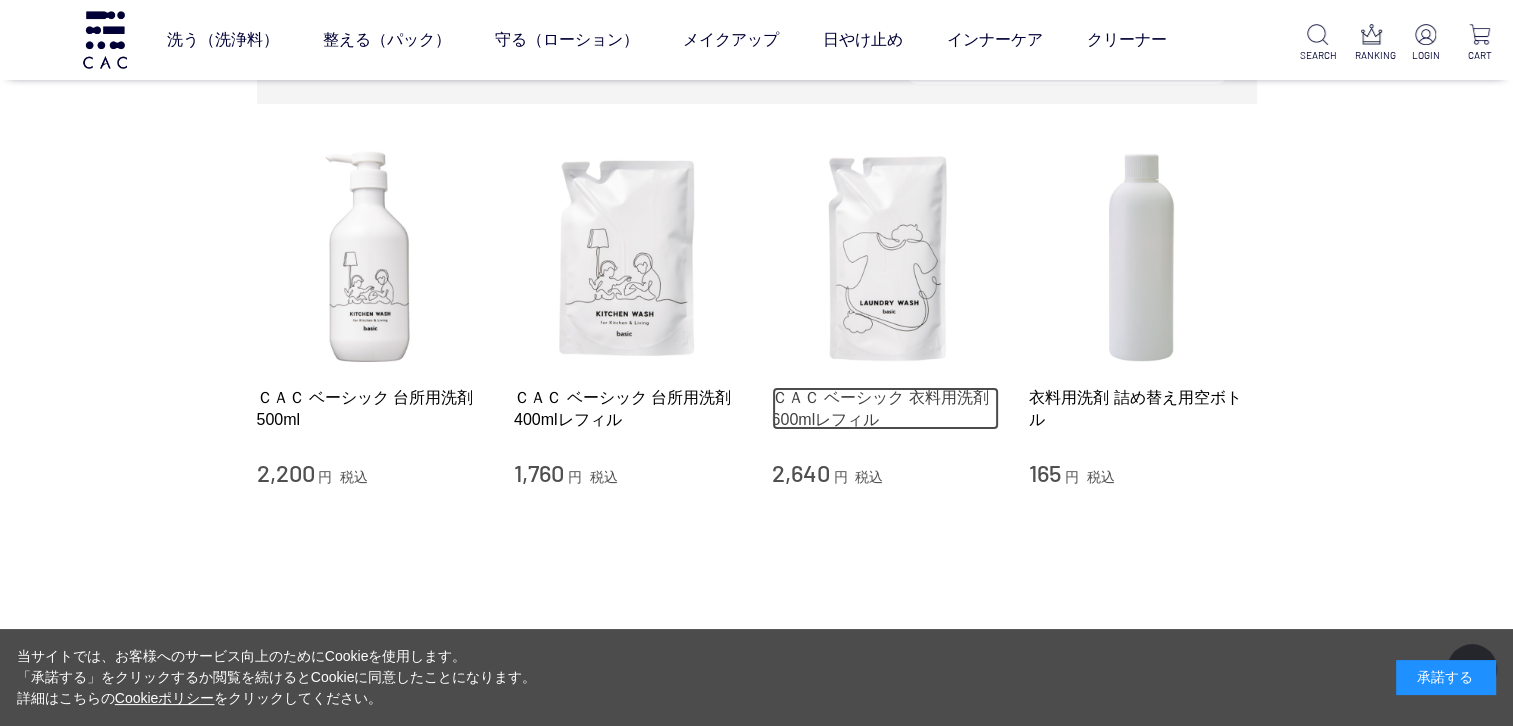 click on "ＣＡＣ ベーシック 衣料用洗剤600mlレフィル" at bounding box center (886, 408) 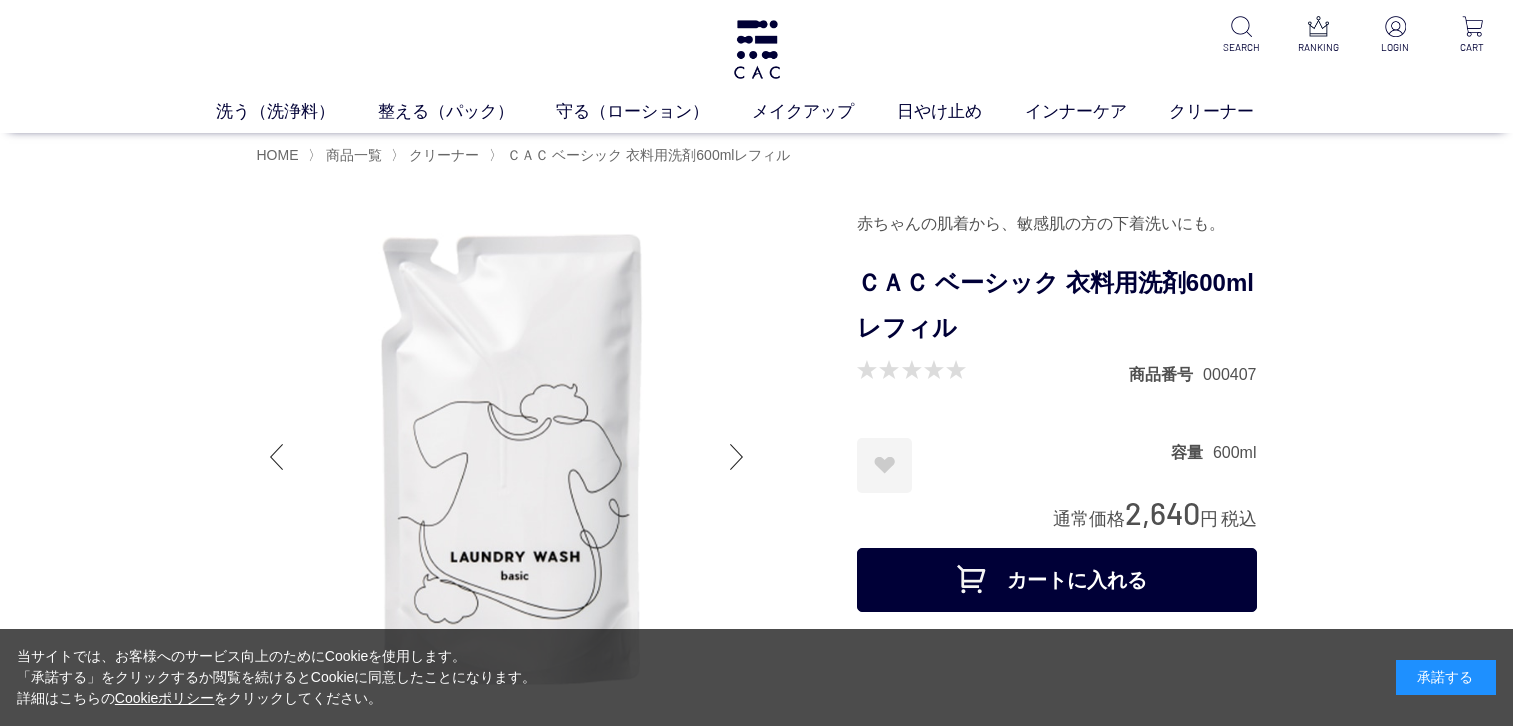 scroll, scrollTop: 0, scrollLeft: 0, axis: both 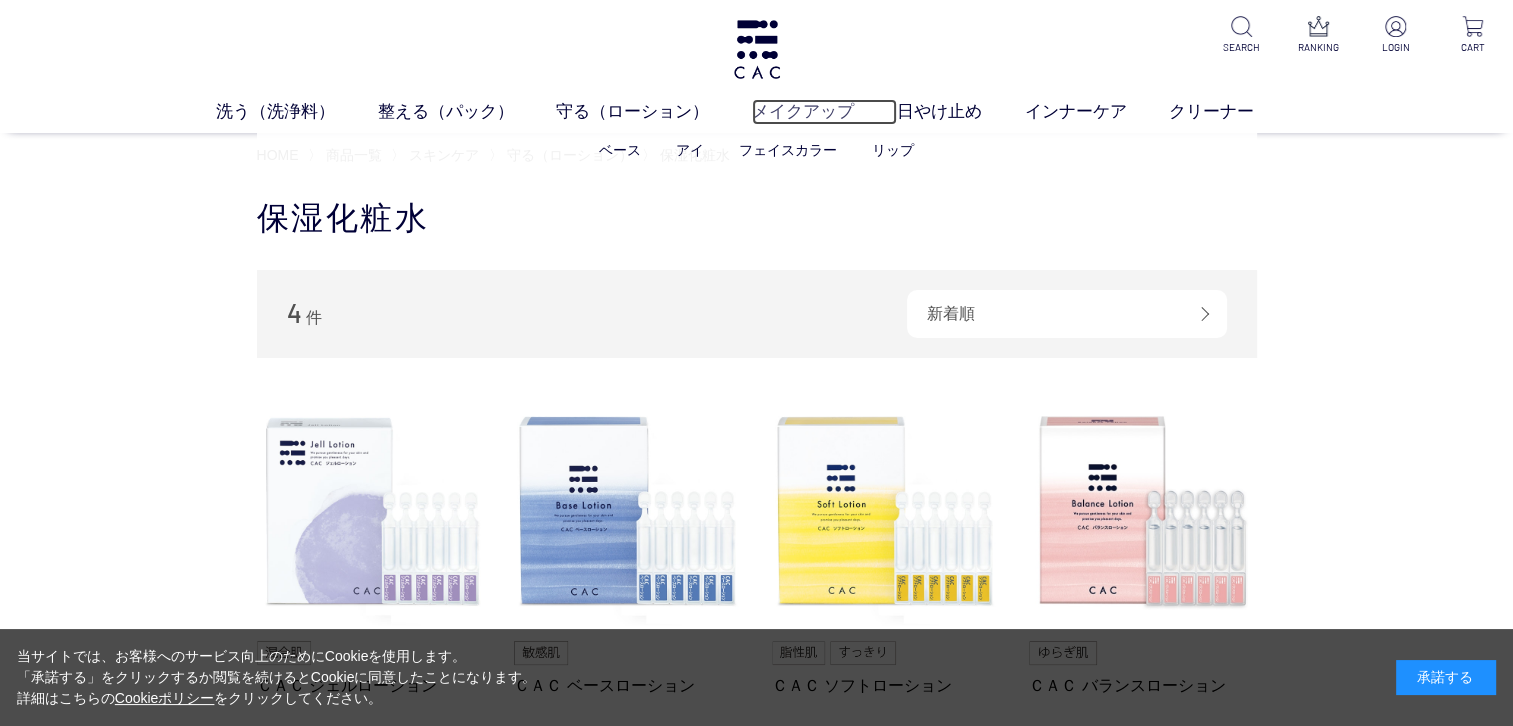 click on "メイクアップ" at bounding box center (824, 112) 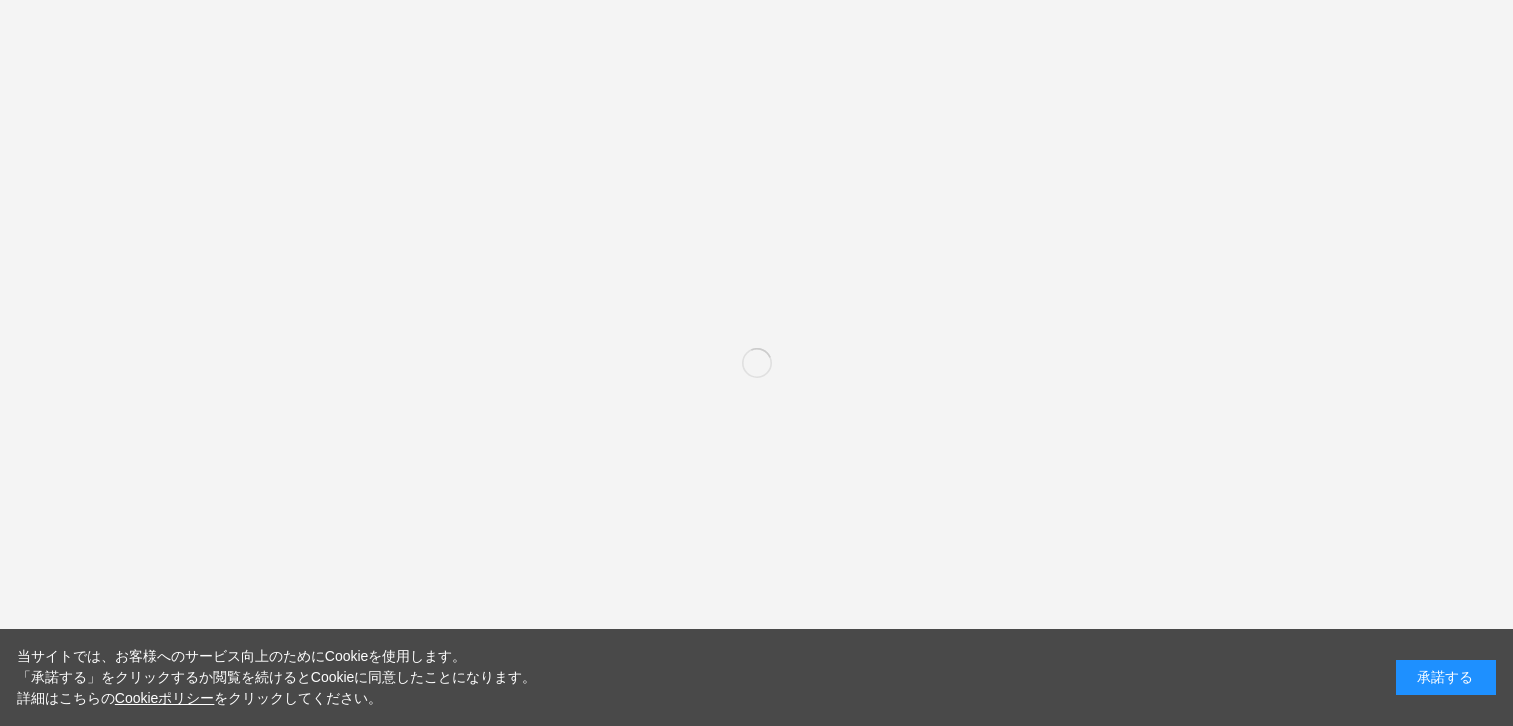 scroll, scrollTop: 0, scrollLeft: 0, axis: both 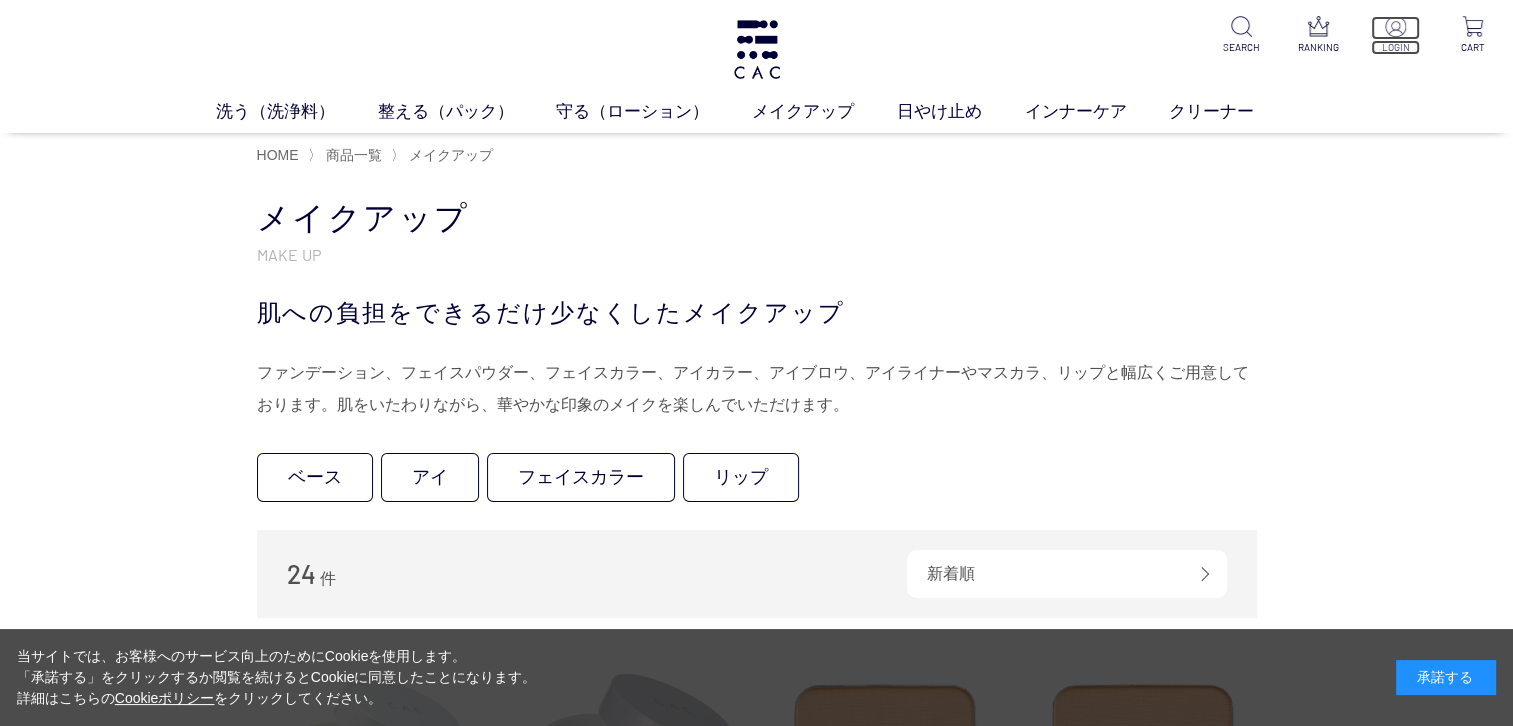 click at bounding box center (1395, 28) 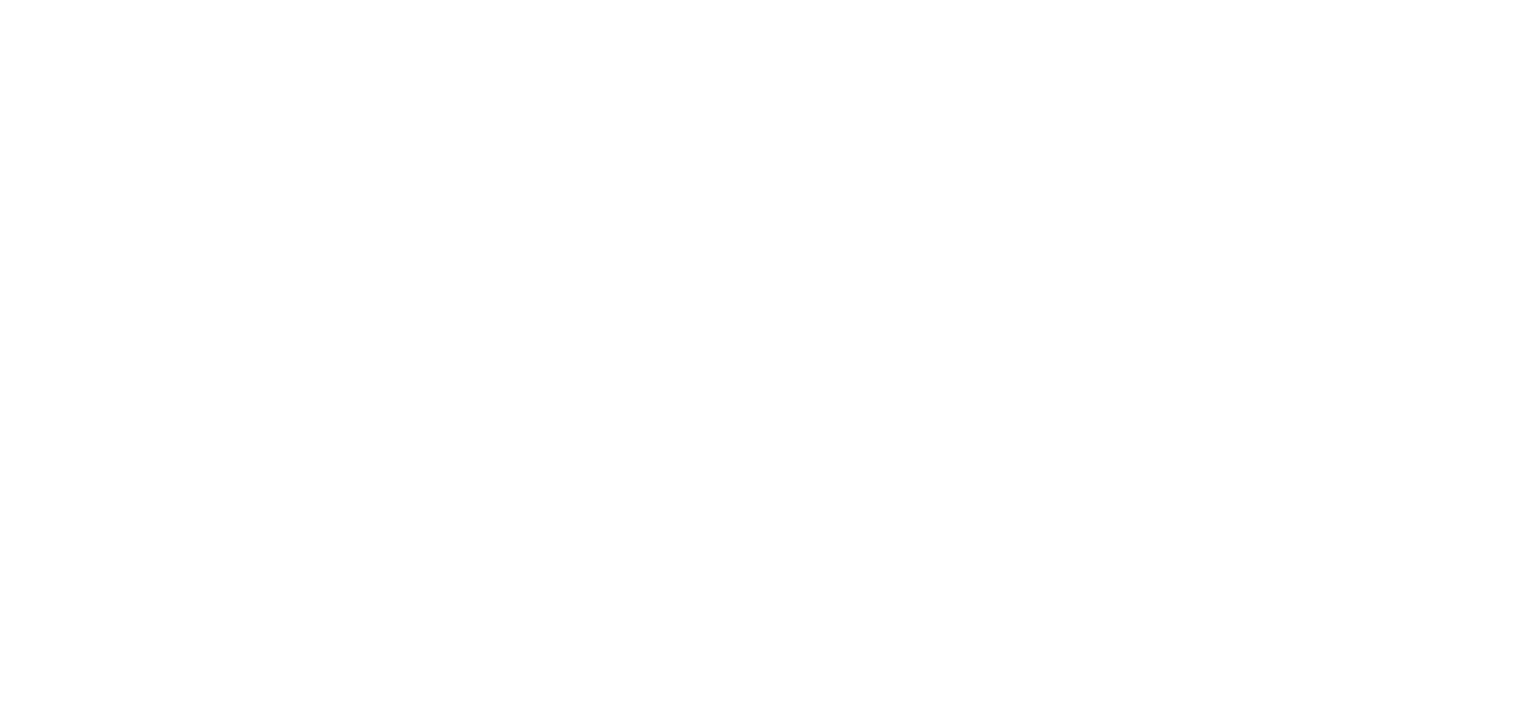 scroll, scrollTop: 0, scrollLeft: 0, axis: both 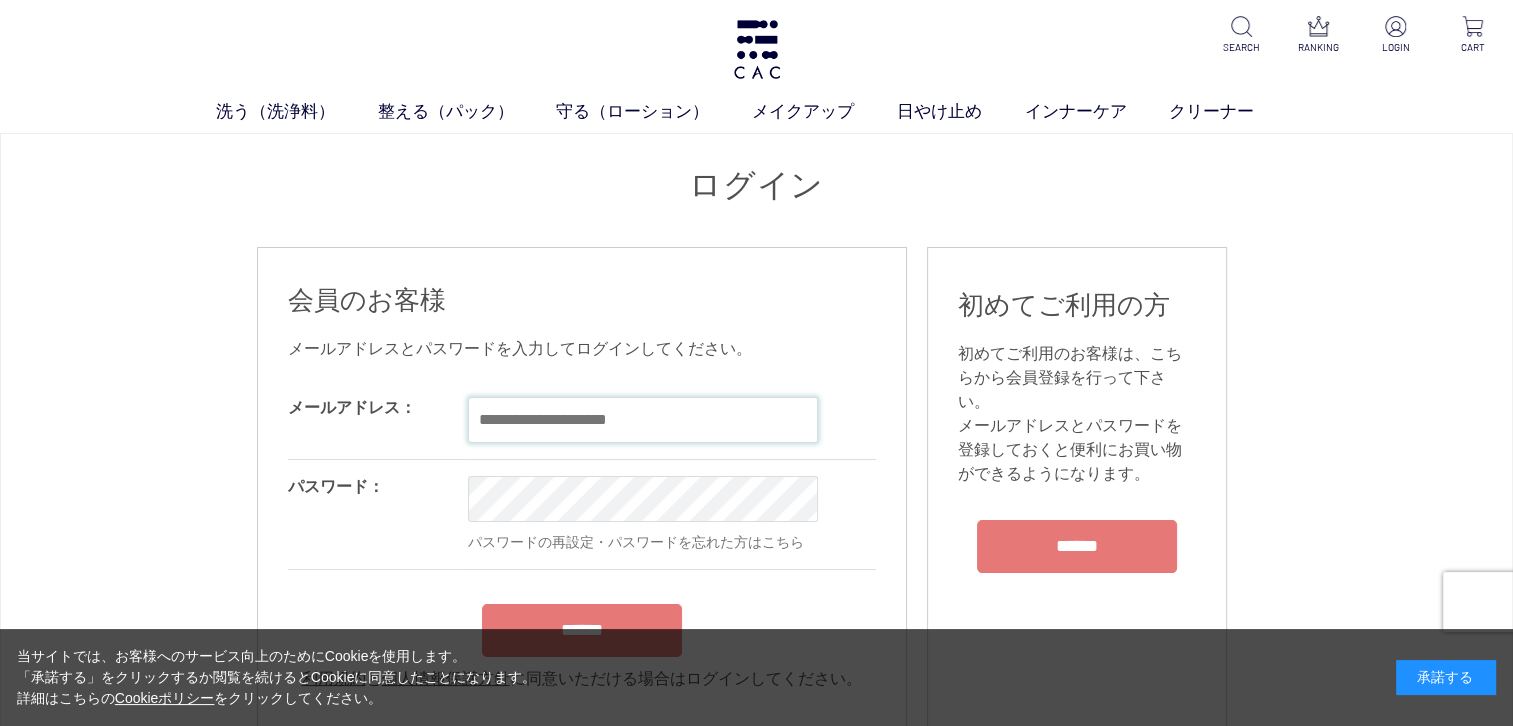 click at bounding box center [643, 420] 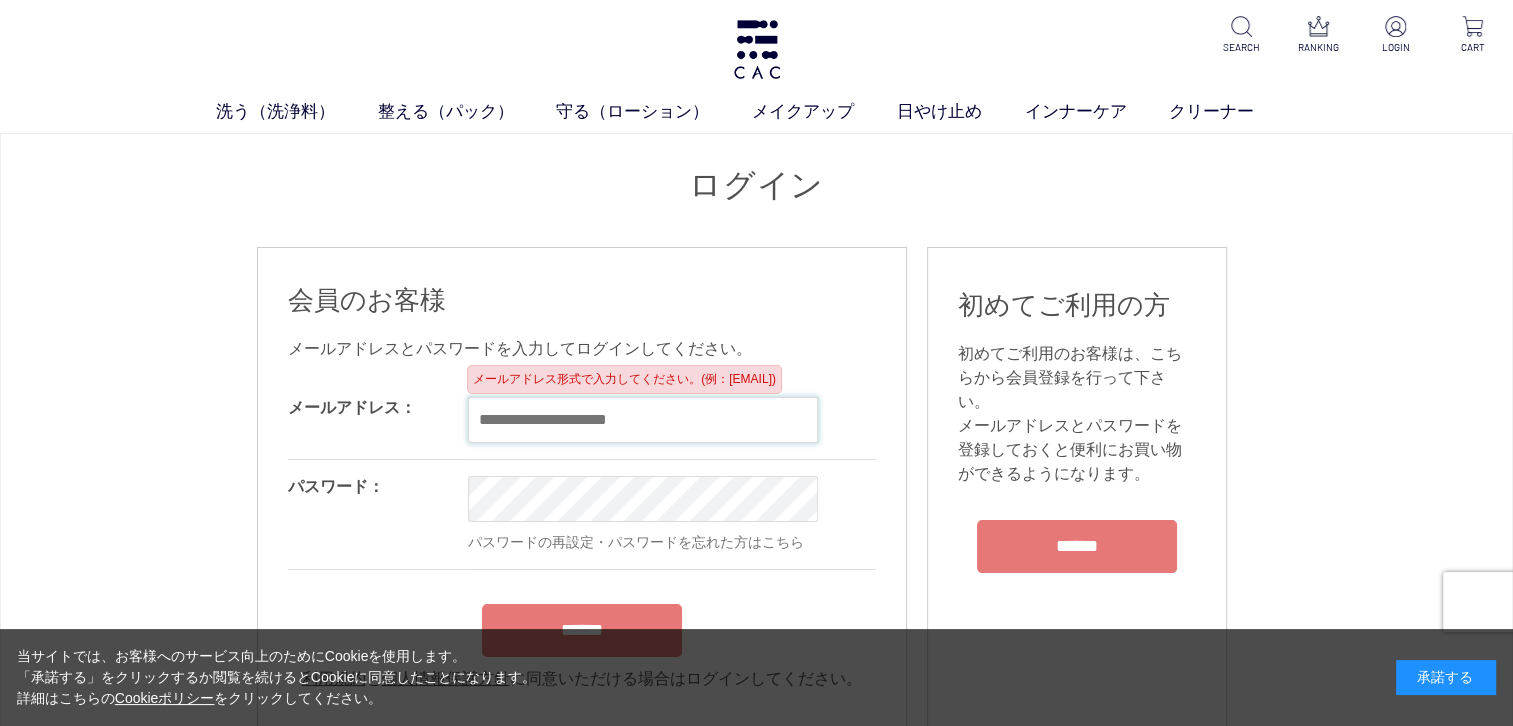 type on "**********" 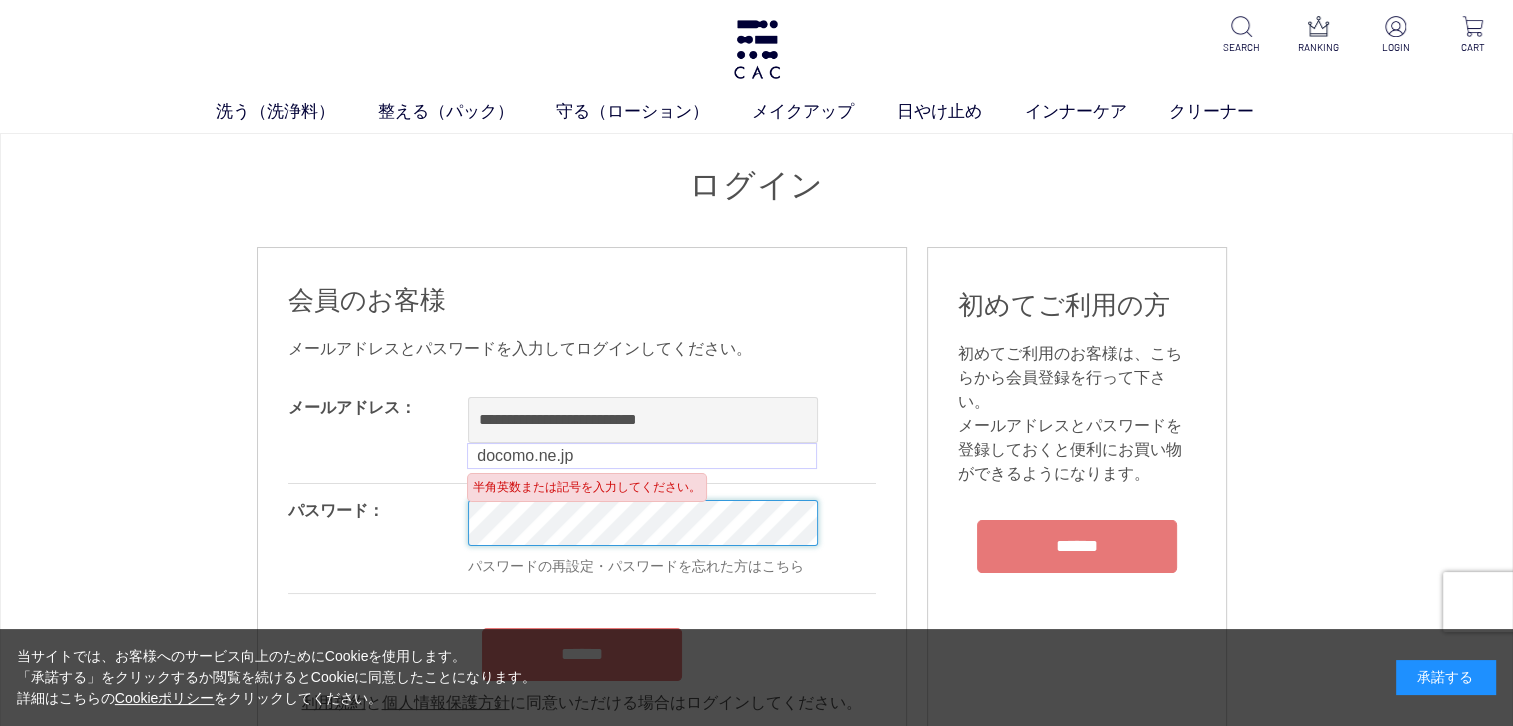 click on "洗う（洗浄料）
液体洗浄料
パウダー洗浄料
泡洗顔料
グッズ
整える（パック）
フェイスパック
ヘアパック
守る（ローション）
保湿化粧水
柔軟化粧水
美容液
ジェル
メイクアップ
ベース
アイ
フェイスカラー
リップ
日やけ止め
インナーケア
クリーナー
SEARCH
RANKING
LOGIN
CART
ログイン
会員のお客様" at bounding box center (756, 1679) 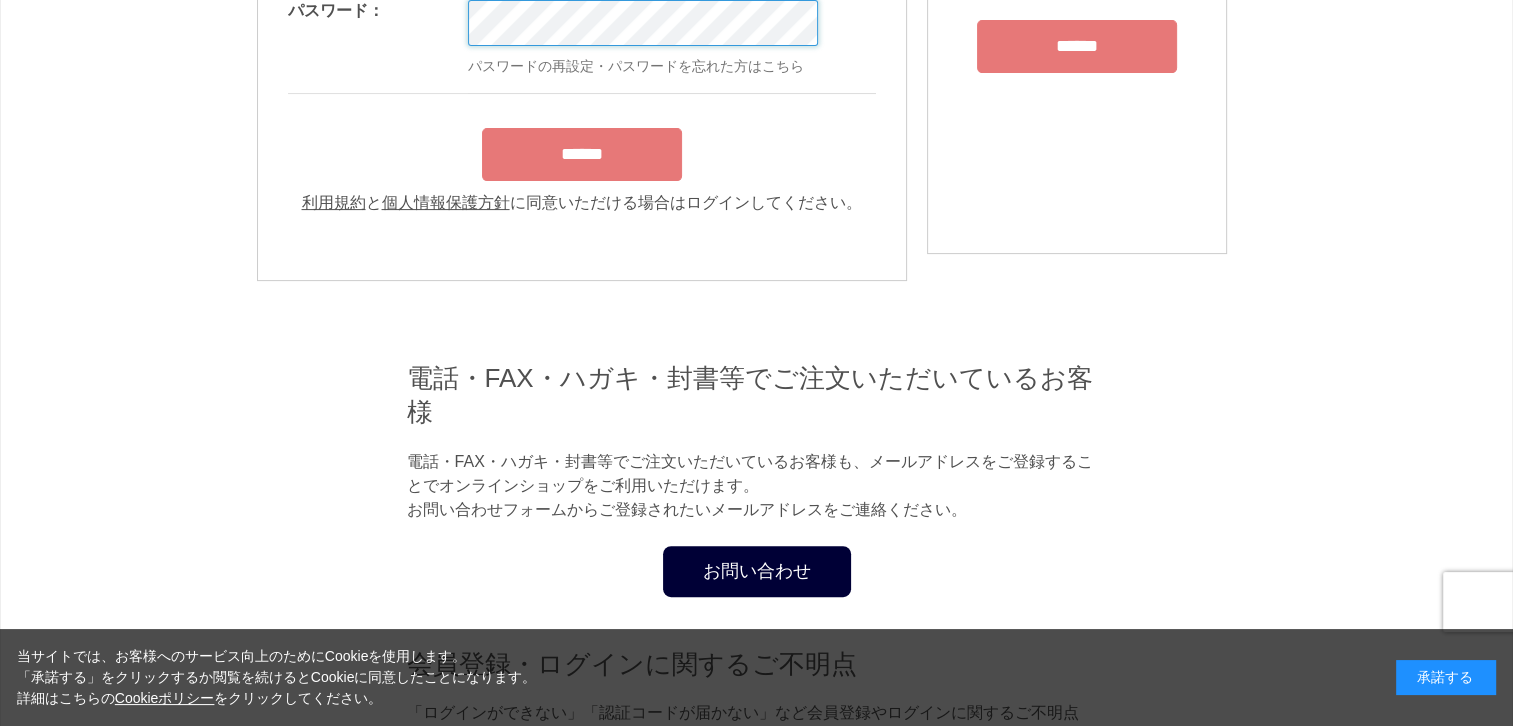 scroll, scrollTop: 0, scrollLeft: 0, axis: both 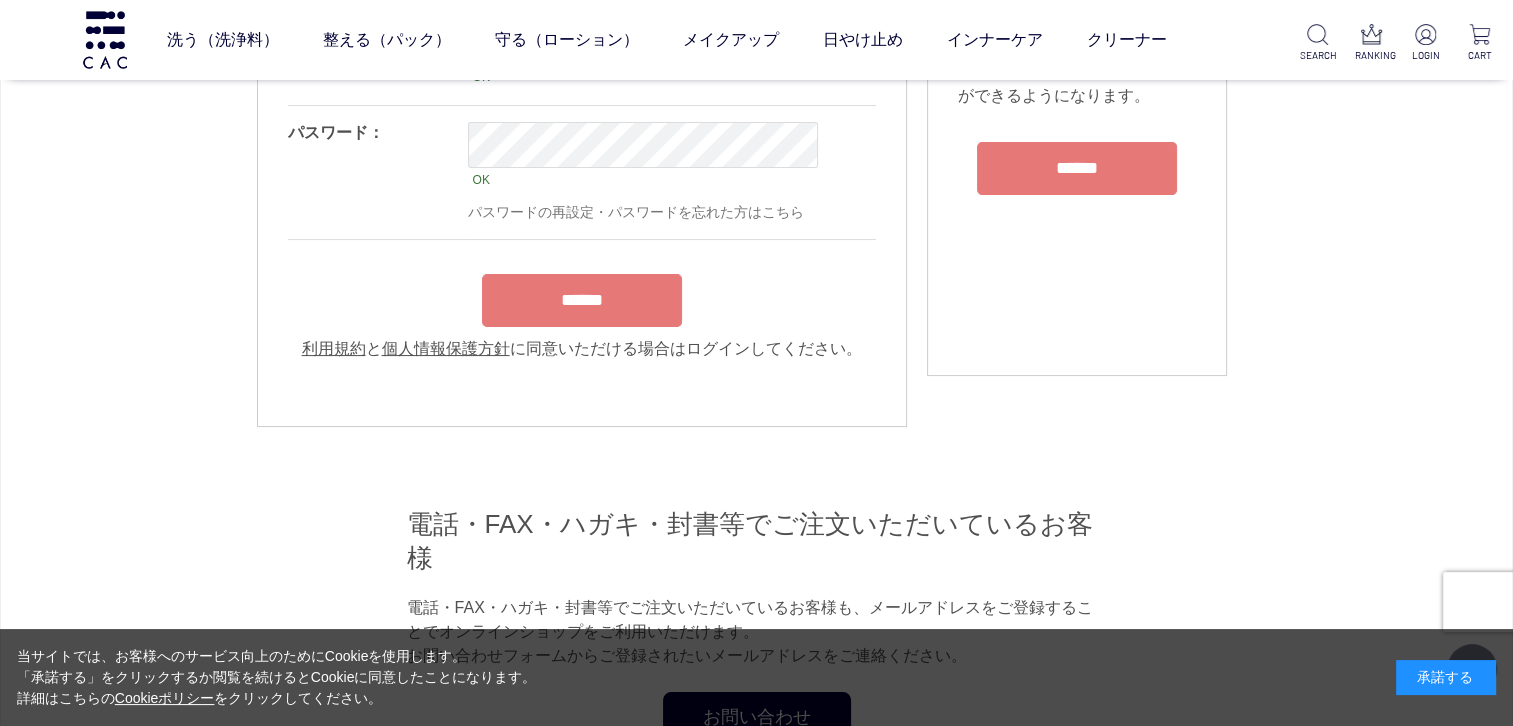 click on "**********" at bounding box center (582, 182) 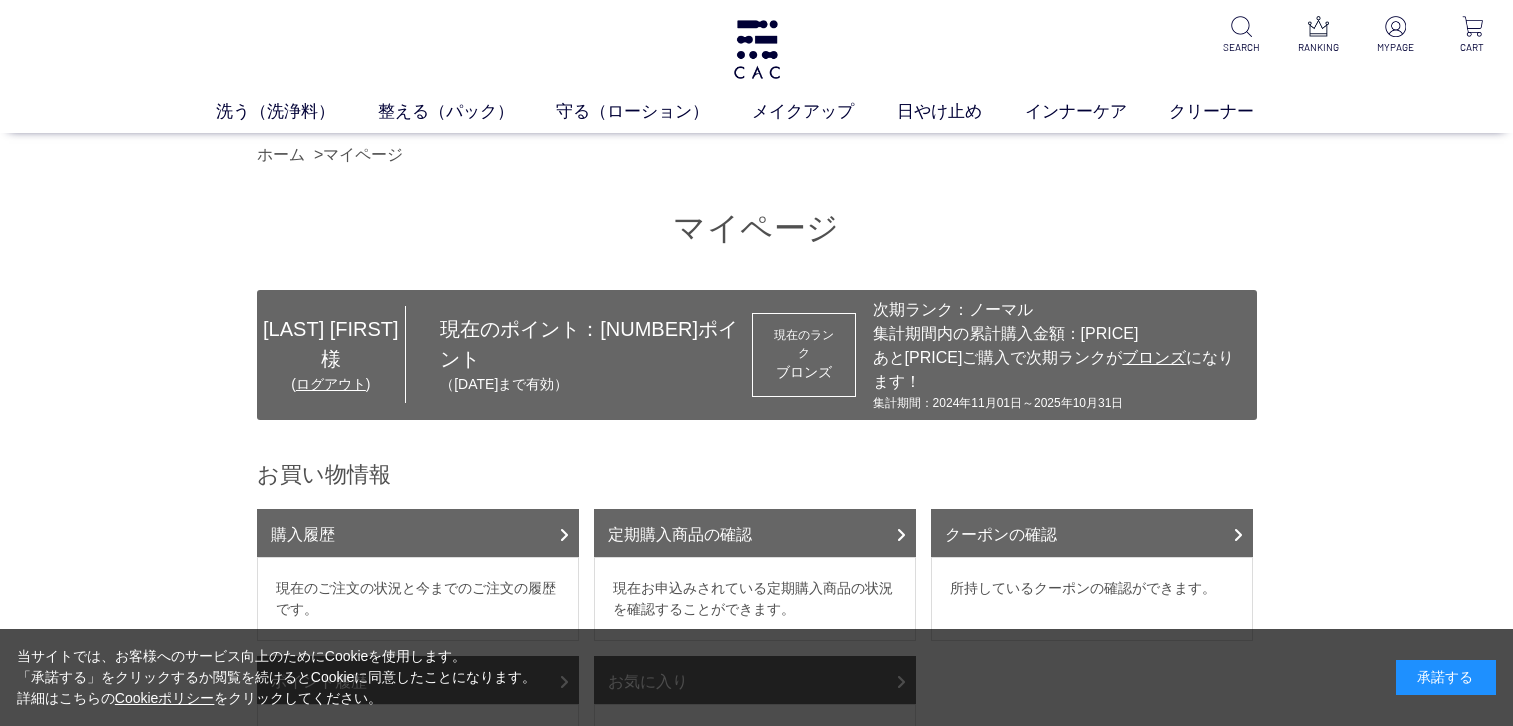 scroll, scrollTop: 0, scrollLeft: 0, axis: both 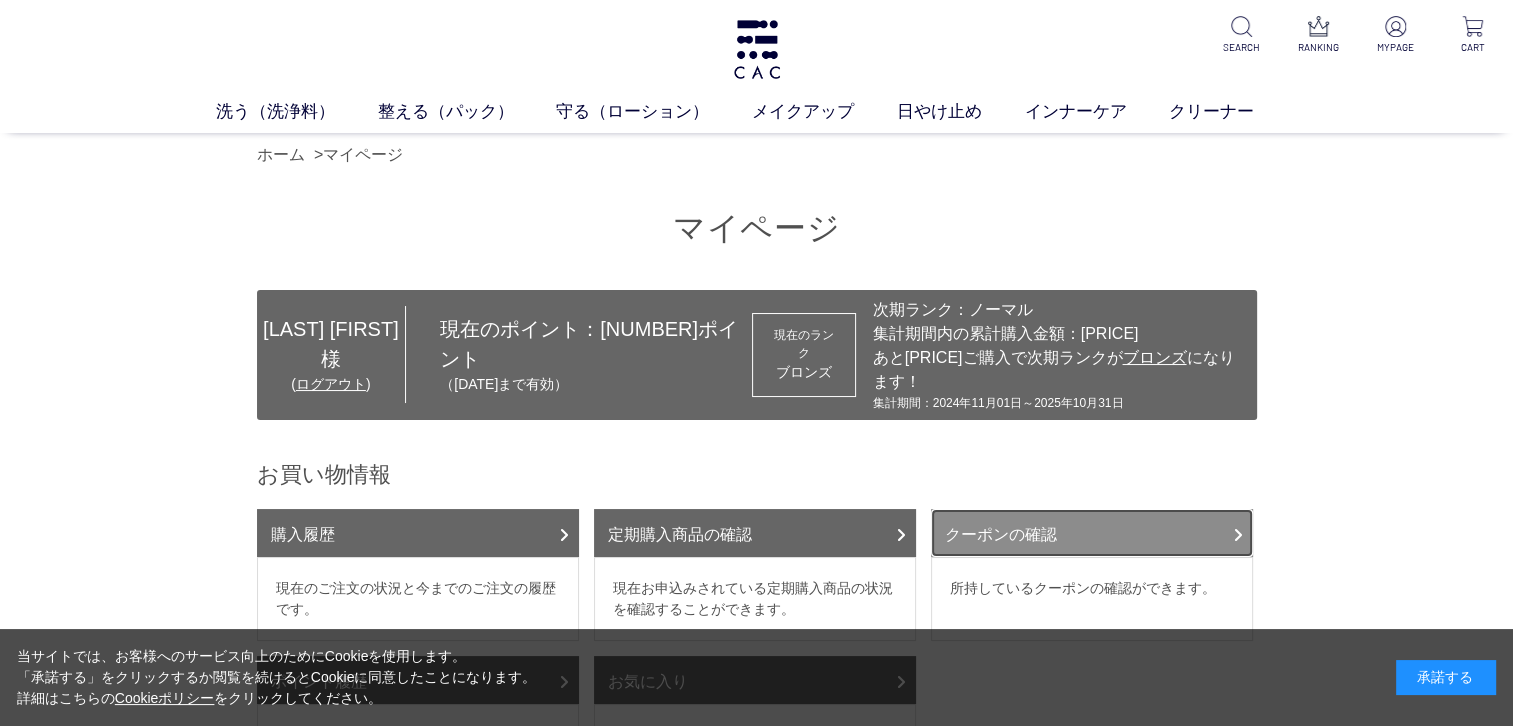 click on "クーポンの確認" at bounding box center [1092, 533] 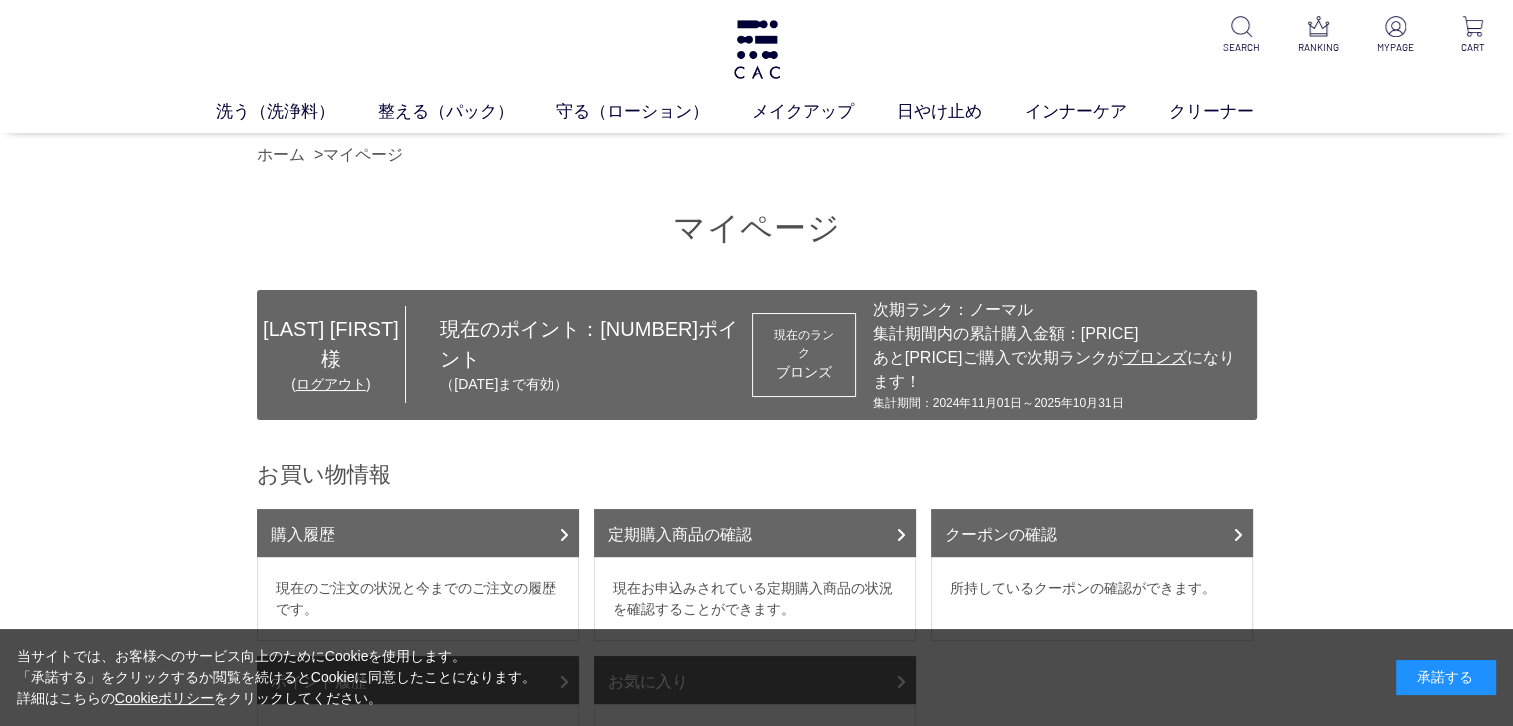 click on "所持しているクーポンの確認ができます。" at bounding box center (1092, 599) 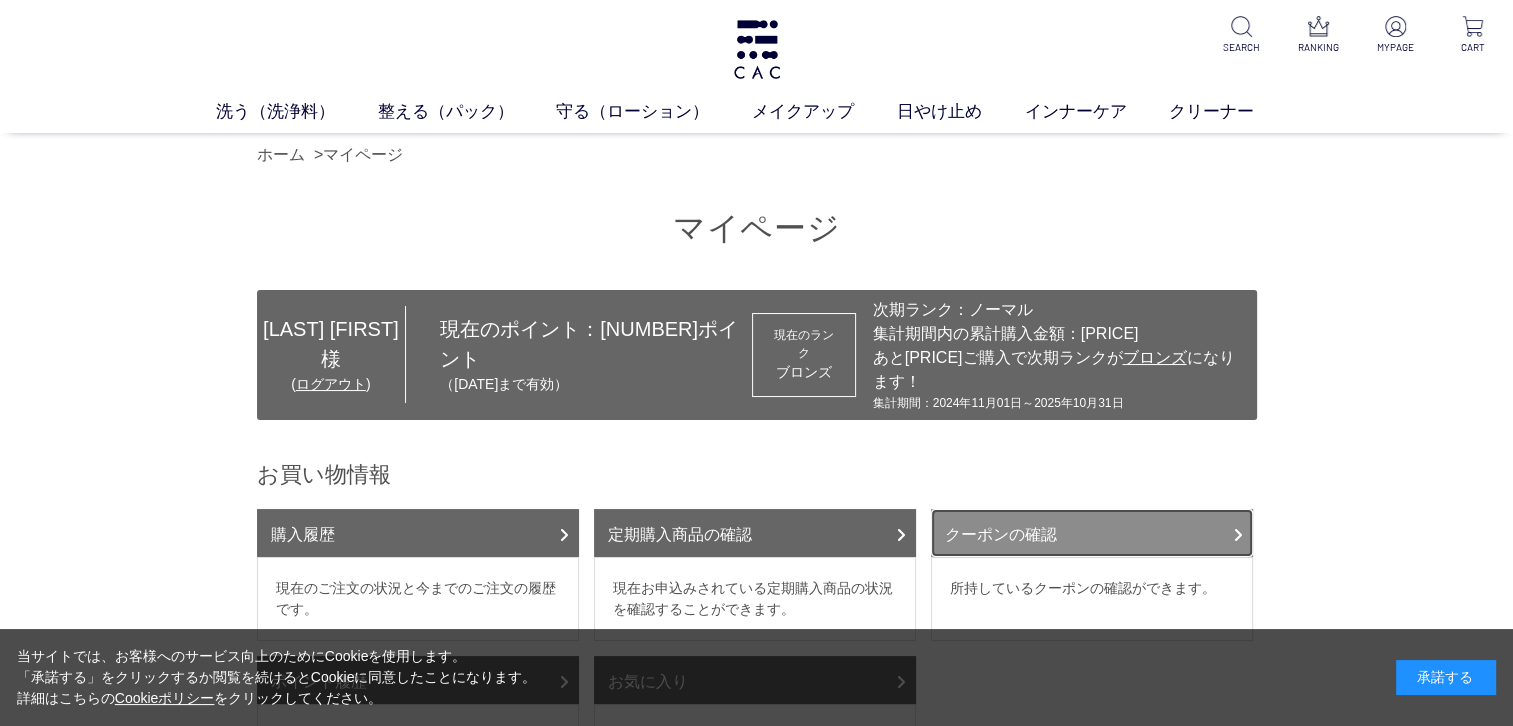 click on "クーポンの確認" at bounding box center [1092, 533] 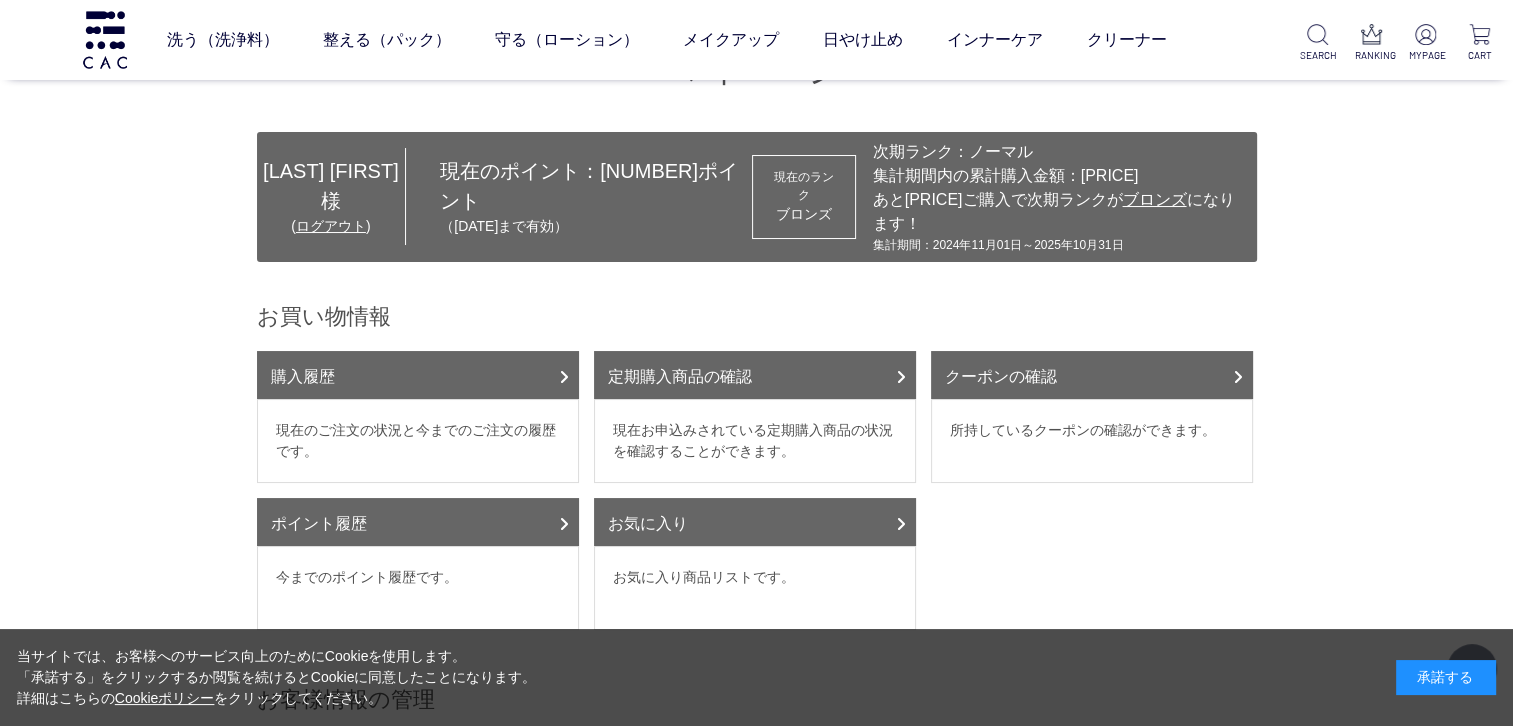 scroll, scrollTop: 0, scrollLeft: 0, axis: both 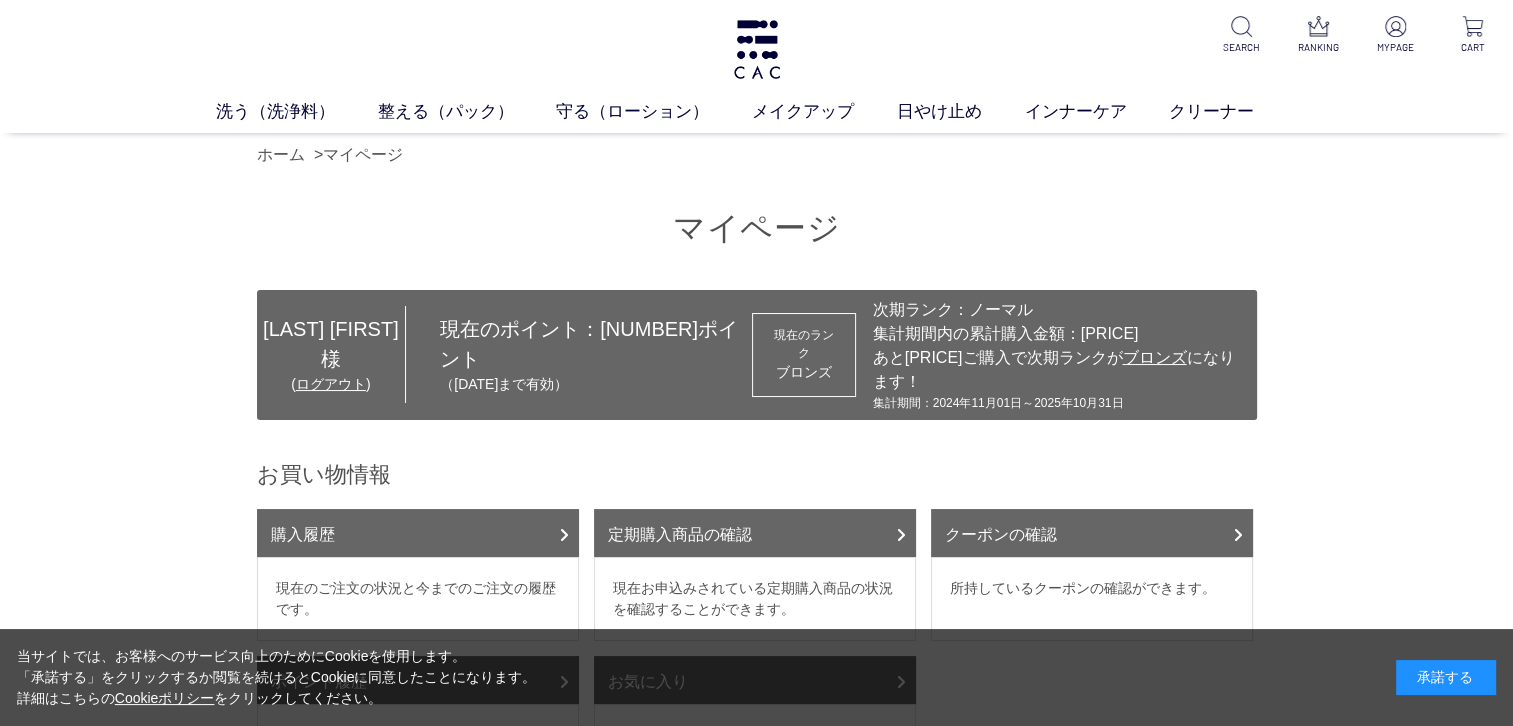 click on "所持しているクーポンの確認ができます。" at bounding box center [1092, 599] 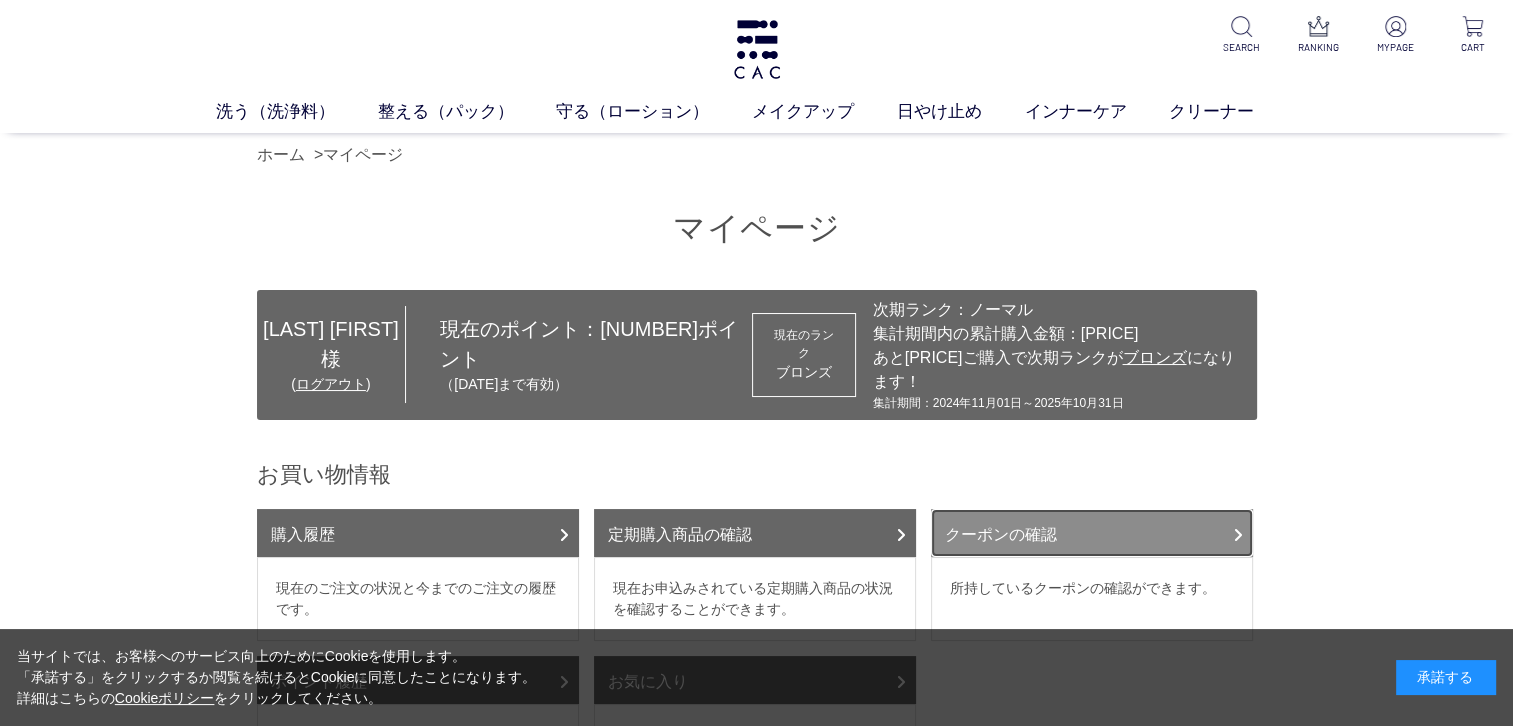 click on "クーポンの確認" at bounding box center (1092, 533) 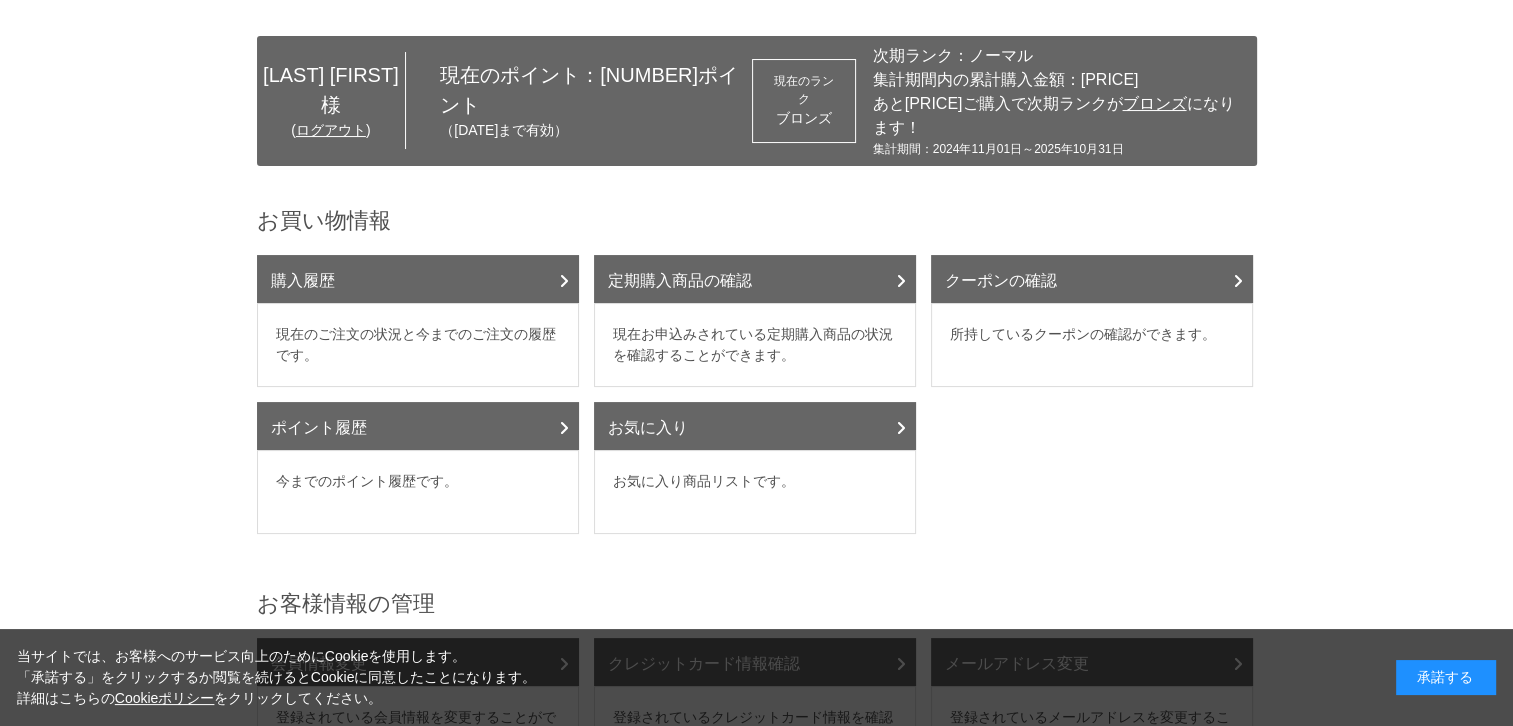 scroll, scrollTop: 500, scrollLeft: 0, axis: vertical 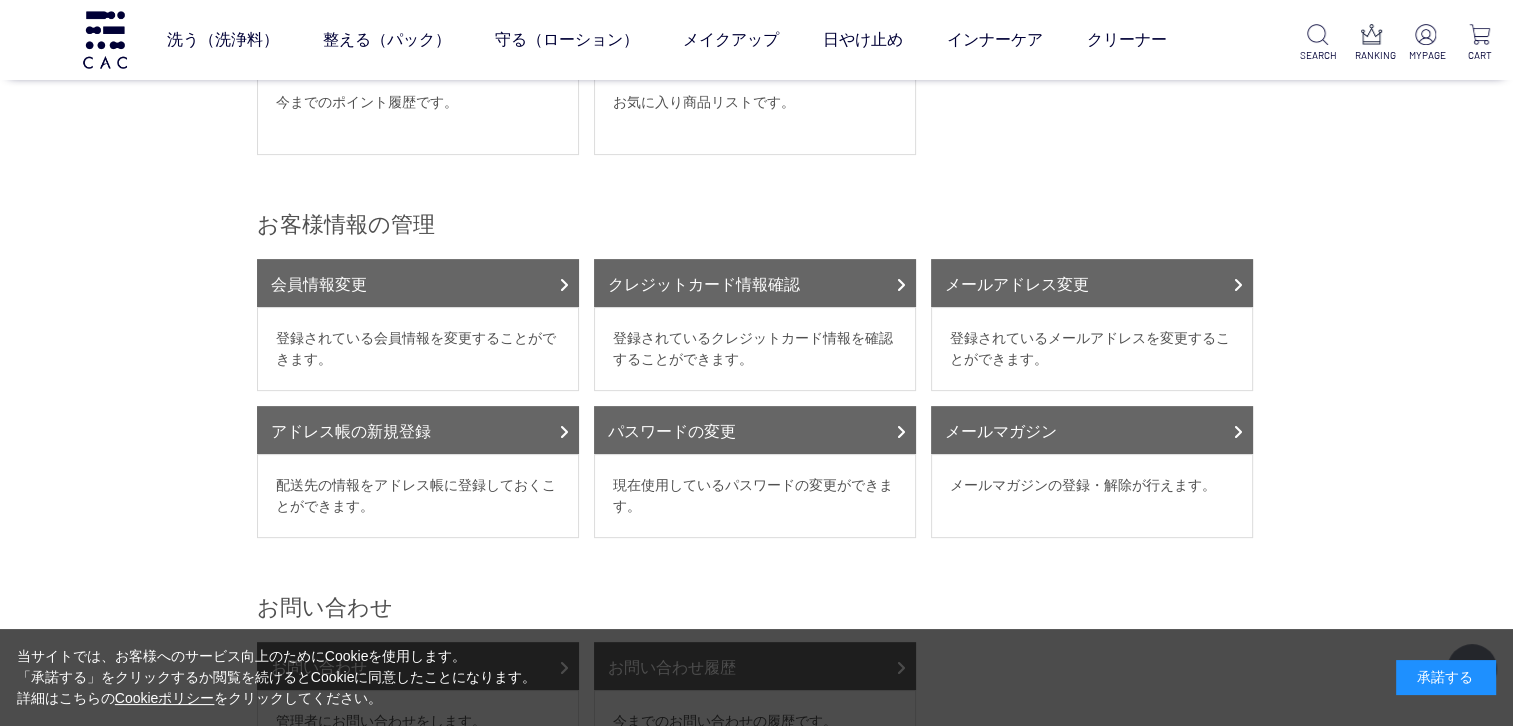 click on "登録されているクレジットカード情報を確認することができます。" at bounding box center (755, 349) 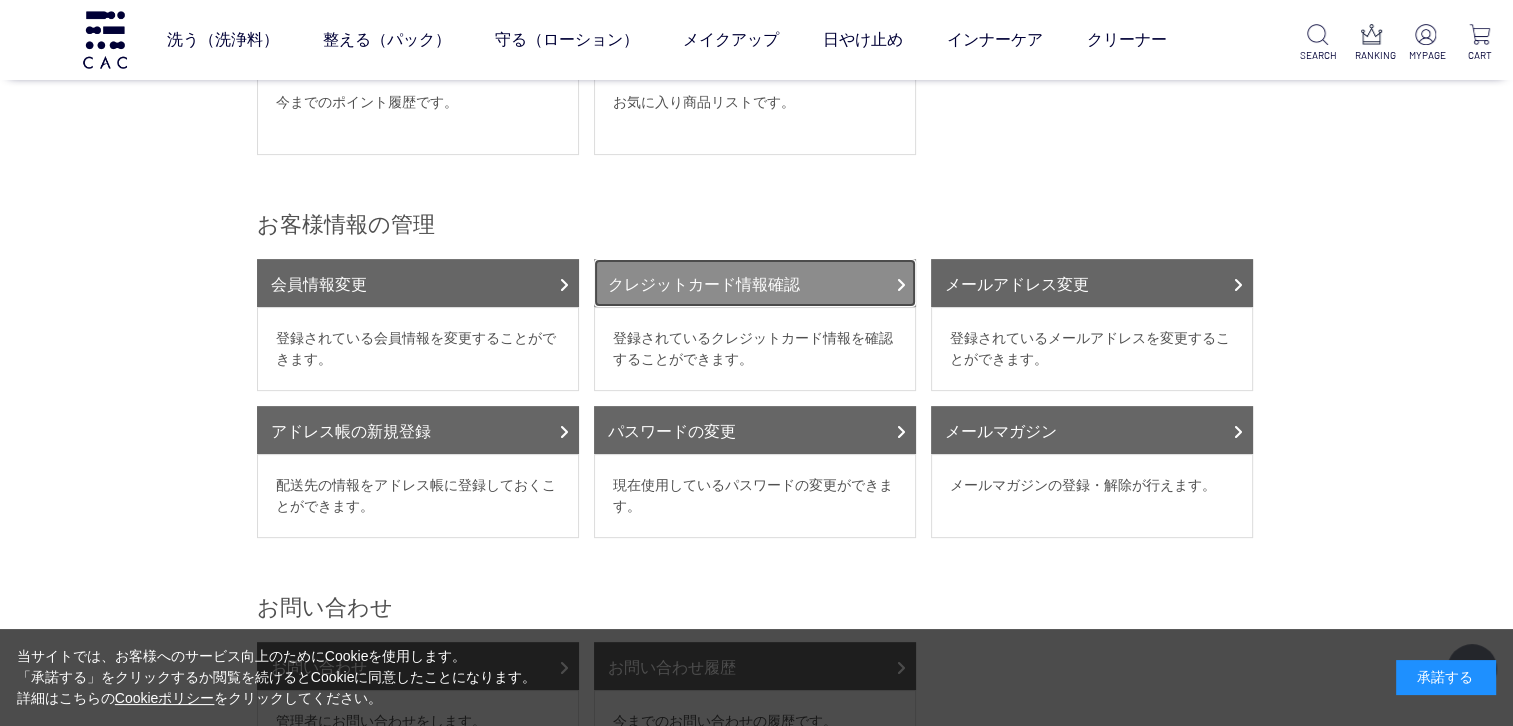 click on "クレジットカード情報確認" at bounding box center (755, 283) 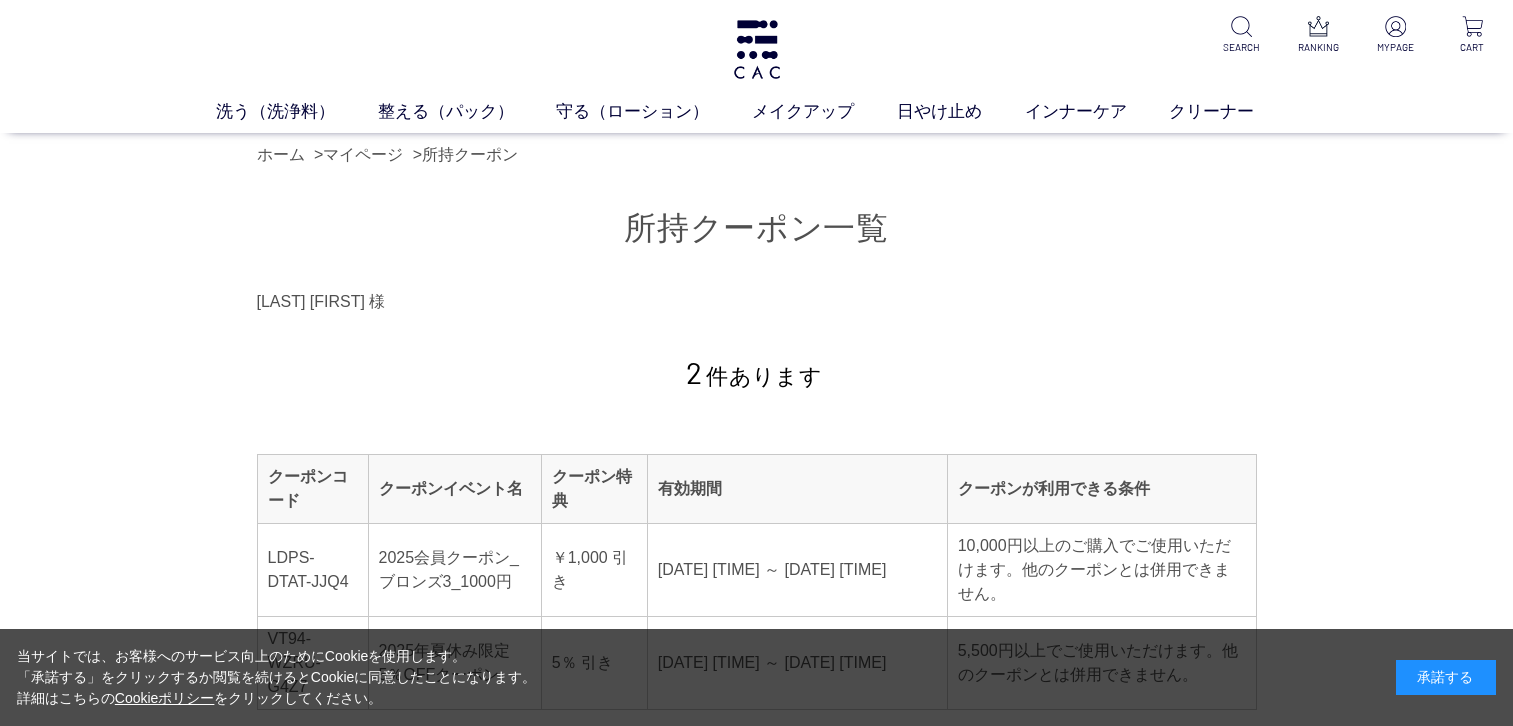 scroll, scrollTop: 0, scrollLeft: 0, axis: both 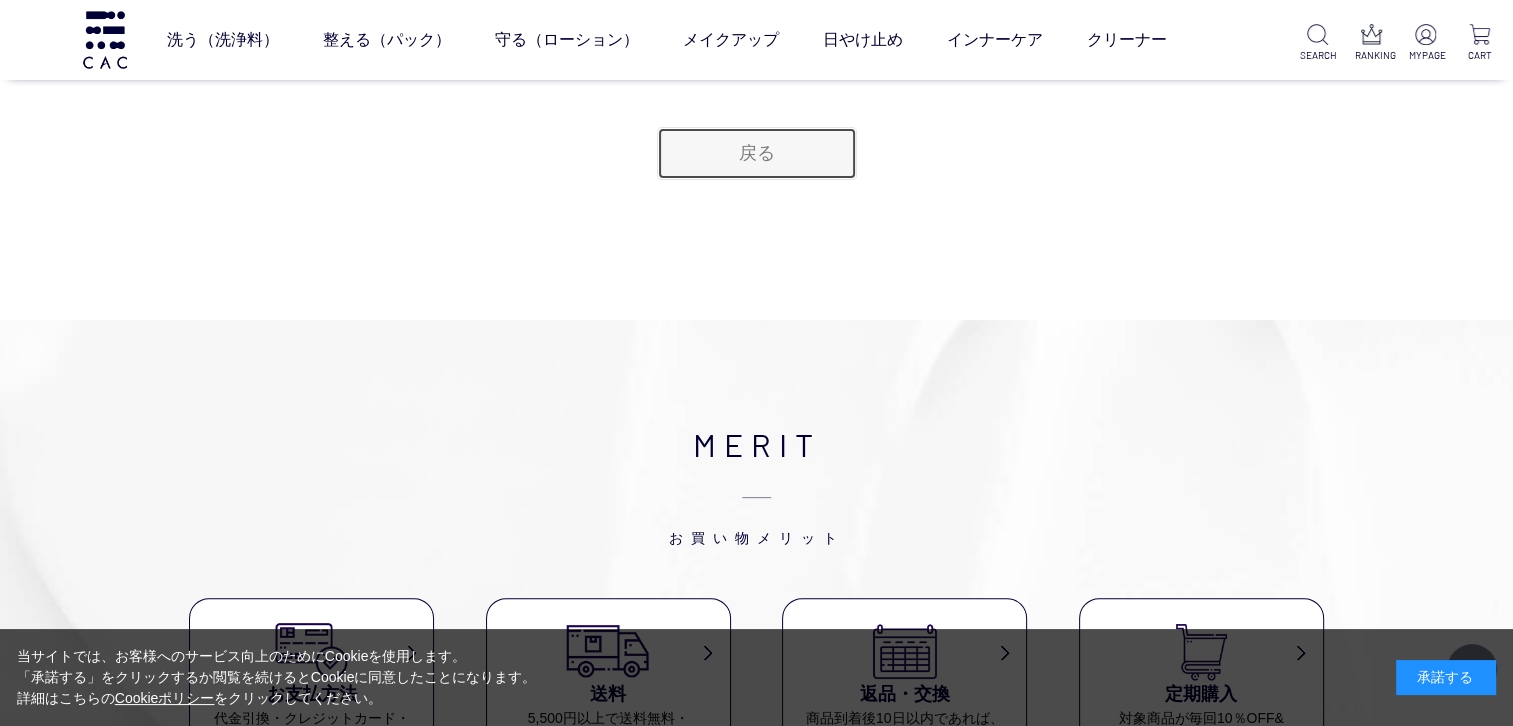 click on "戻る" at bounding box center [757, 153] 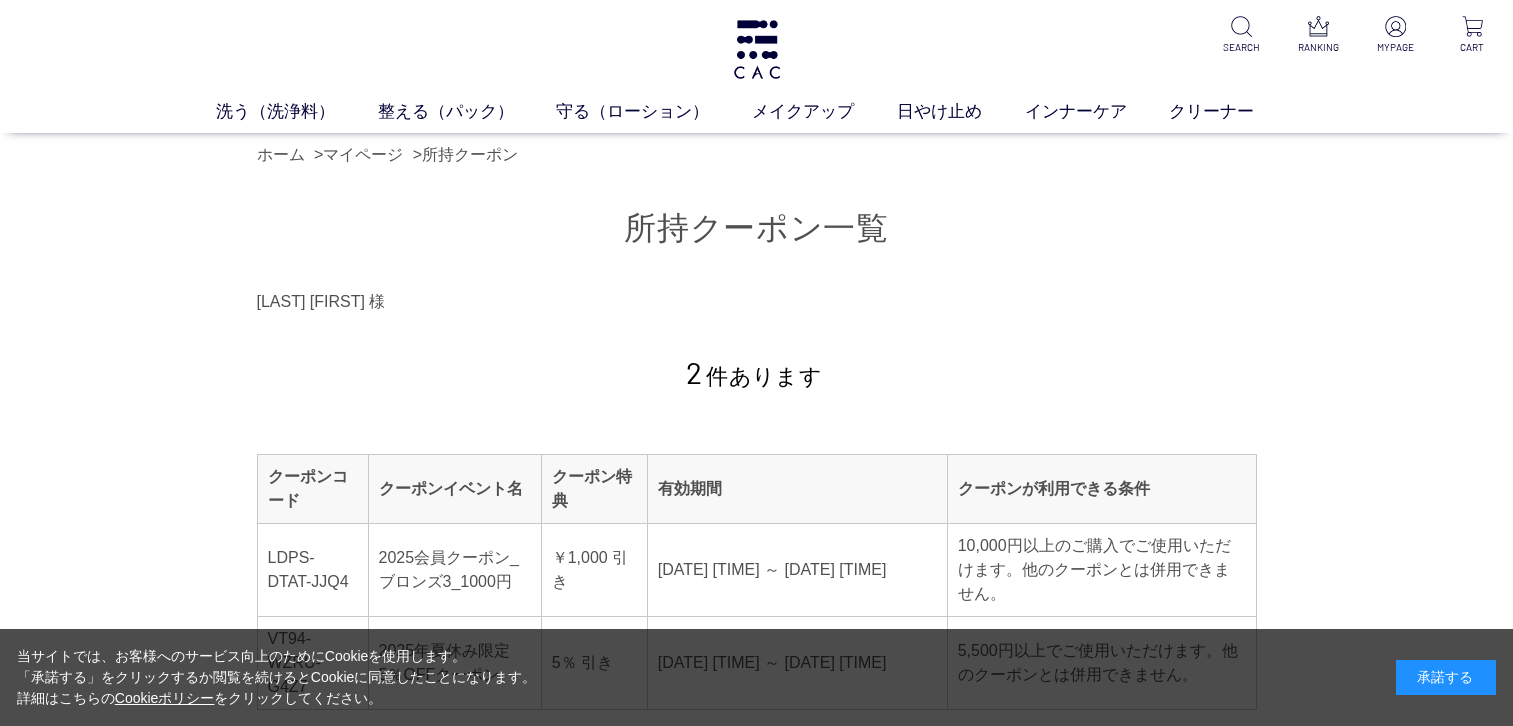 scroll, scrollTop: 0, scrollLeft: 0, axis: both 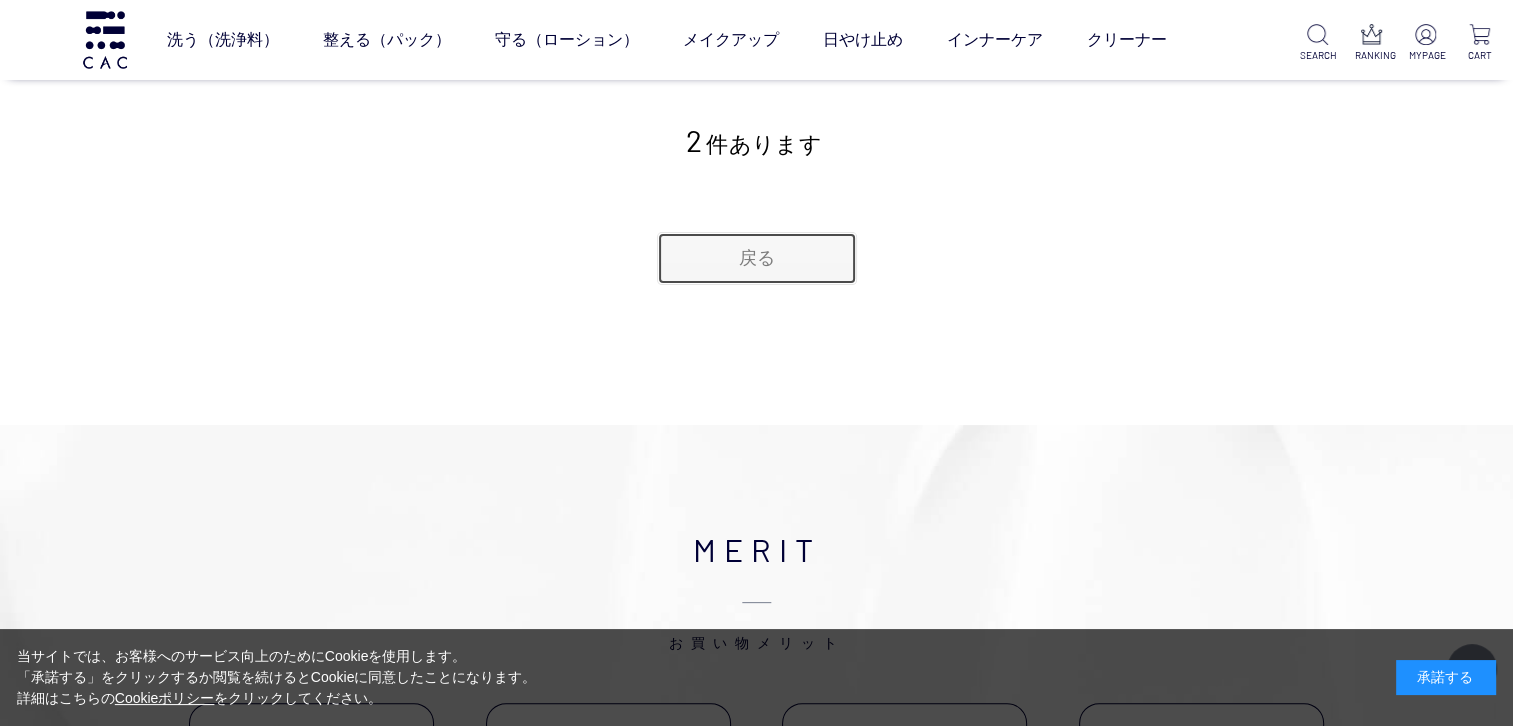 click on "戻る" at bounding box center (757, 258) 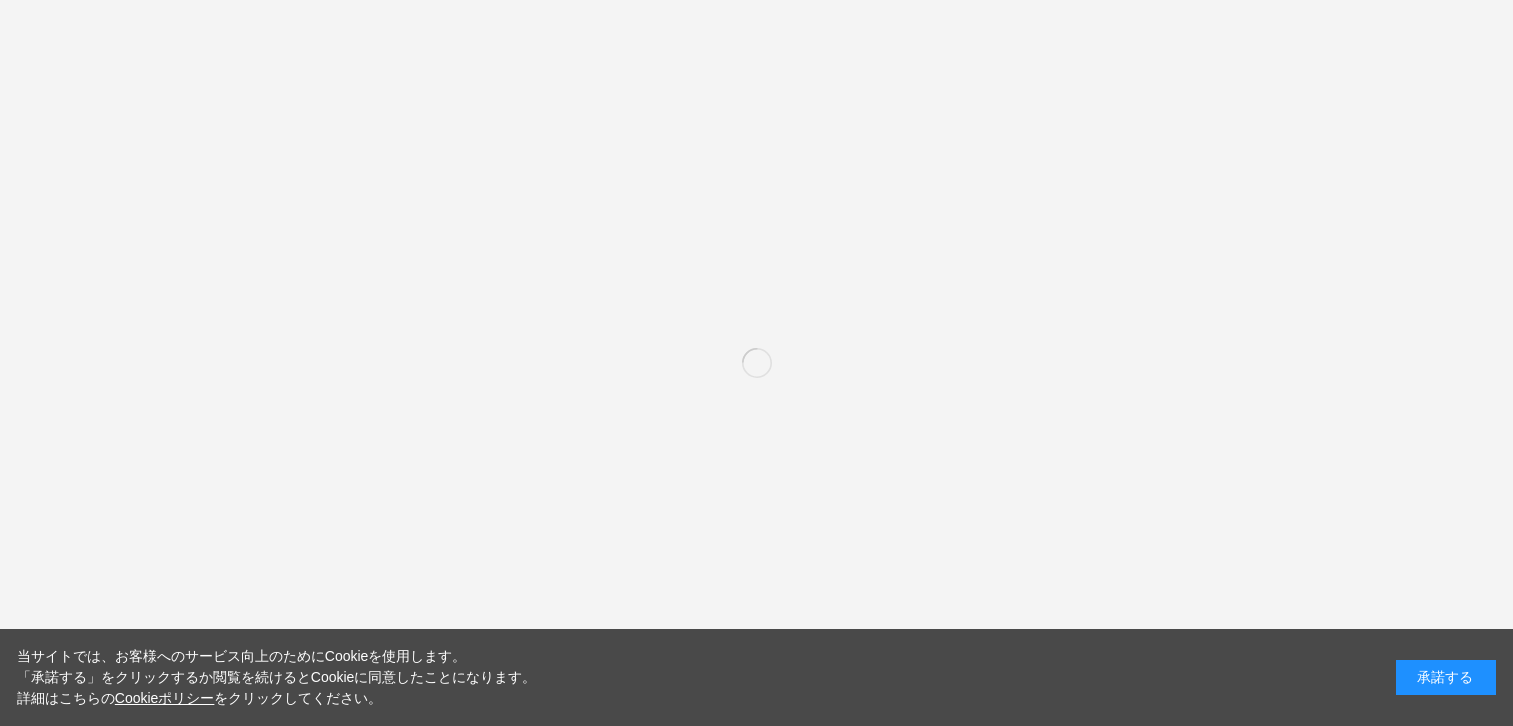 scroll, scrollTop: 0, scrollLeft: 0, axis: both 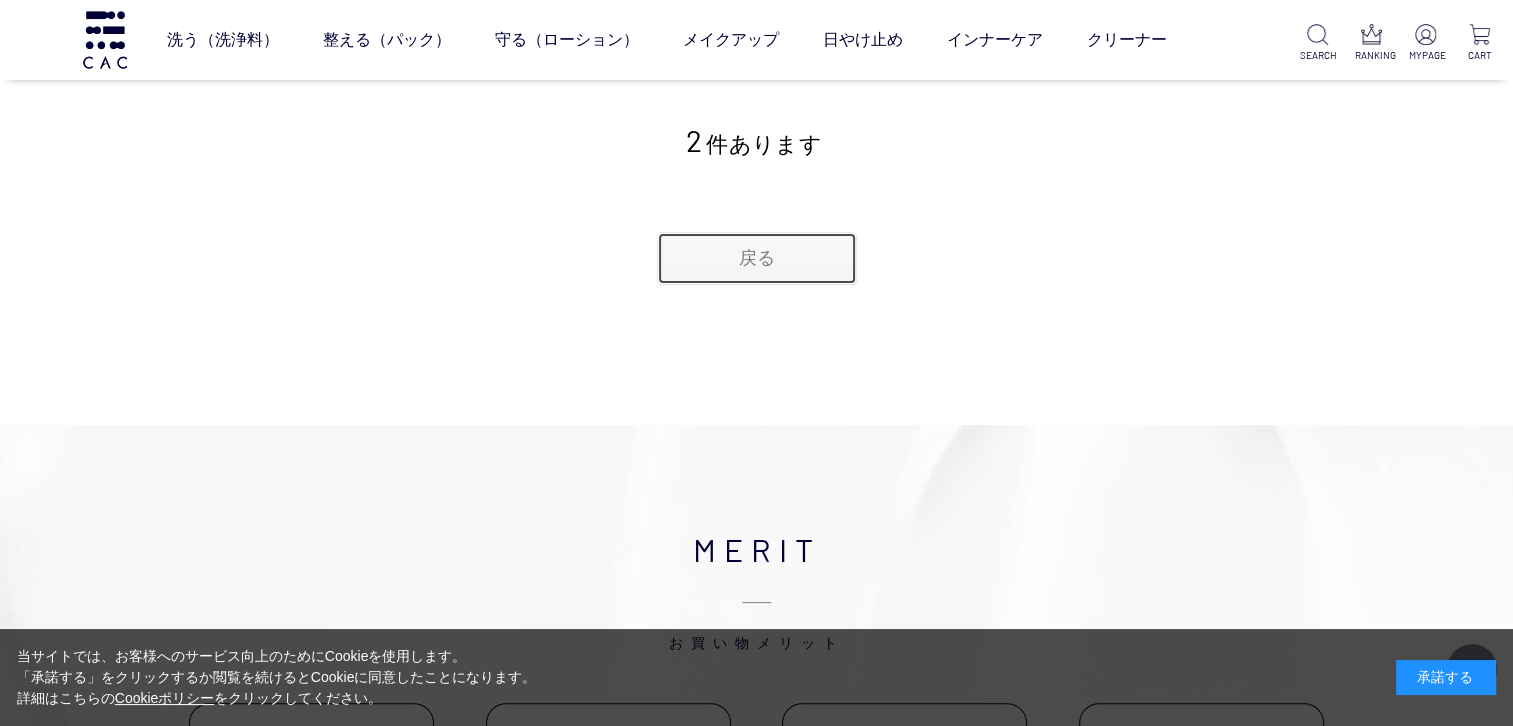 click on "戻る" at bounding box center (757, 258) 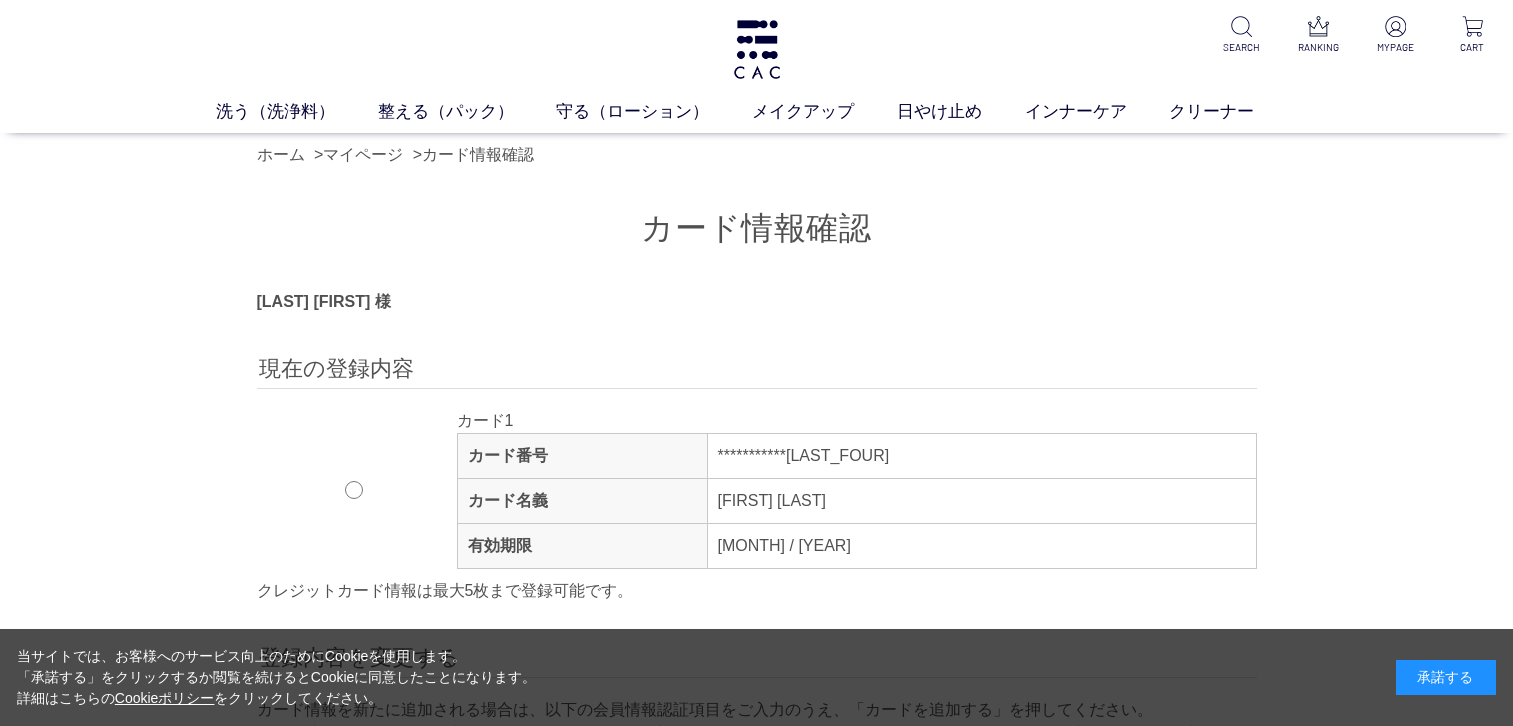 scroll, scrollTop: 0, scrollLeft: 0, axis: both 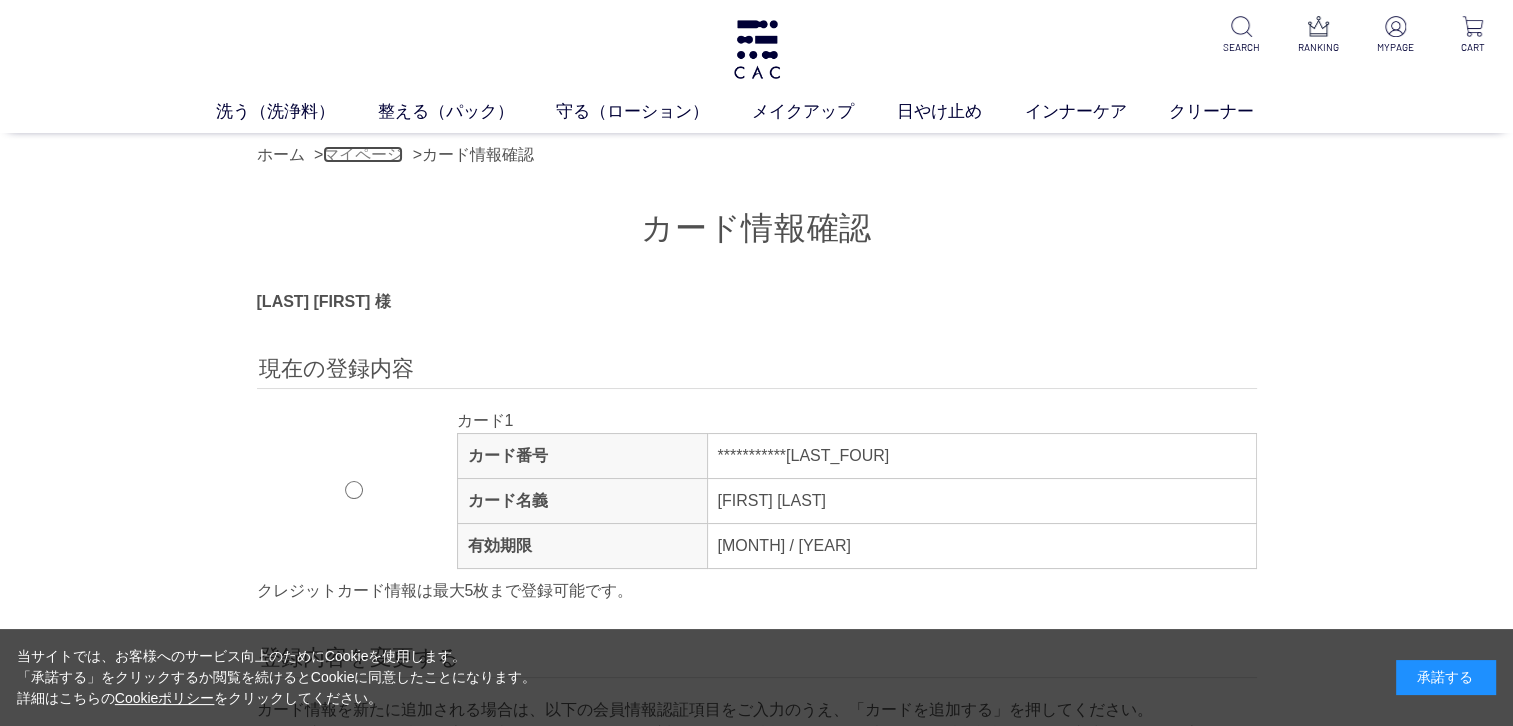 click on "マイページ" at bounding box center [363, 154] 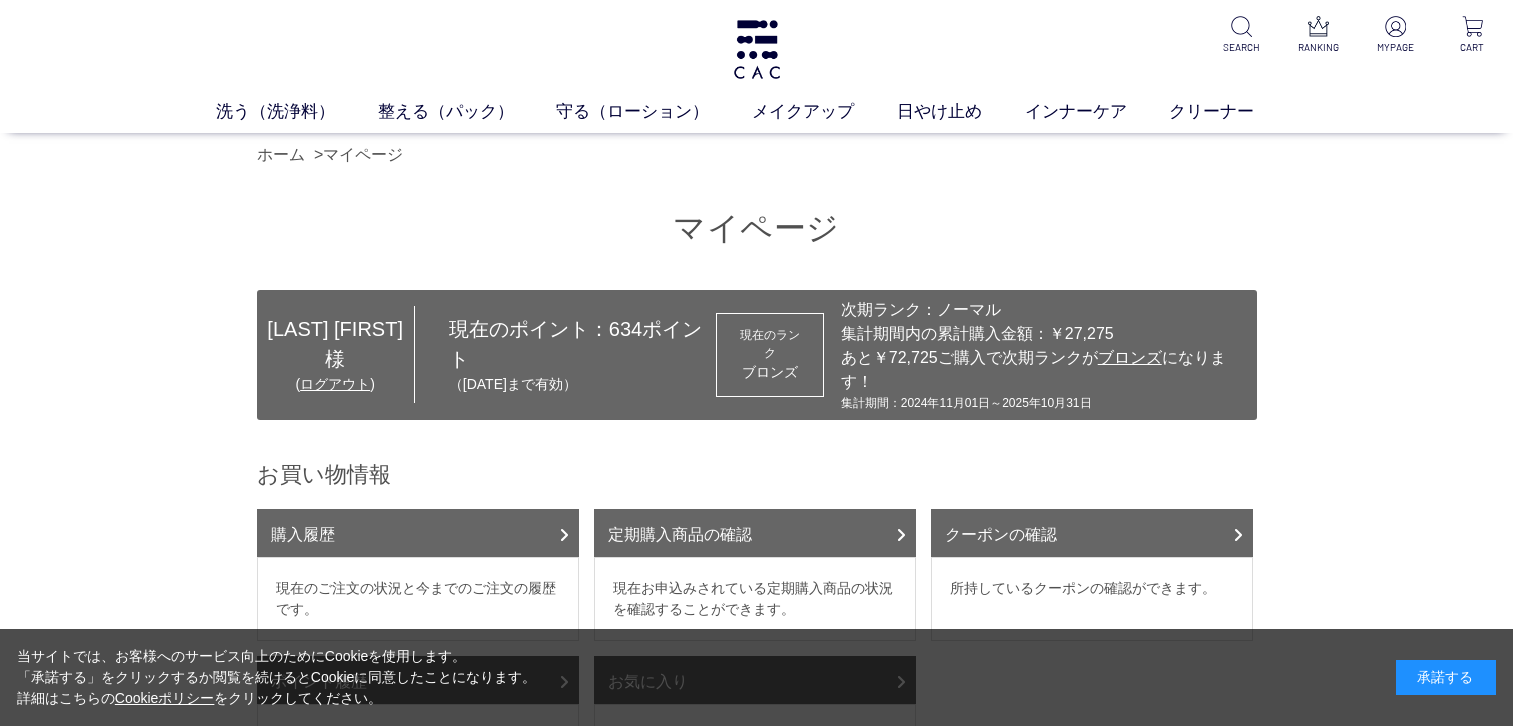 scroll, scrollTop: 0, scrollLeft: 0, axis: both 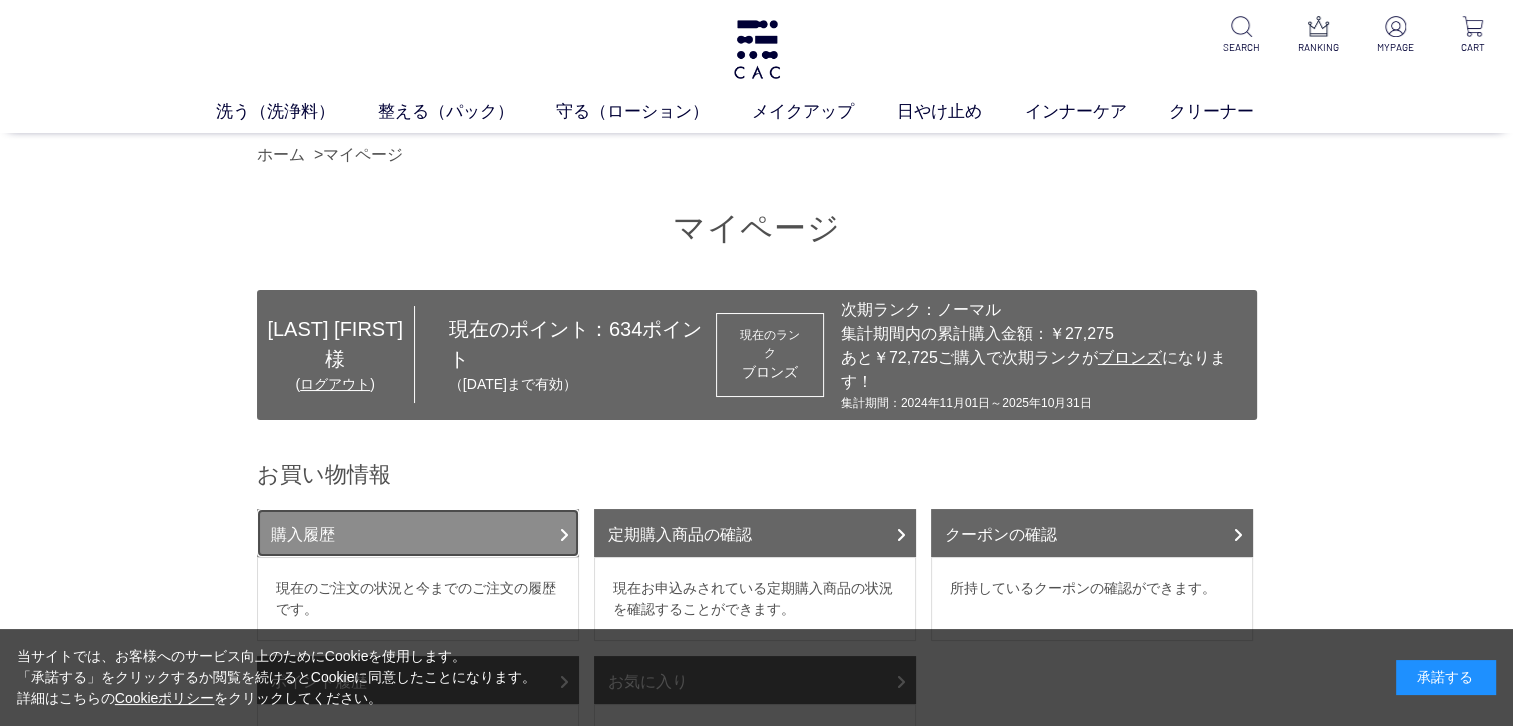 click on "購入履歴" at bounding box center (418, 533) 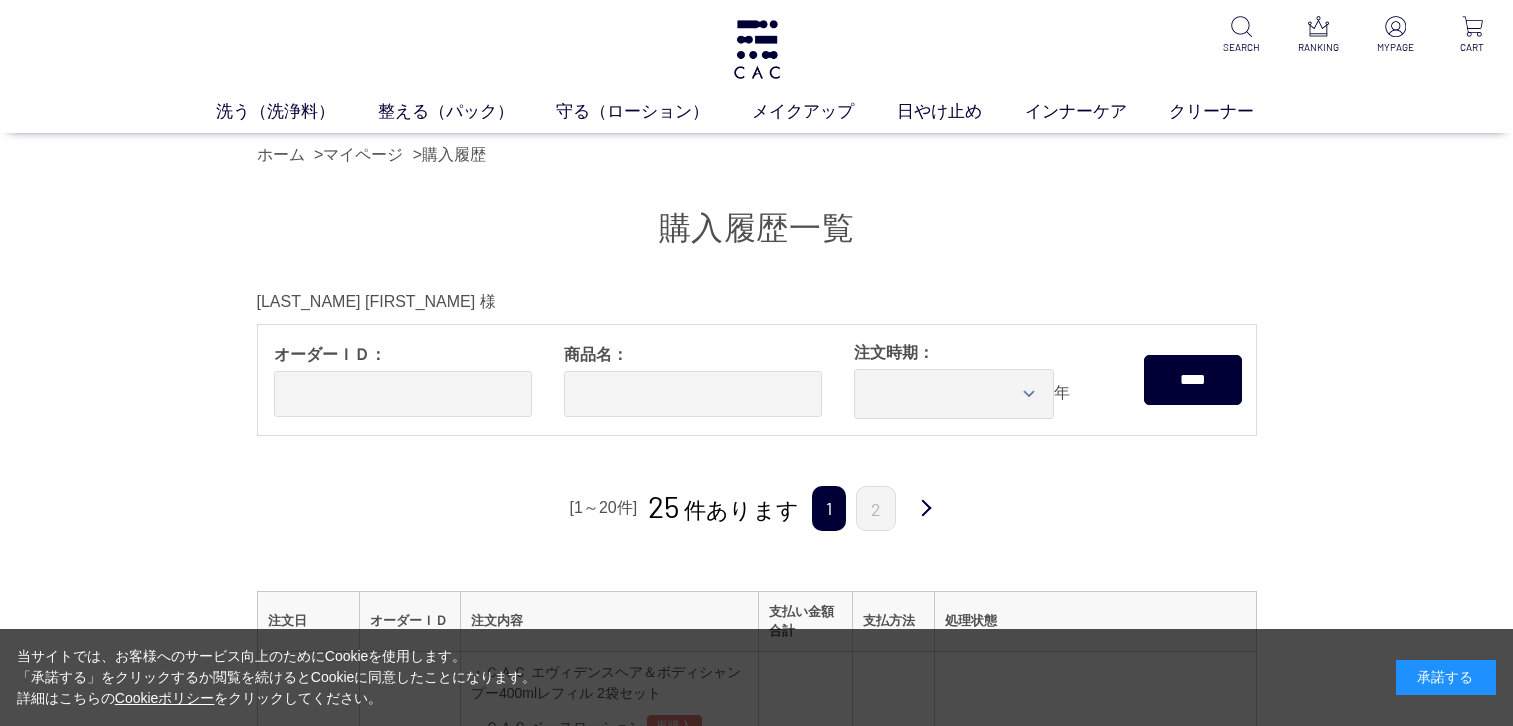 scroll, scrollTop: 0, scrollLeft: 0, axis: both 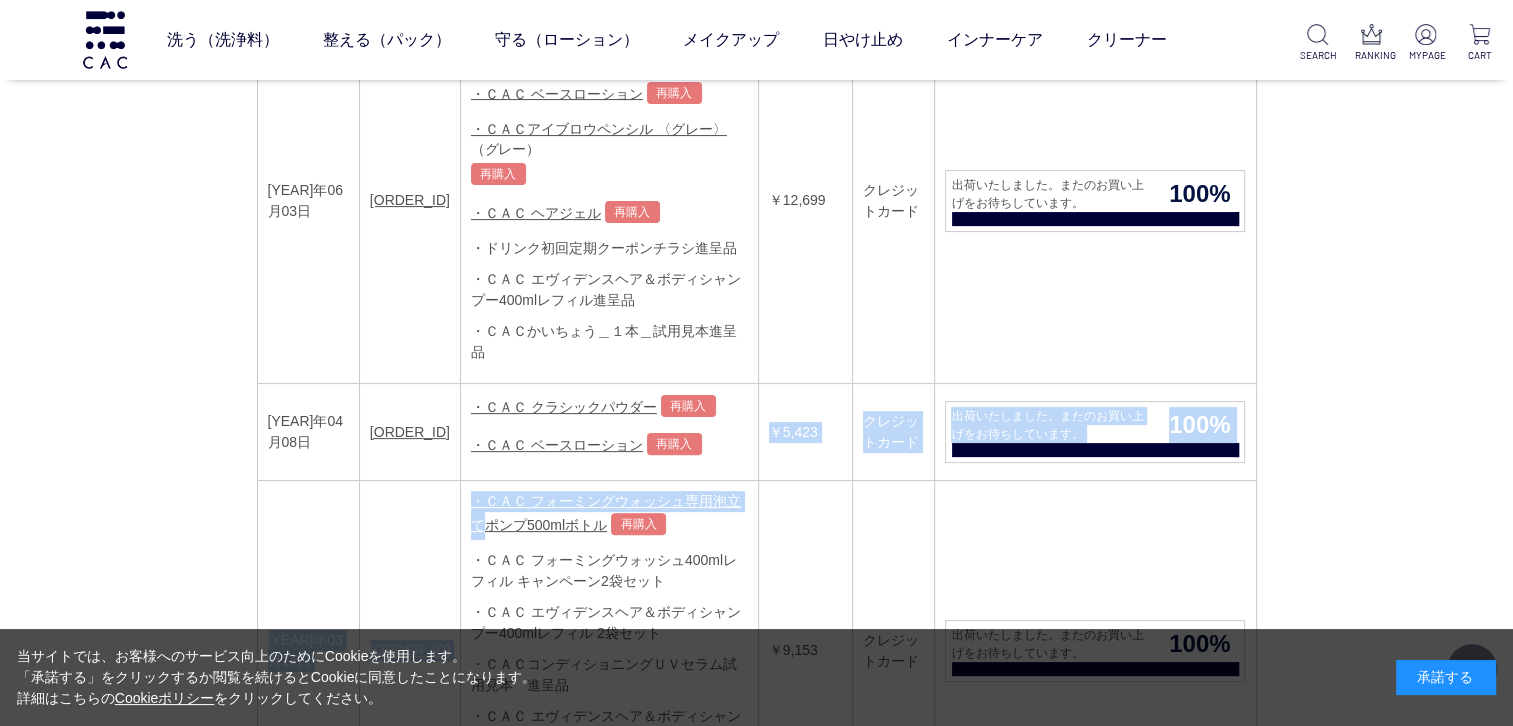 drag, startPoint x: 698, startPoint y: 464, endPoint x: 710, endPoint y: 446, distance: 21.633308 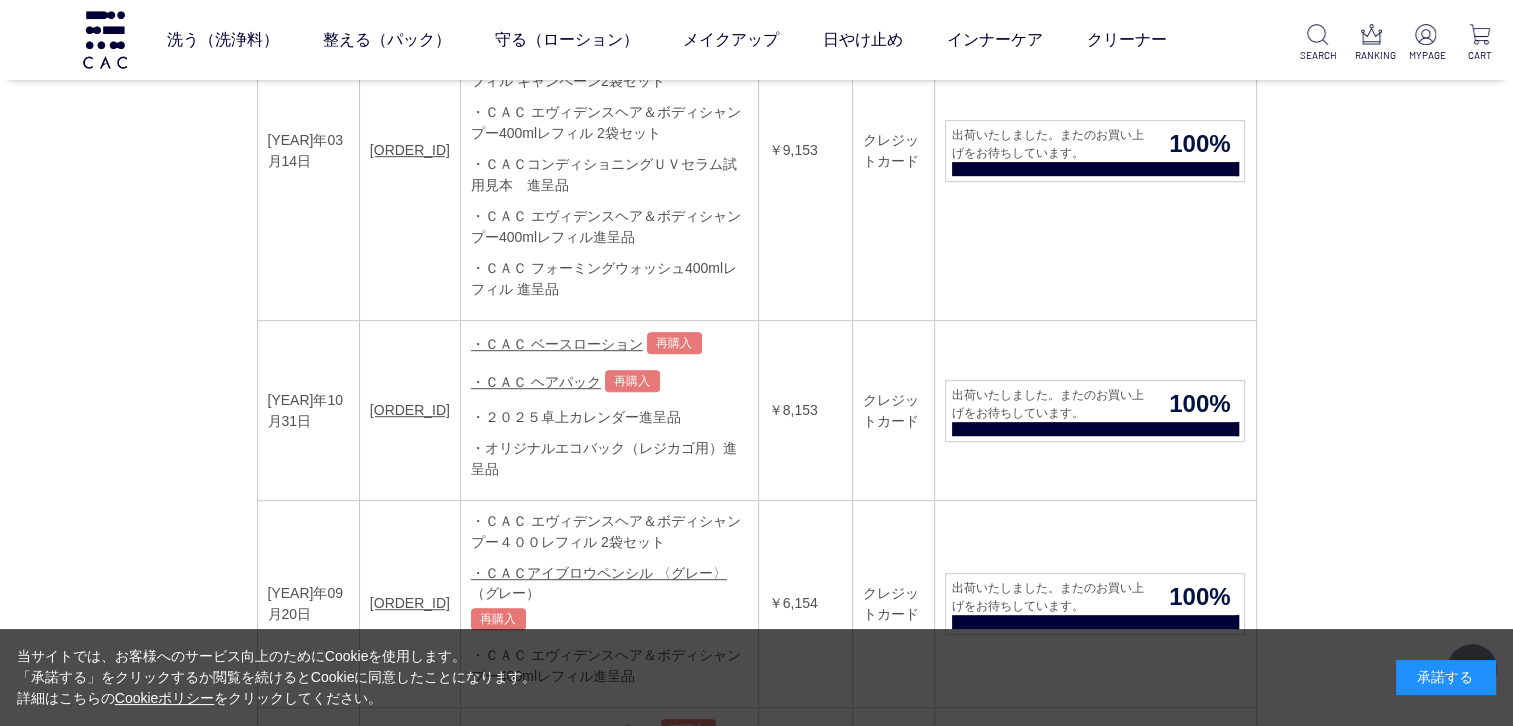 scroll, scrollTop: 1500, scrollLeft: 0, axis: vertical 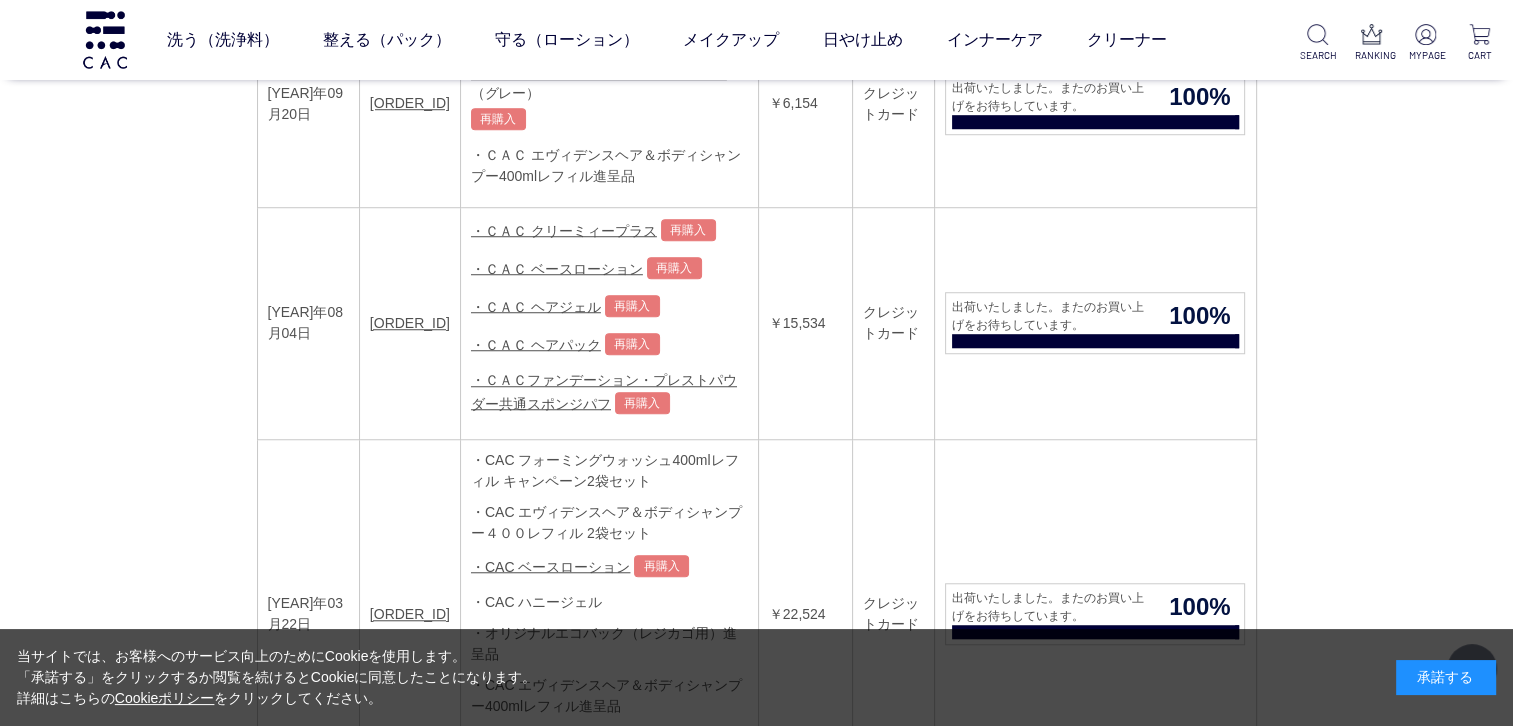 drag, startPoint x: 557, startPoint y: 558, endPoint x: 518, endPoint y: 629, distance: 81.00617 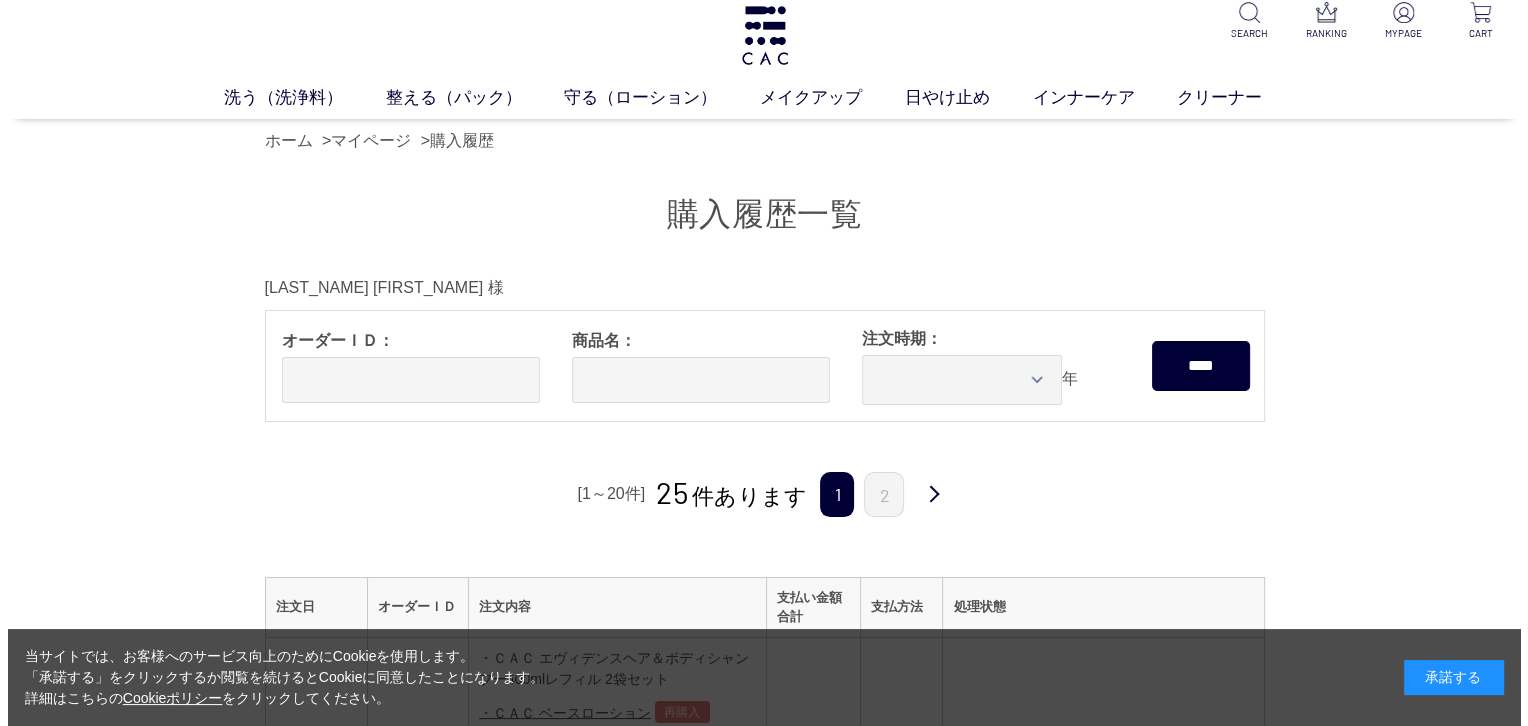 scroll, scrollTop: 0, scrollLeft: 0, axis: both 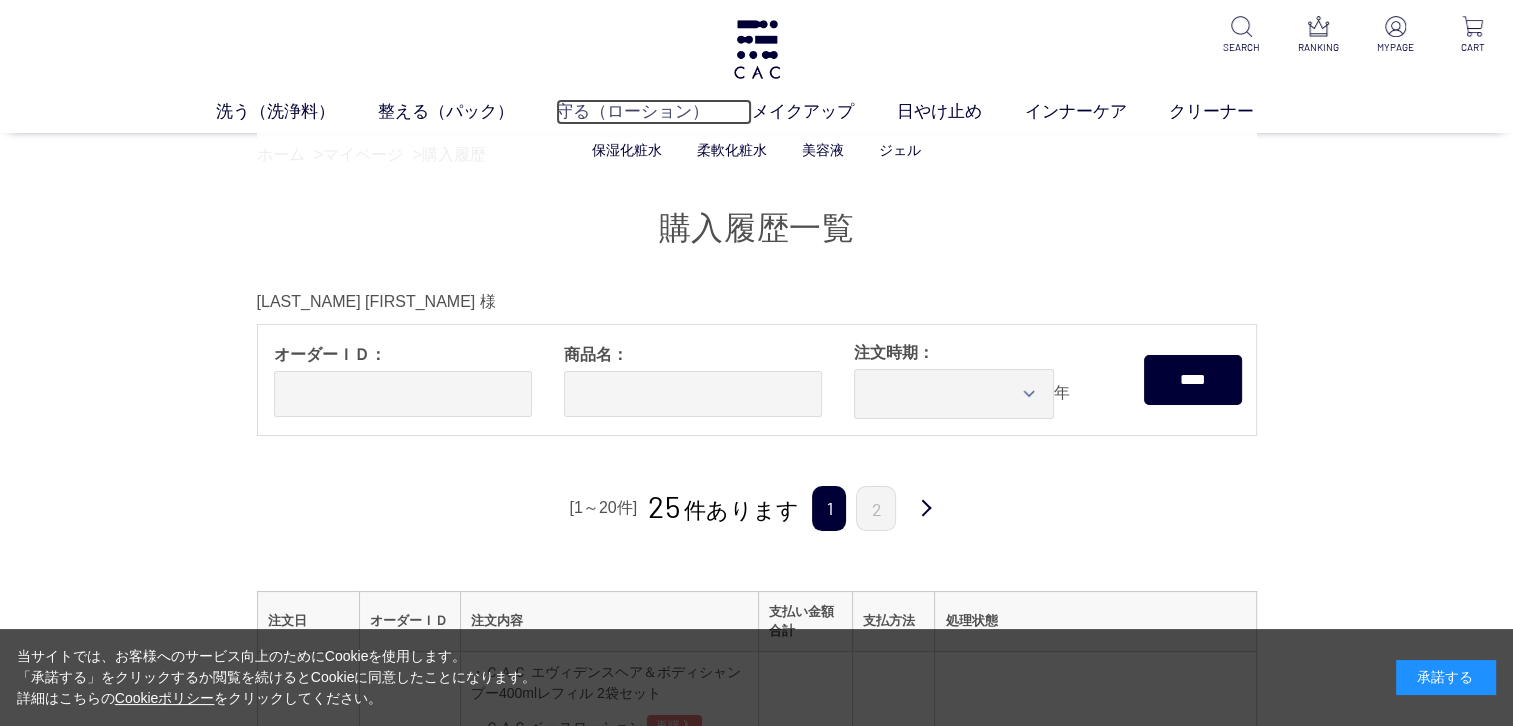 click on "守る（ローション）" at bounding box center [654, 112] 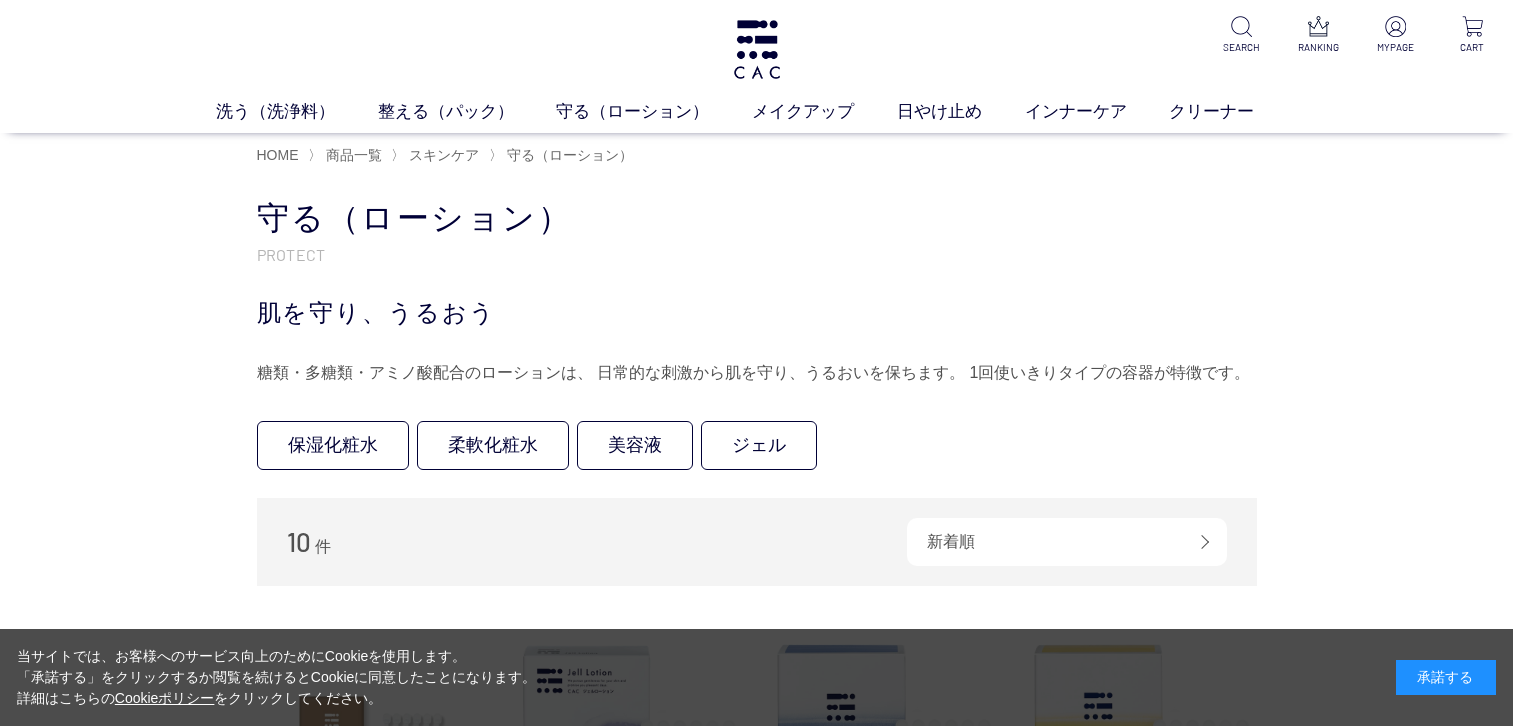 scroll, scrollTop: 0, scrollLeft: 0, axis: both 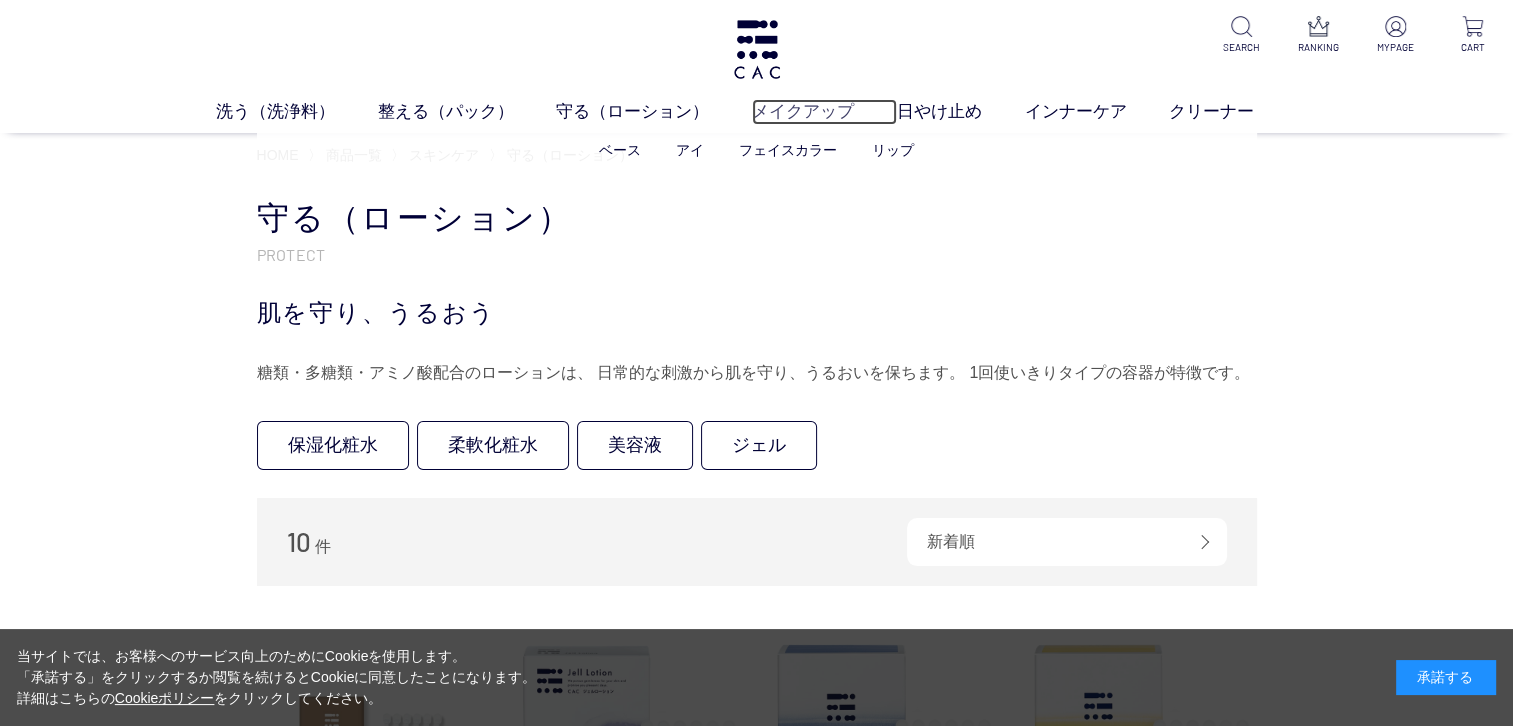 click on "メイクアップ" at bounding box center (824, 112) 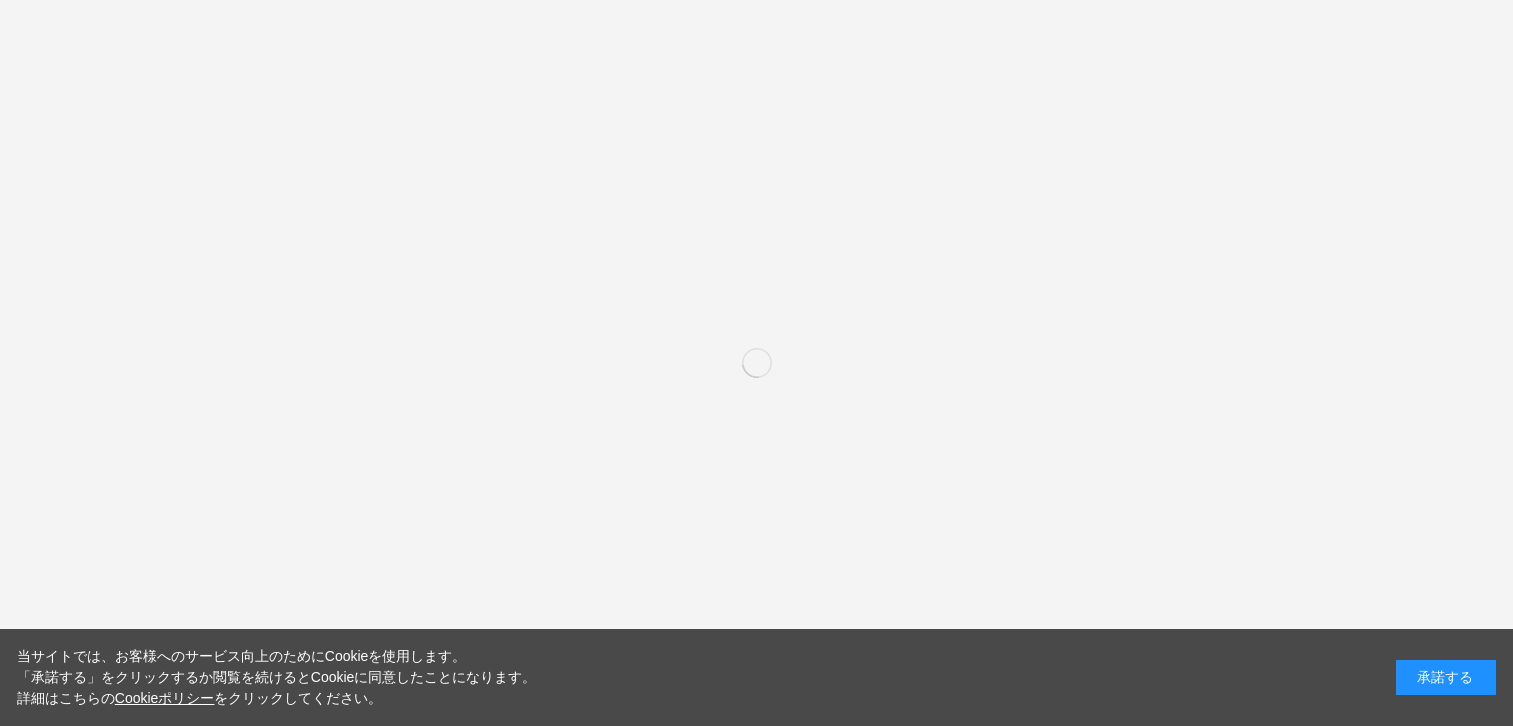 scroll, scrollTop: 0, scrollLeft: 0, axis: both 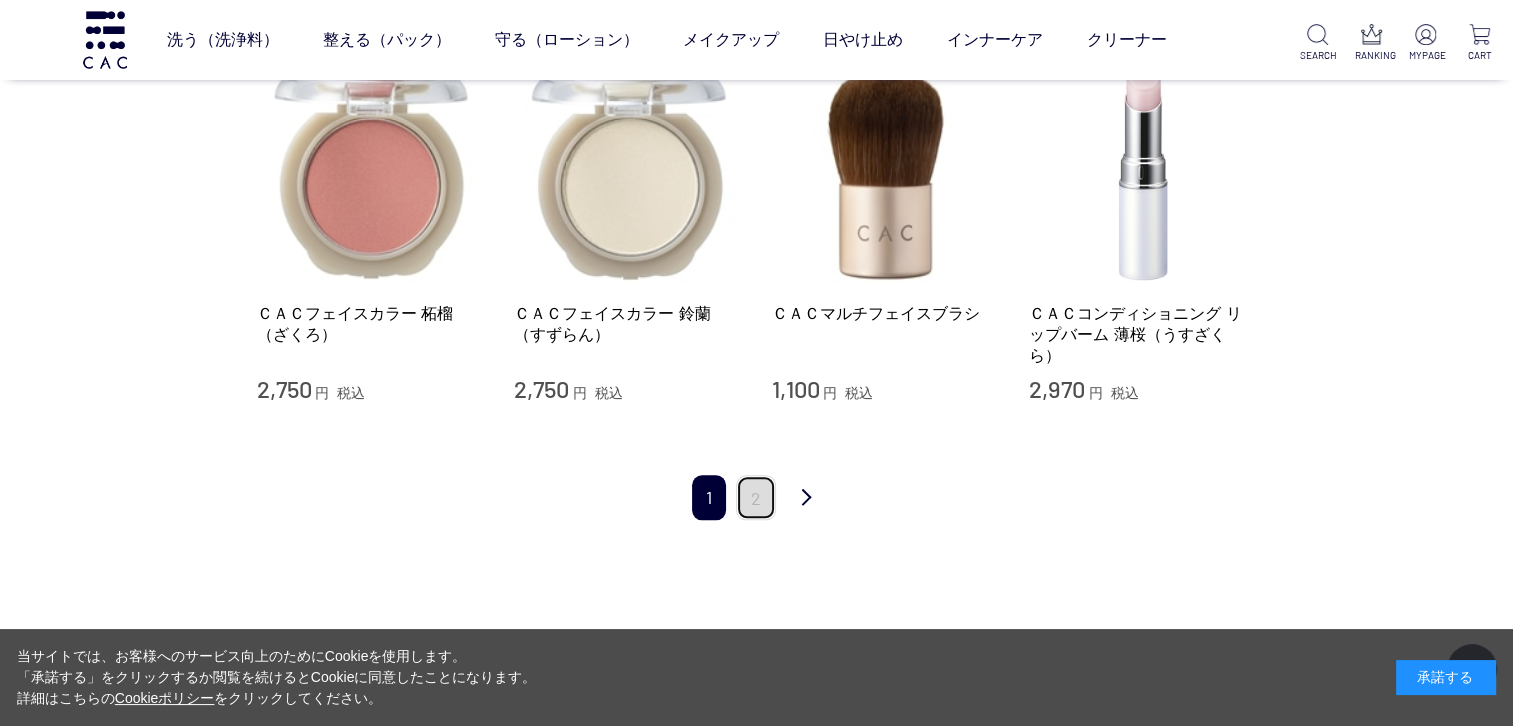 click on "2" at bounding box center (756, 497) 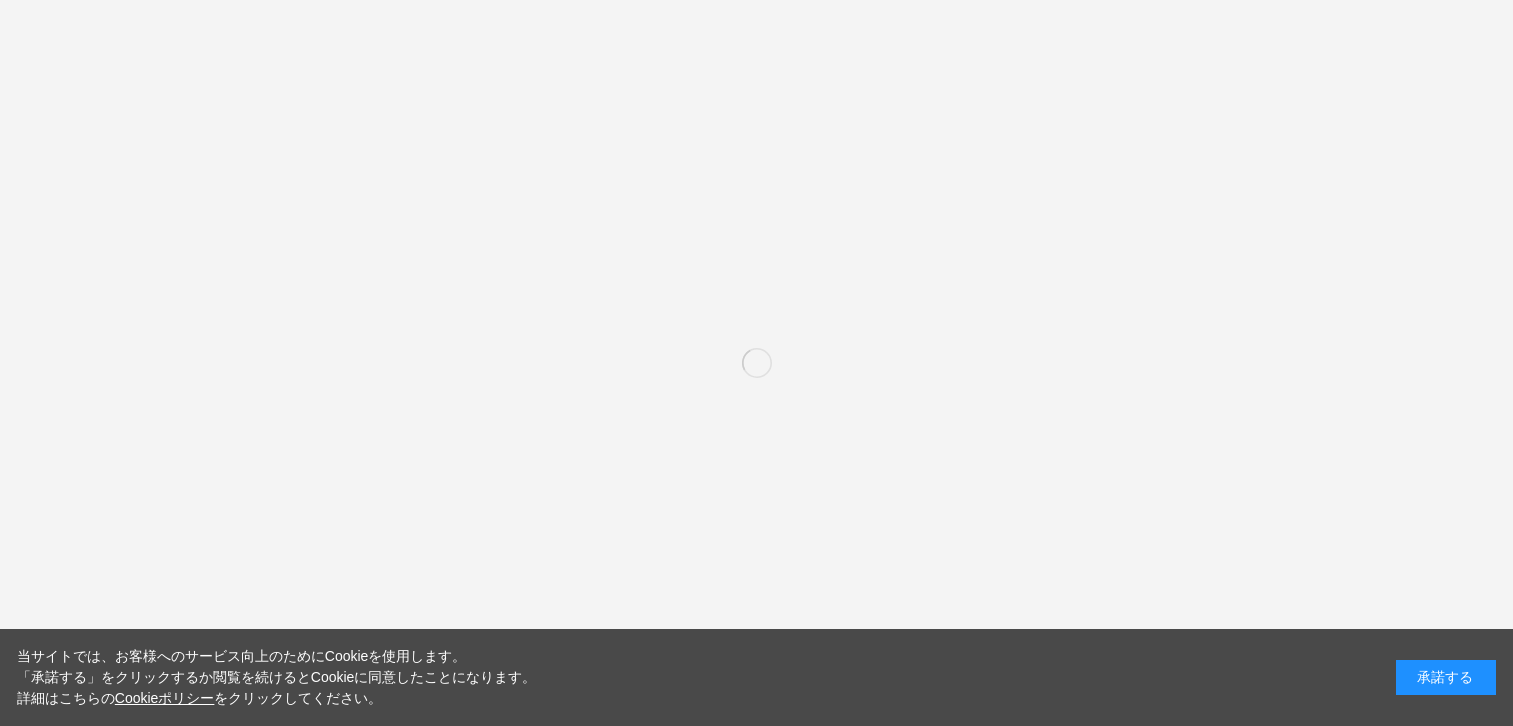 scroll, scrollTop: 0, scrollLeft: 0, axis: both 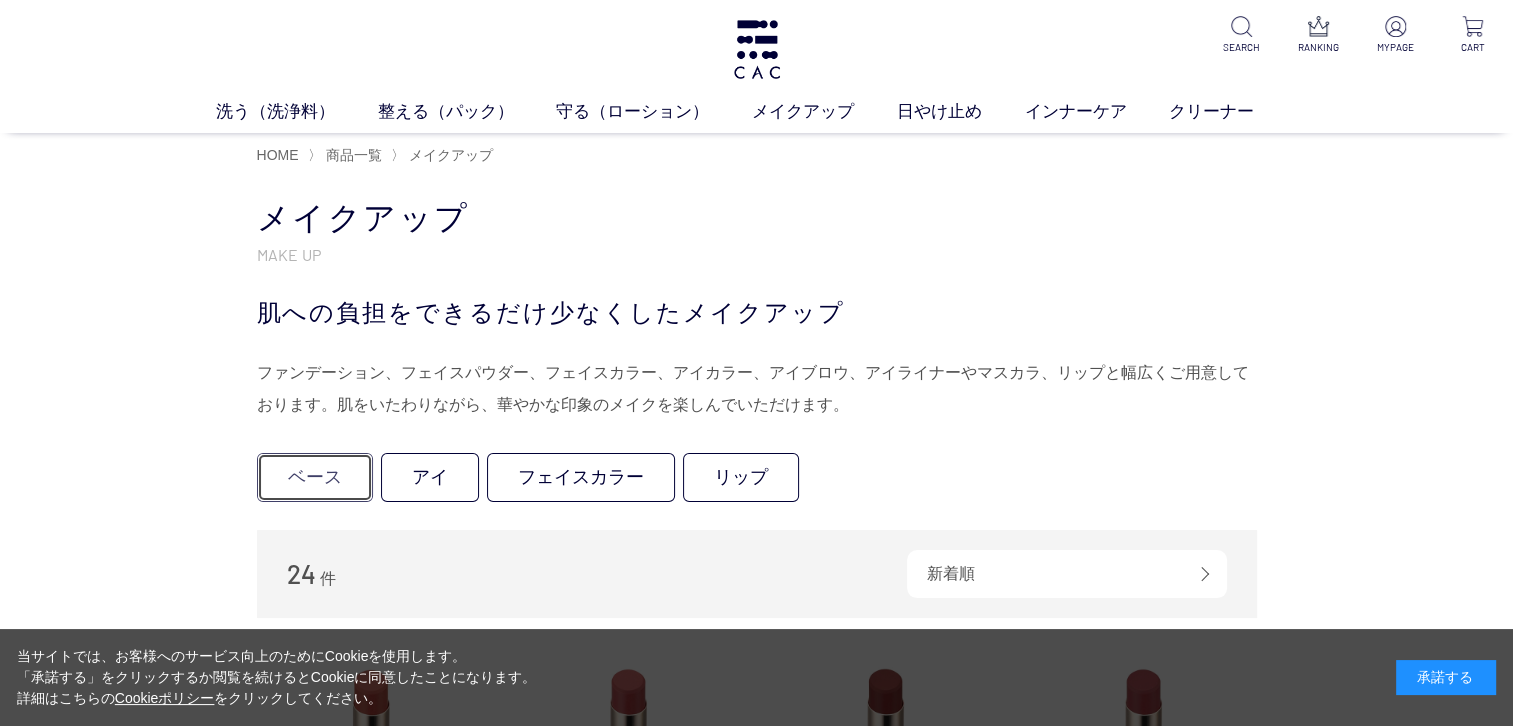 click on "ベース" at bounding box center (315, 477) 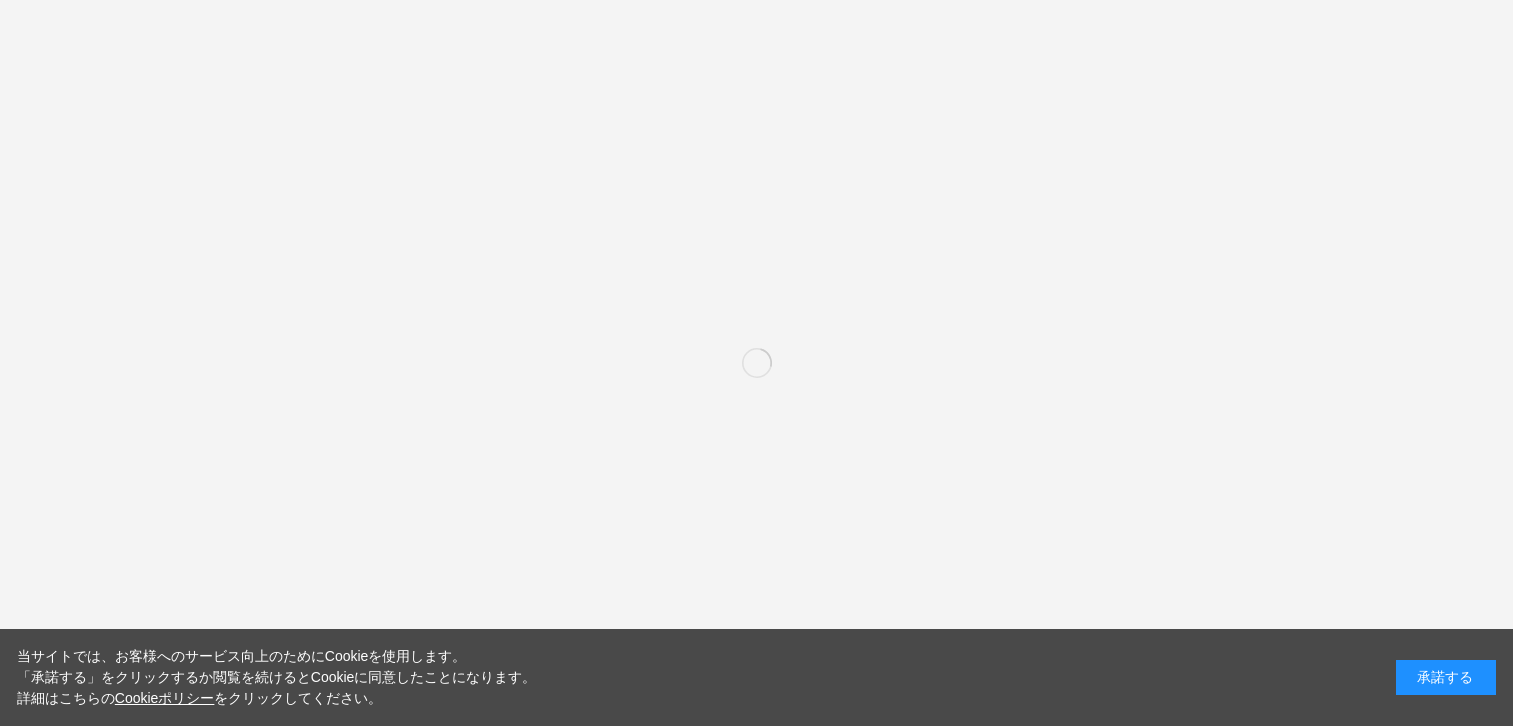 scroll, scrollTop: 0, scrollLeft: 0, axis: both 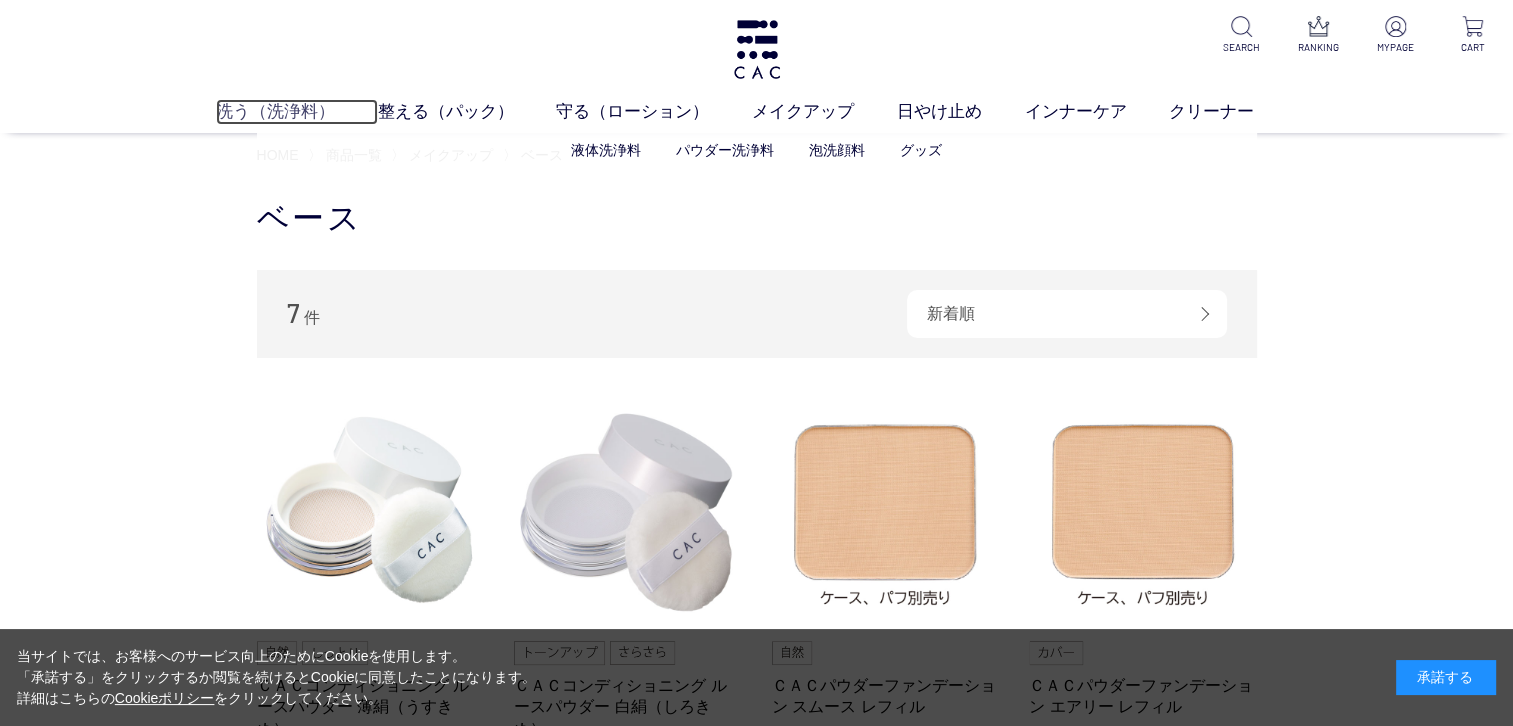 click on "洗う（洗浄料）" at bounding box center [297, 112] 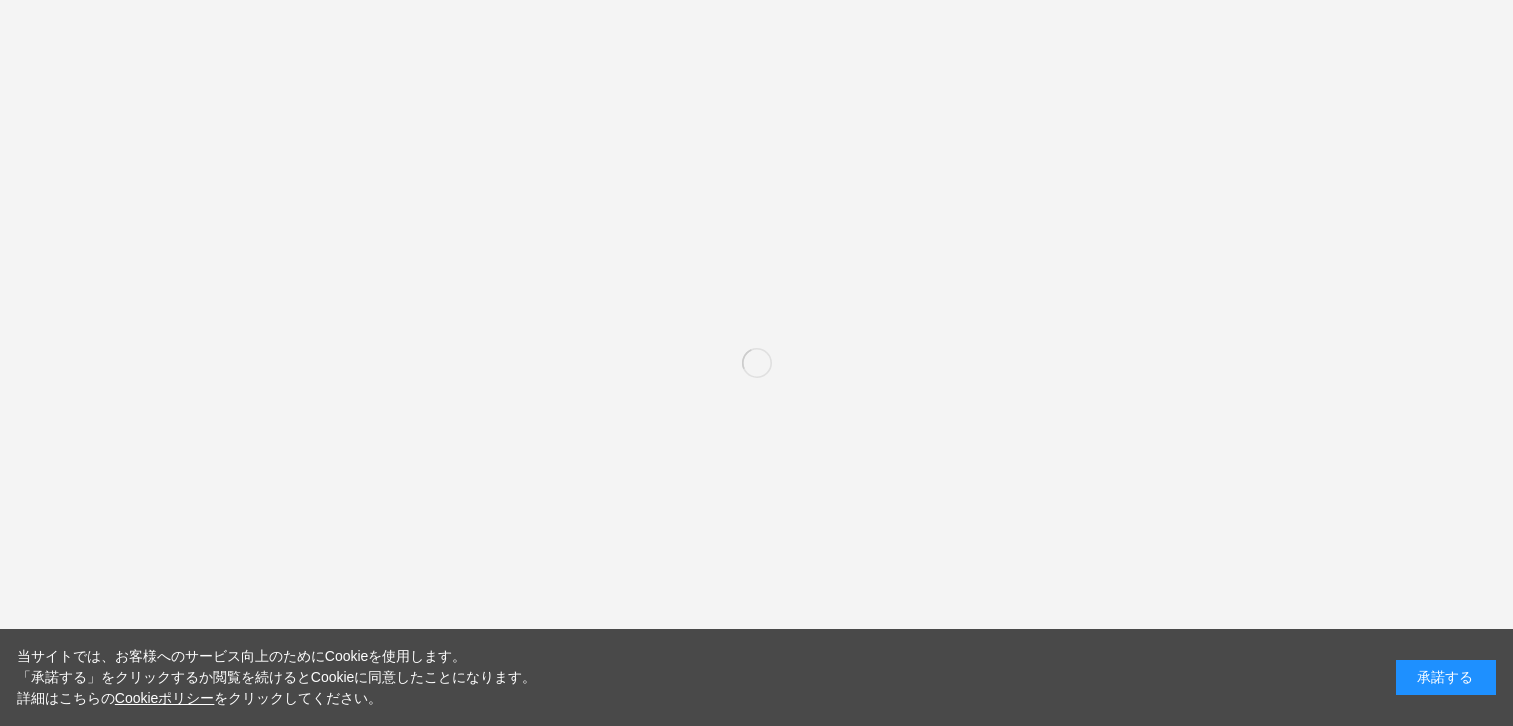 scroll, scrollTop: 0, scrollLeft: 0, axis: both 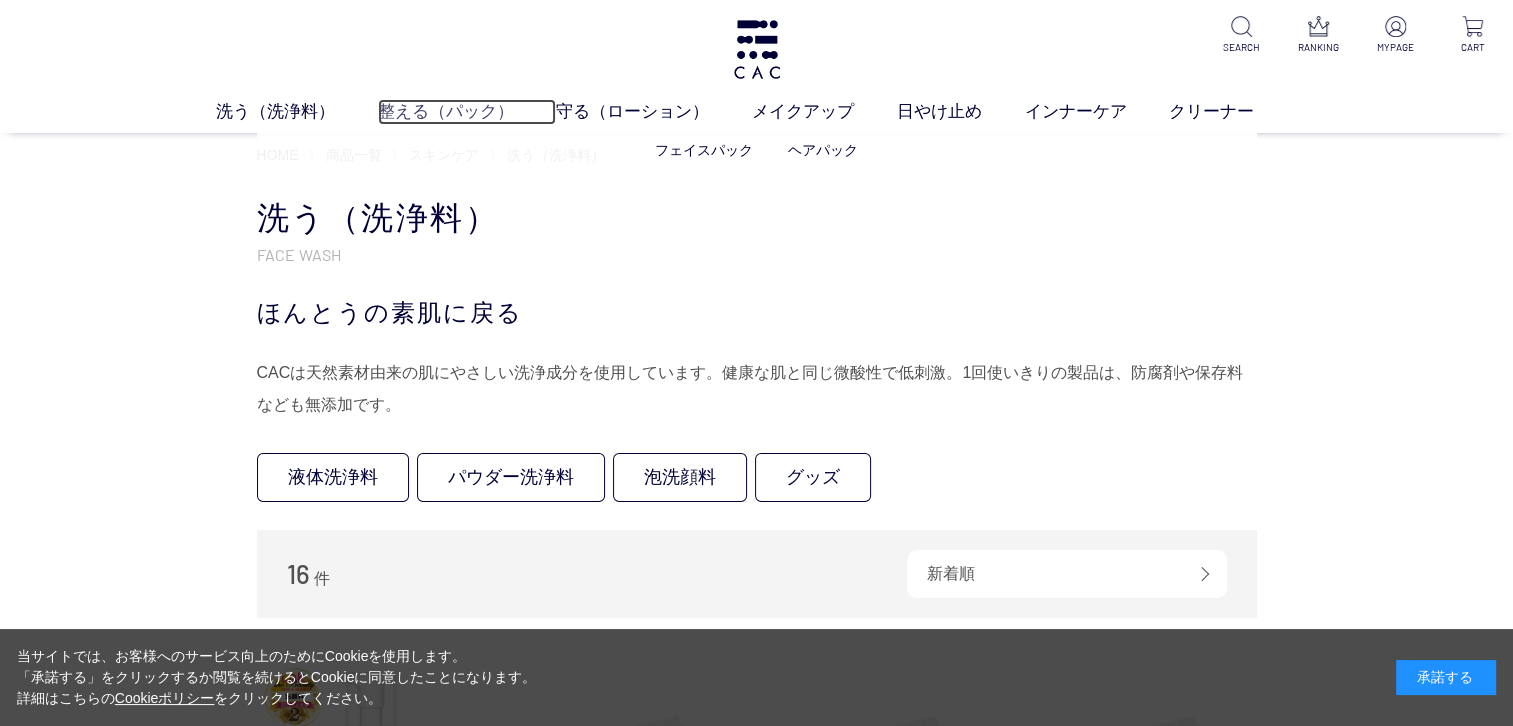 click on "整える（パック）" at bounding box center (467, 112) 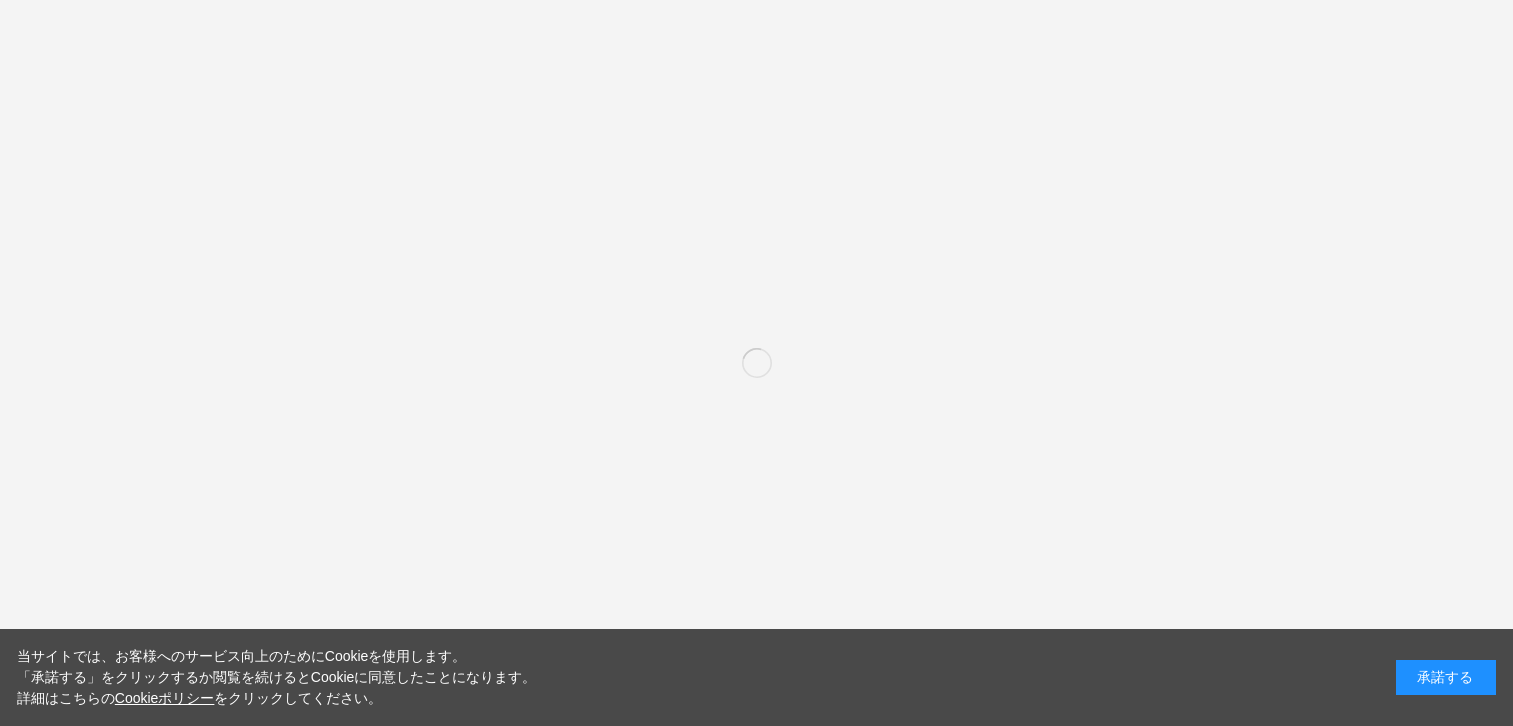 scroll, scrollTop: 0, scrollLeft: 0, axis: both 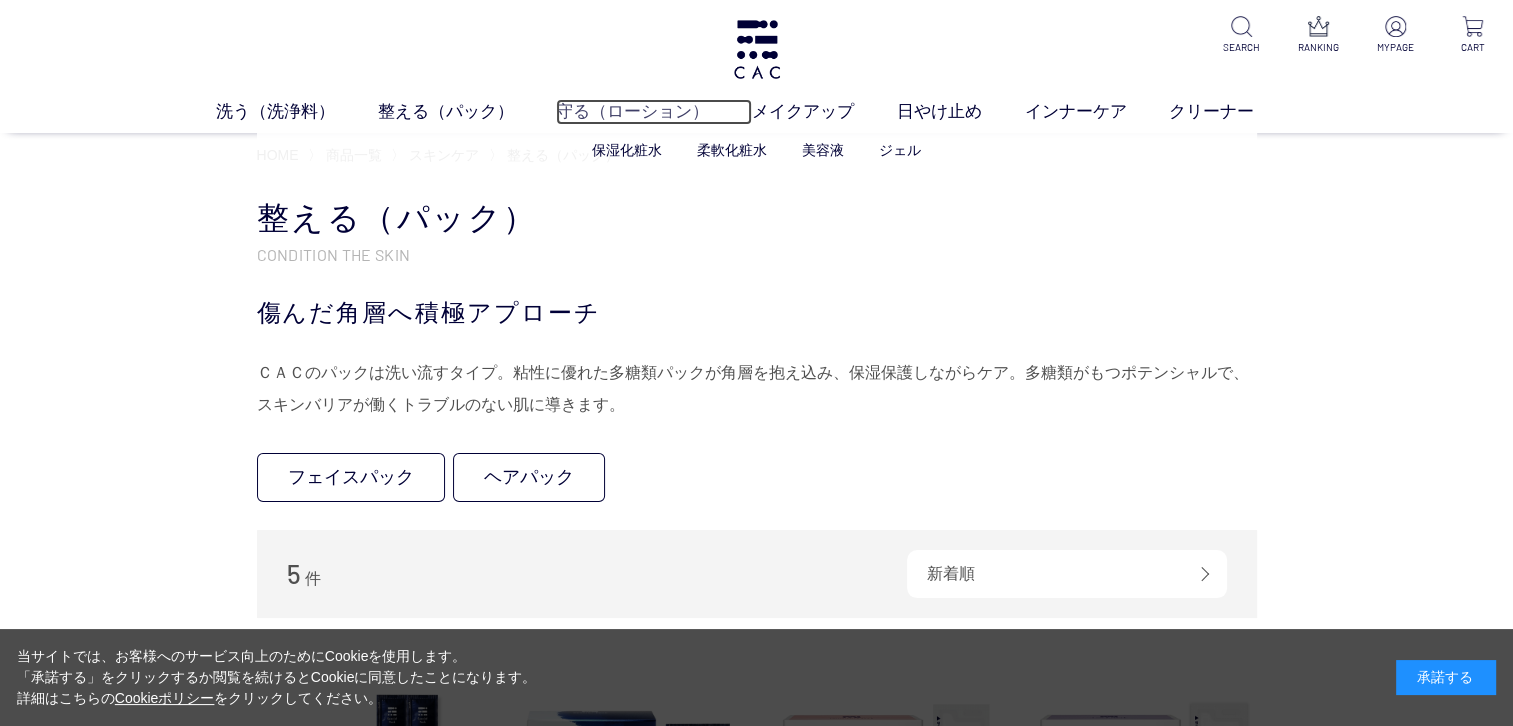 click on "守る（ローション）" at bounding box center [654, 112] 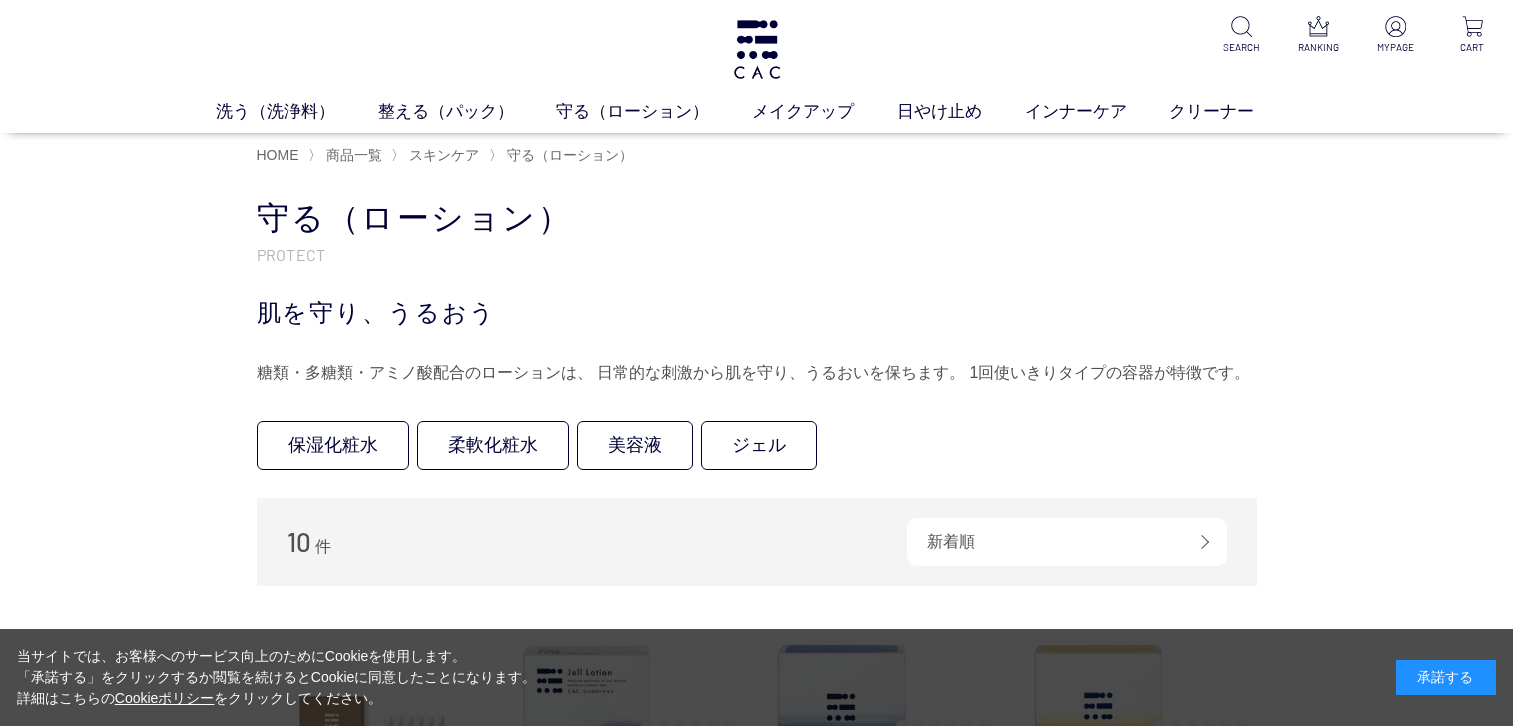 scroll, scrollTop: 0, scrollLeft: 0, axis: both 